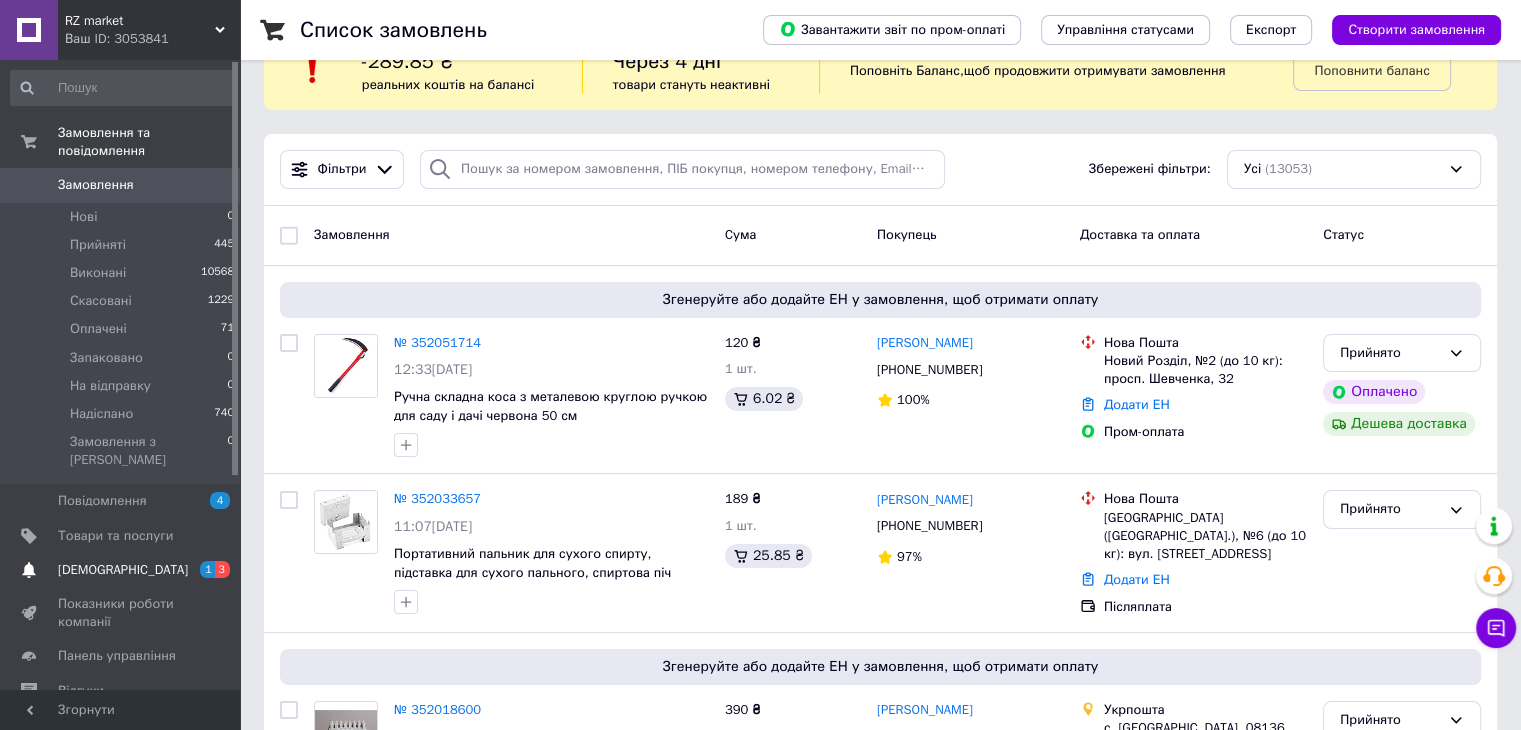 scroll, scrollTop: 100, scrollLeft: 0, axis: vertical 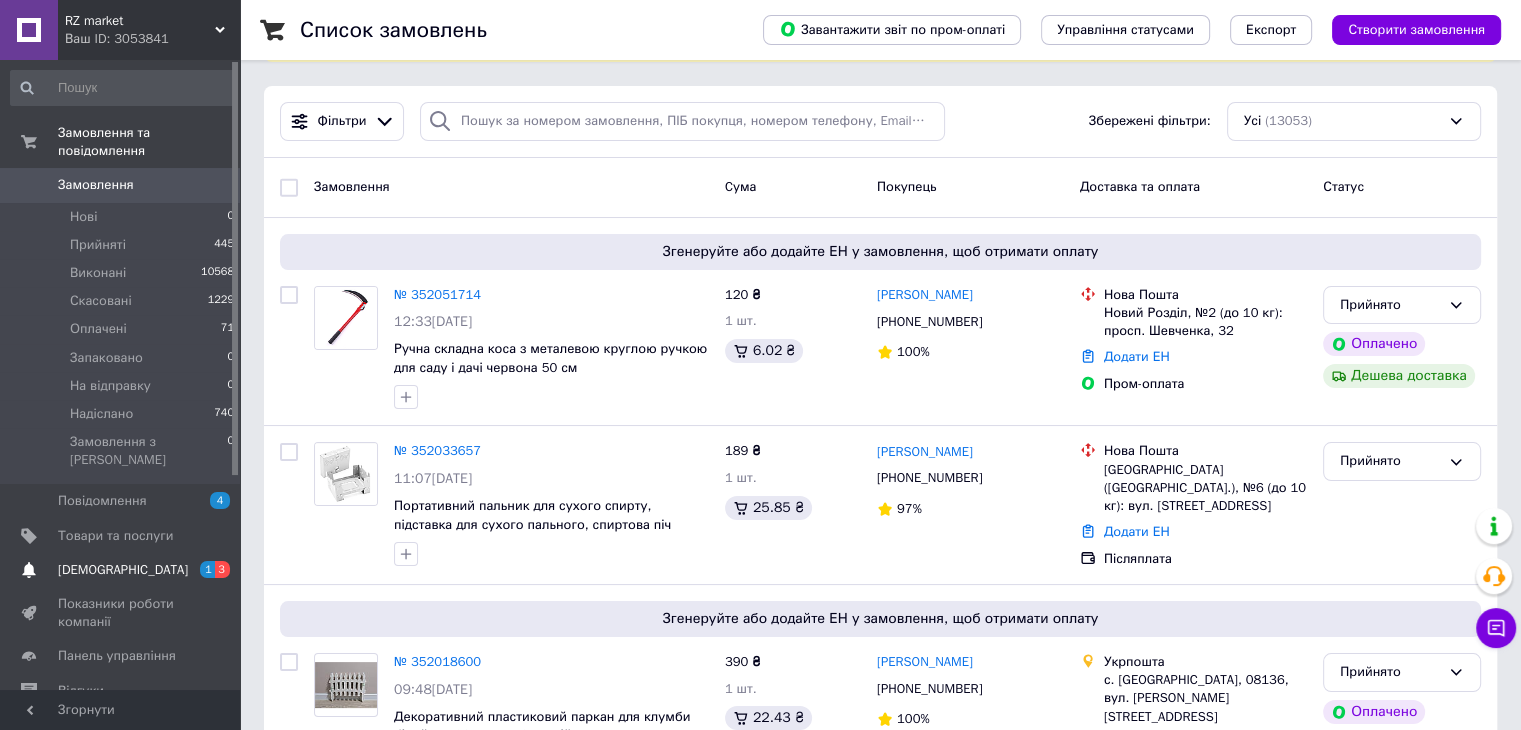 click on "[DEMOGRAPHIC_DATA]" at bounding box center (123, 570) 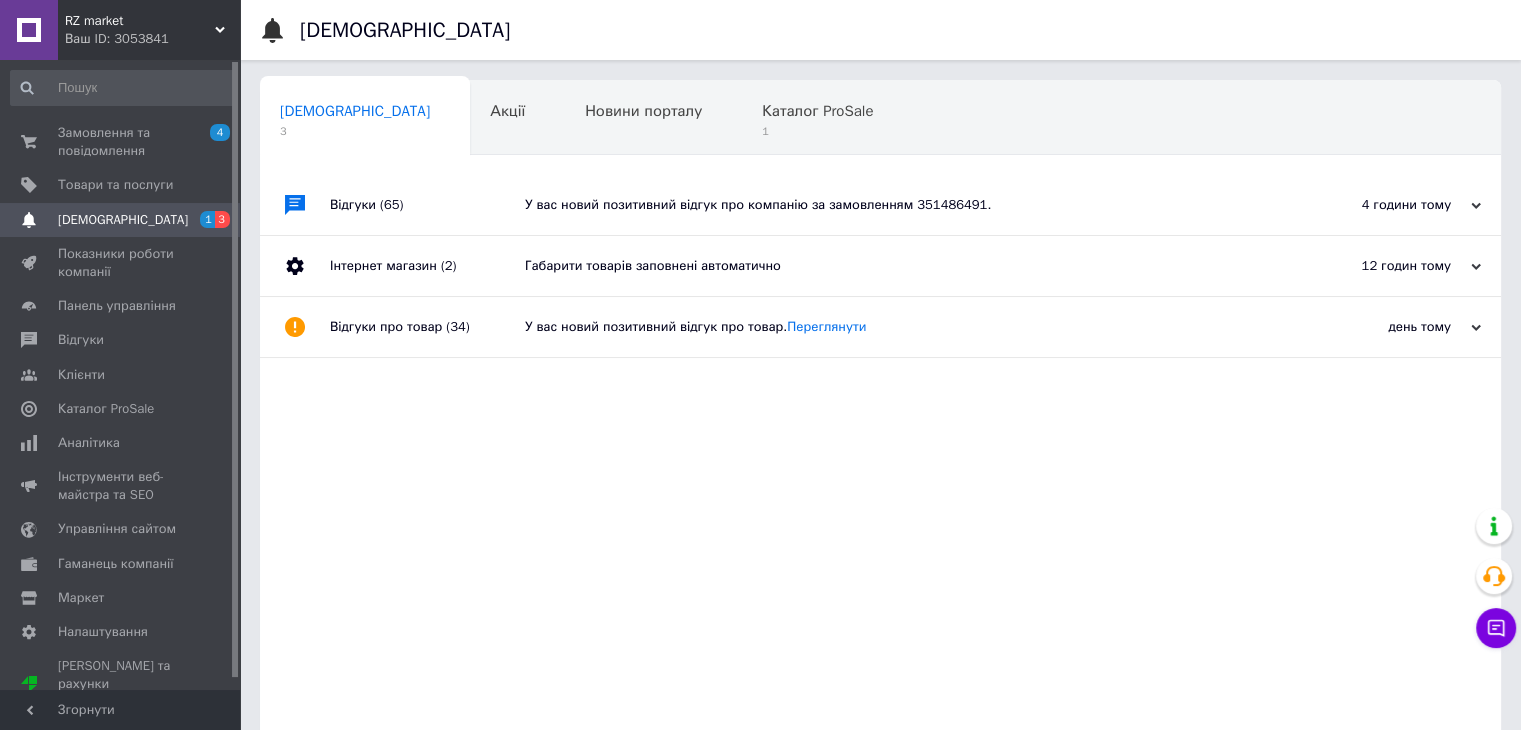 click on "Габарити товарів заповнені автоматично" at bounding box center [903, 266] 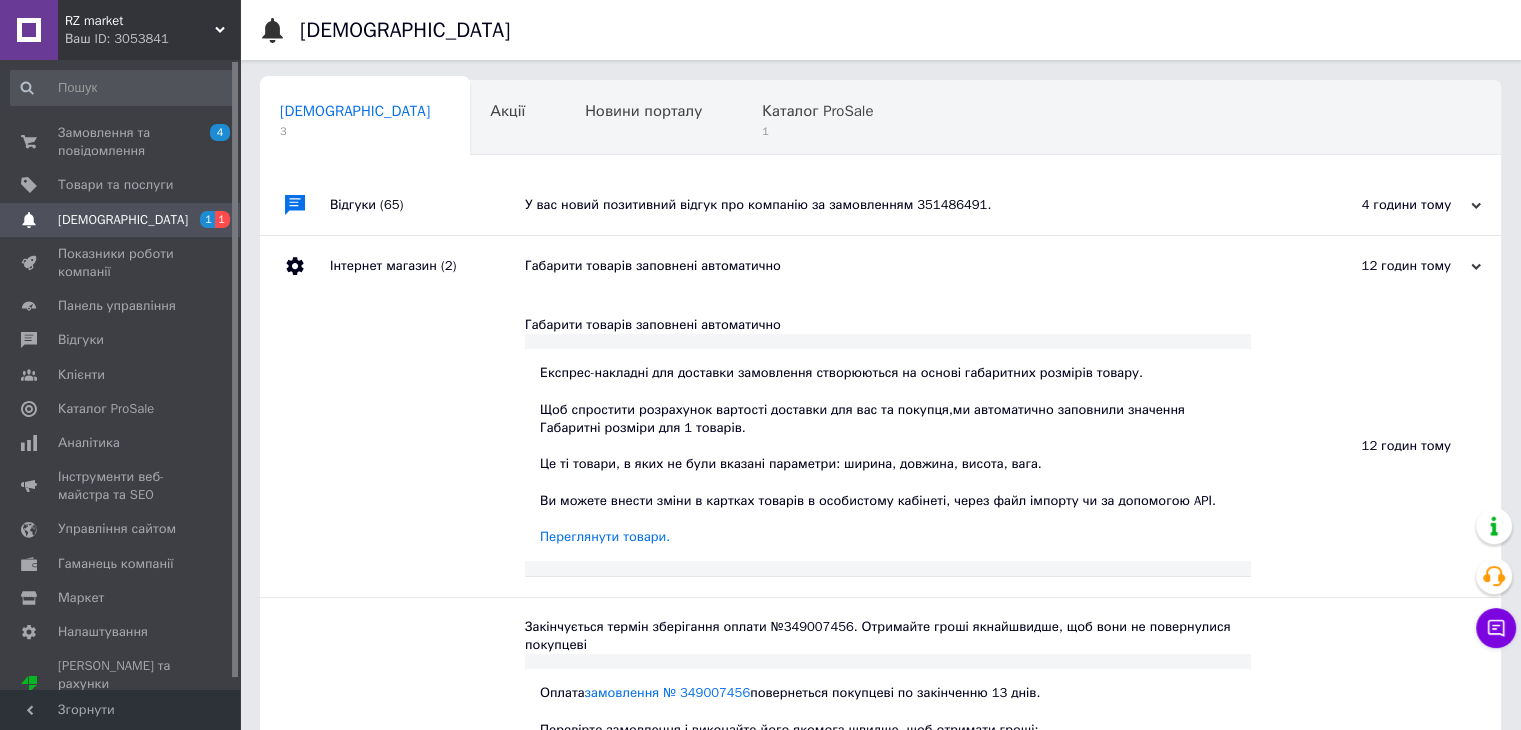 click on "У вас новий позитивний відгук про компанію за замовленням 351486491." at bounding box center (903, 205) 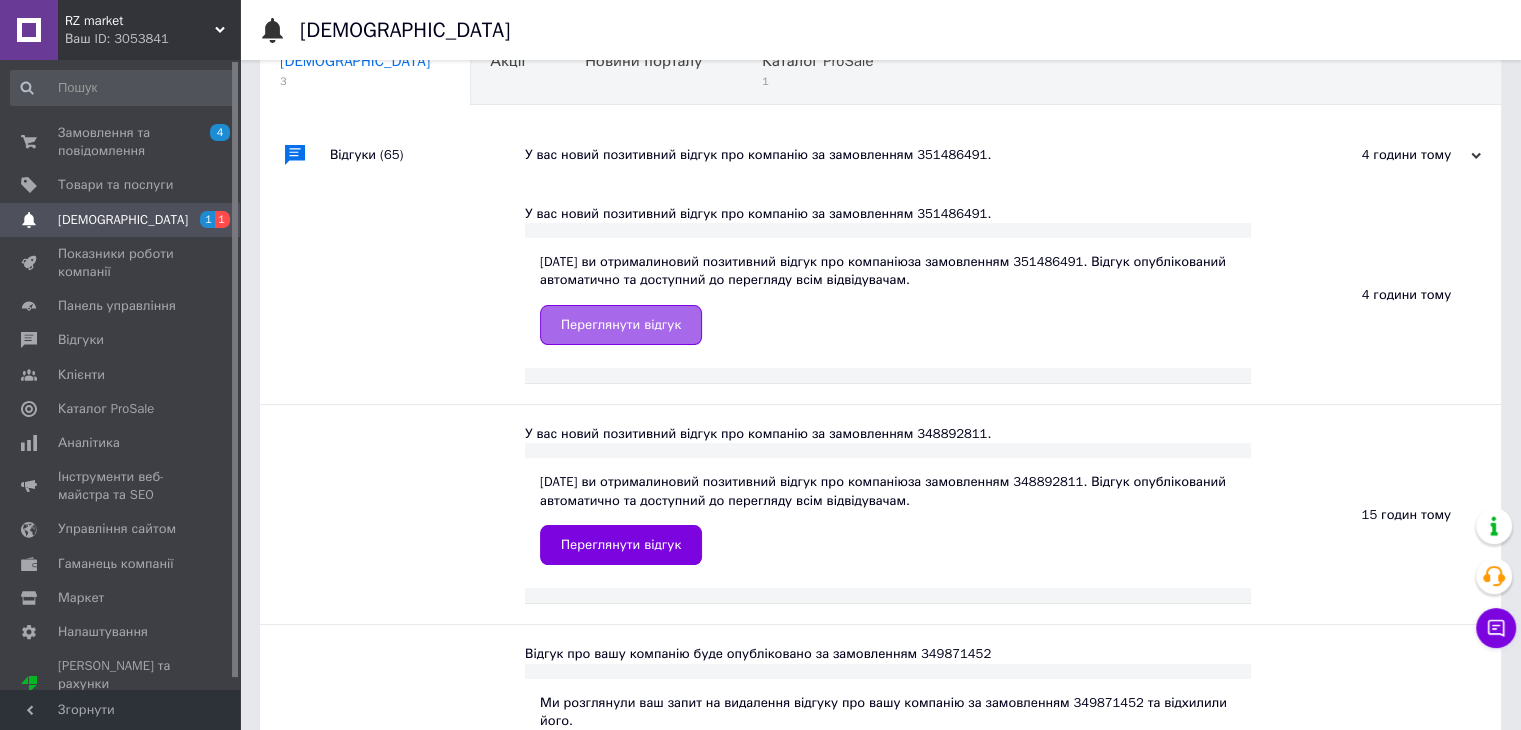 scroll, scrollTop: 100, scrollLeft: 0, axis: vertical 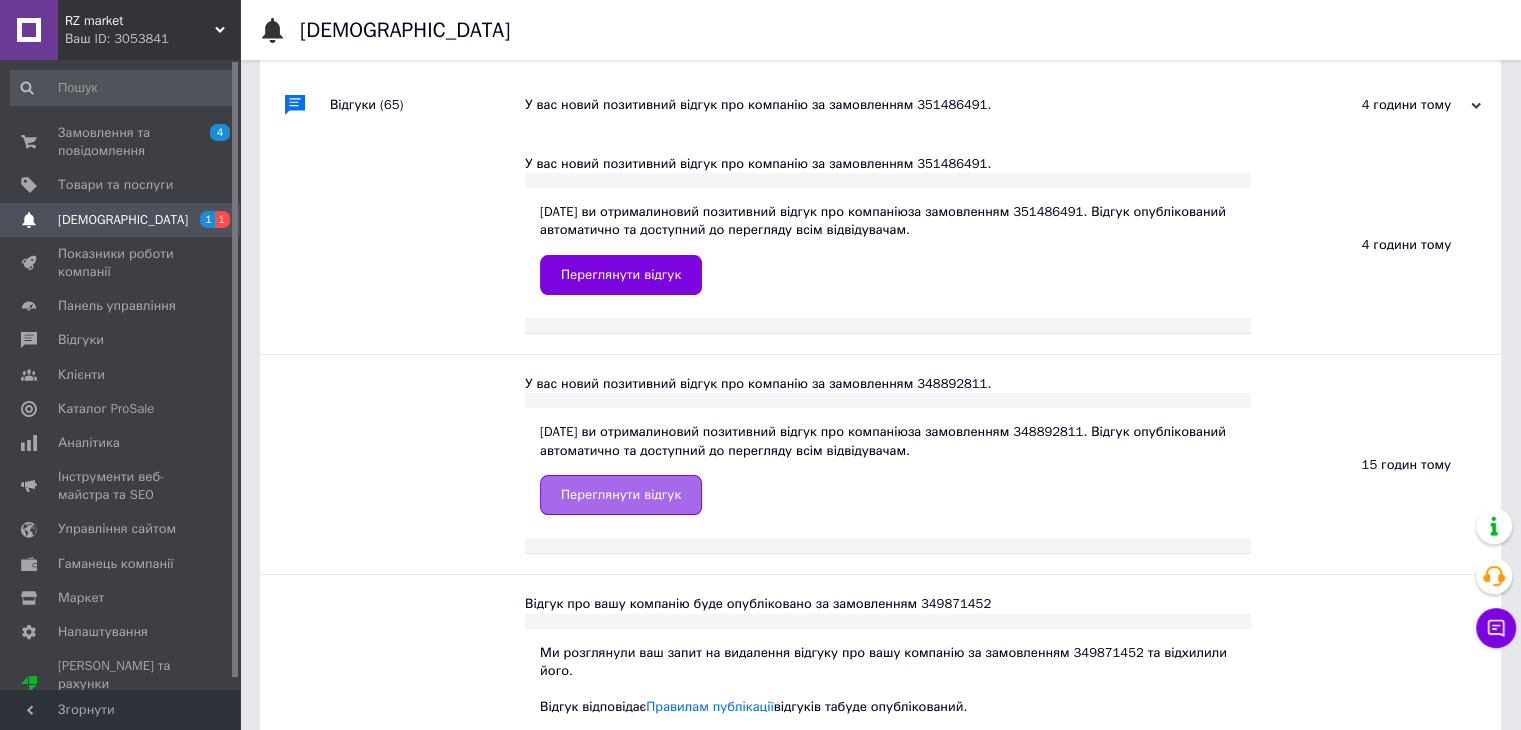 click on "Переглянути відгук" at bounding box center (621, 495) 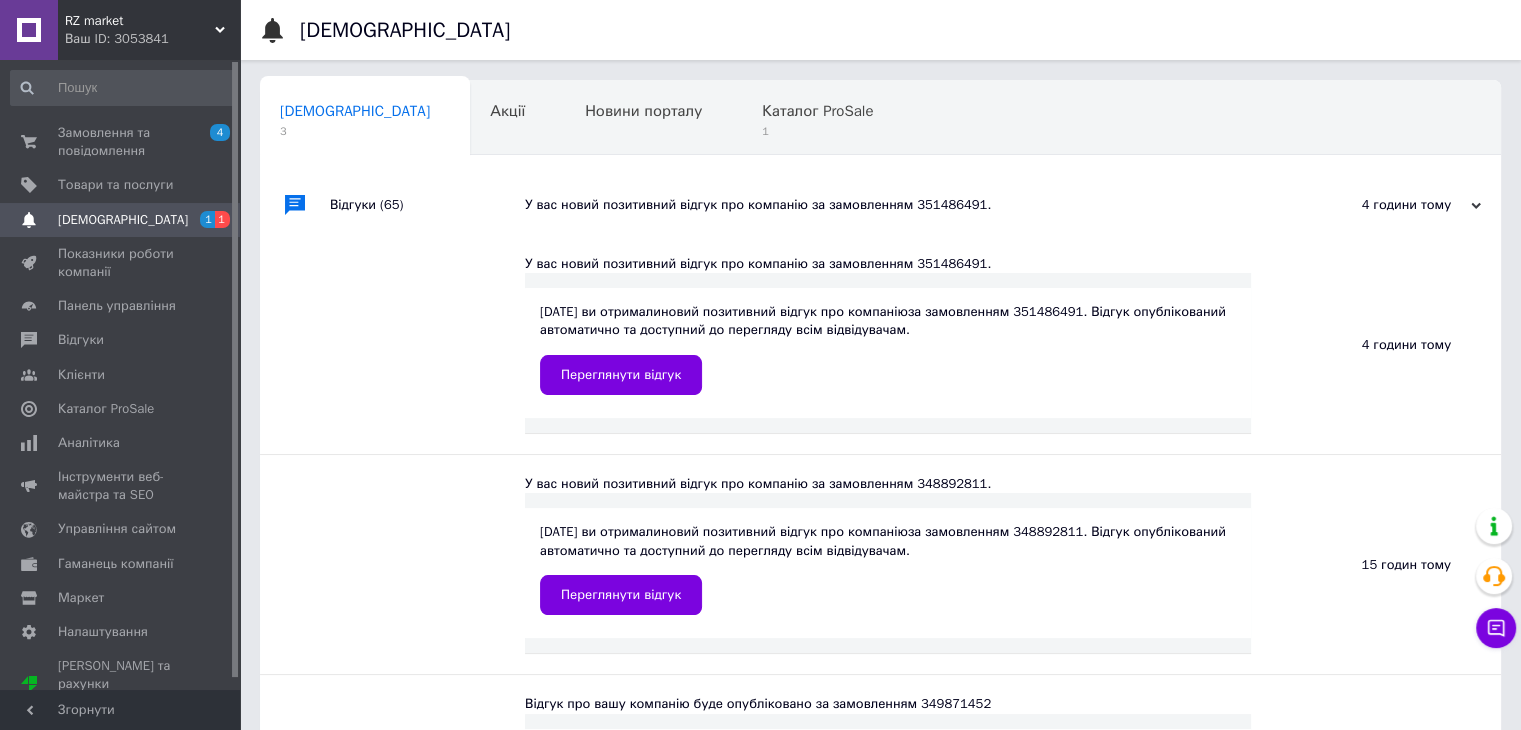 scroll, scrollTop: 0, scrollLeft: 0, axis: both 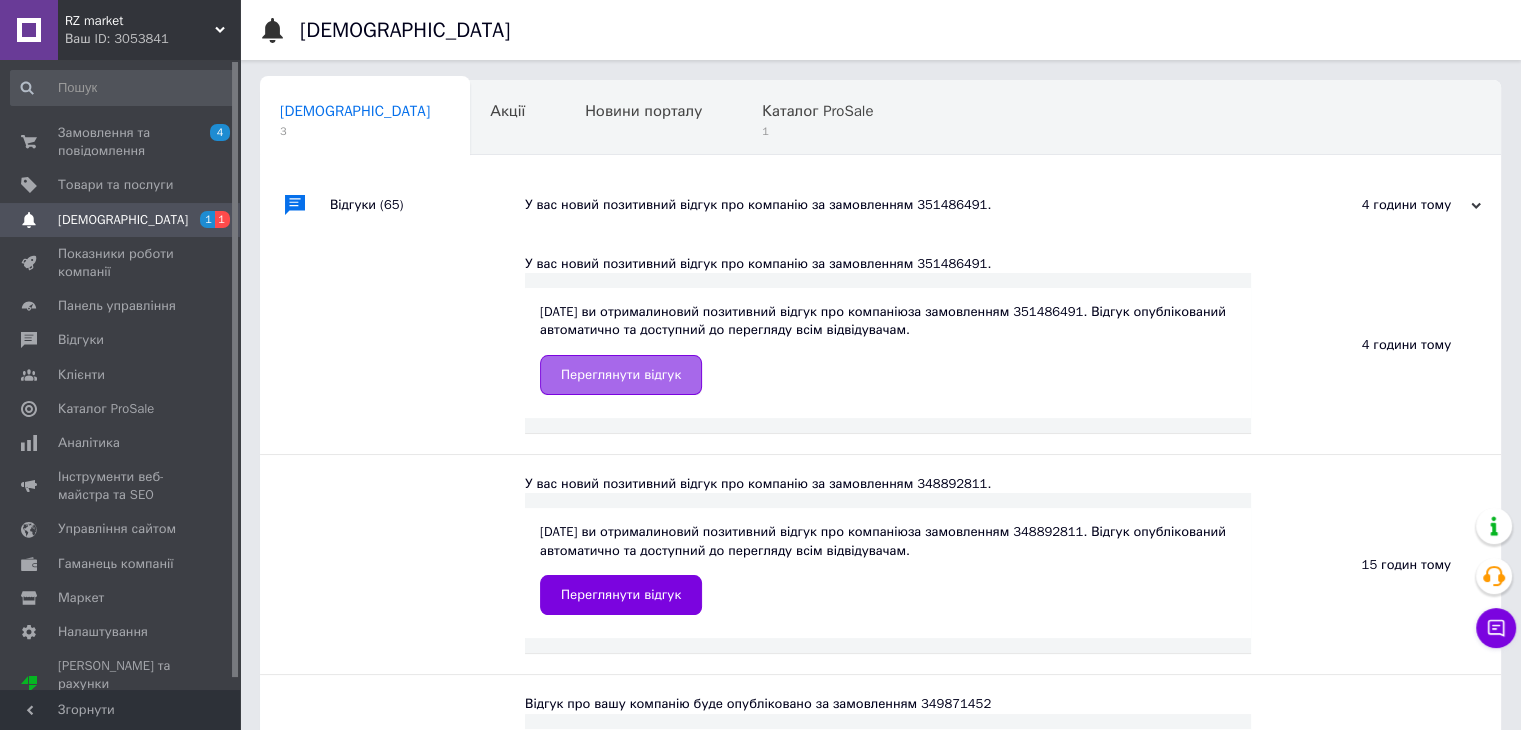 click on "Переглянути відгук" at bounding box center (621, 375) 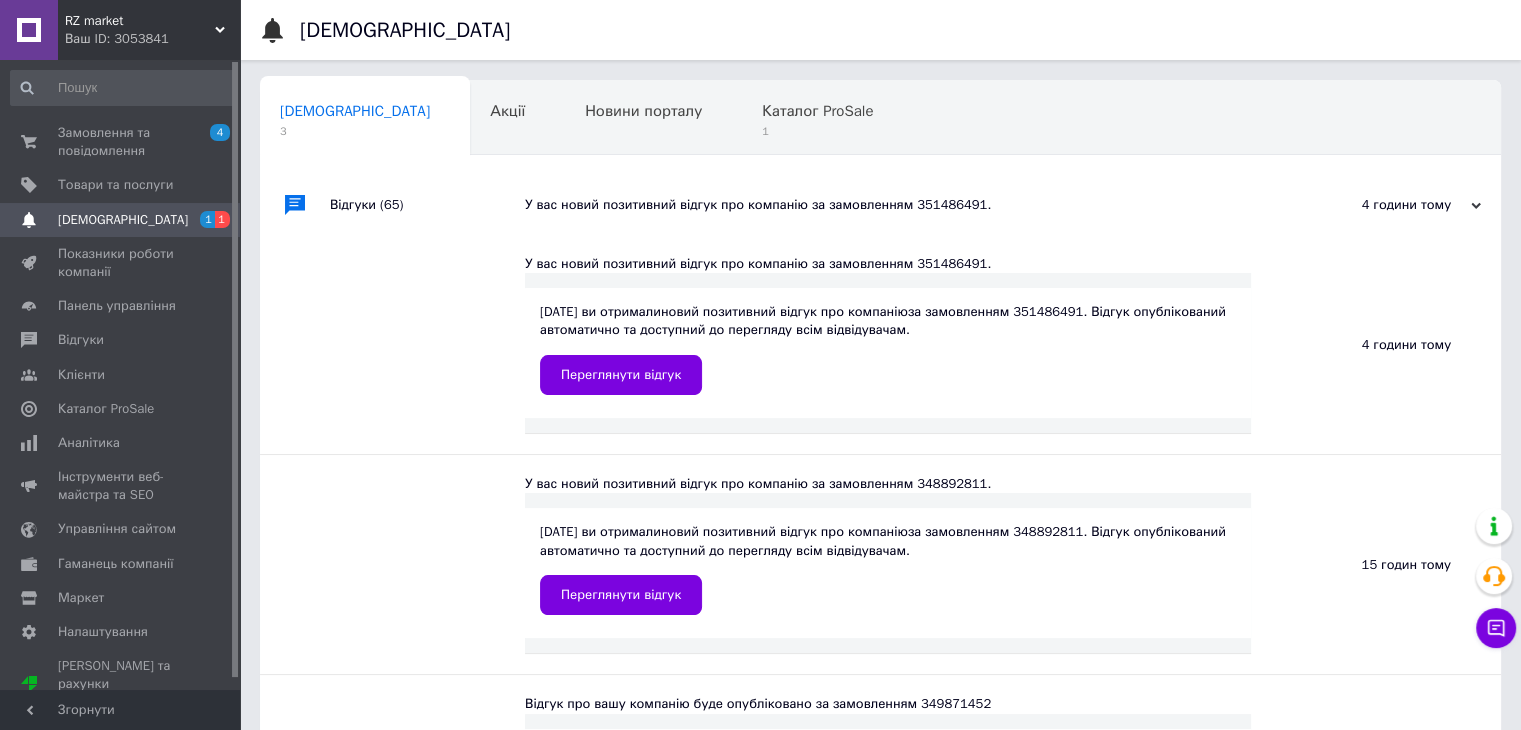 click on "У вас новий позитивний відгук про компанію за замовленням 351486491." at bounding box center (903, 205) 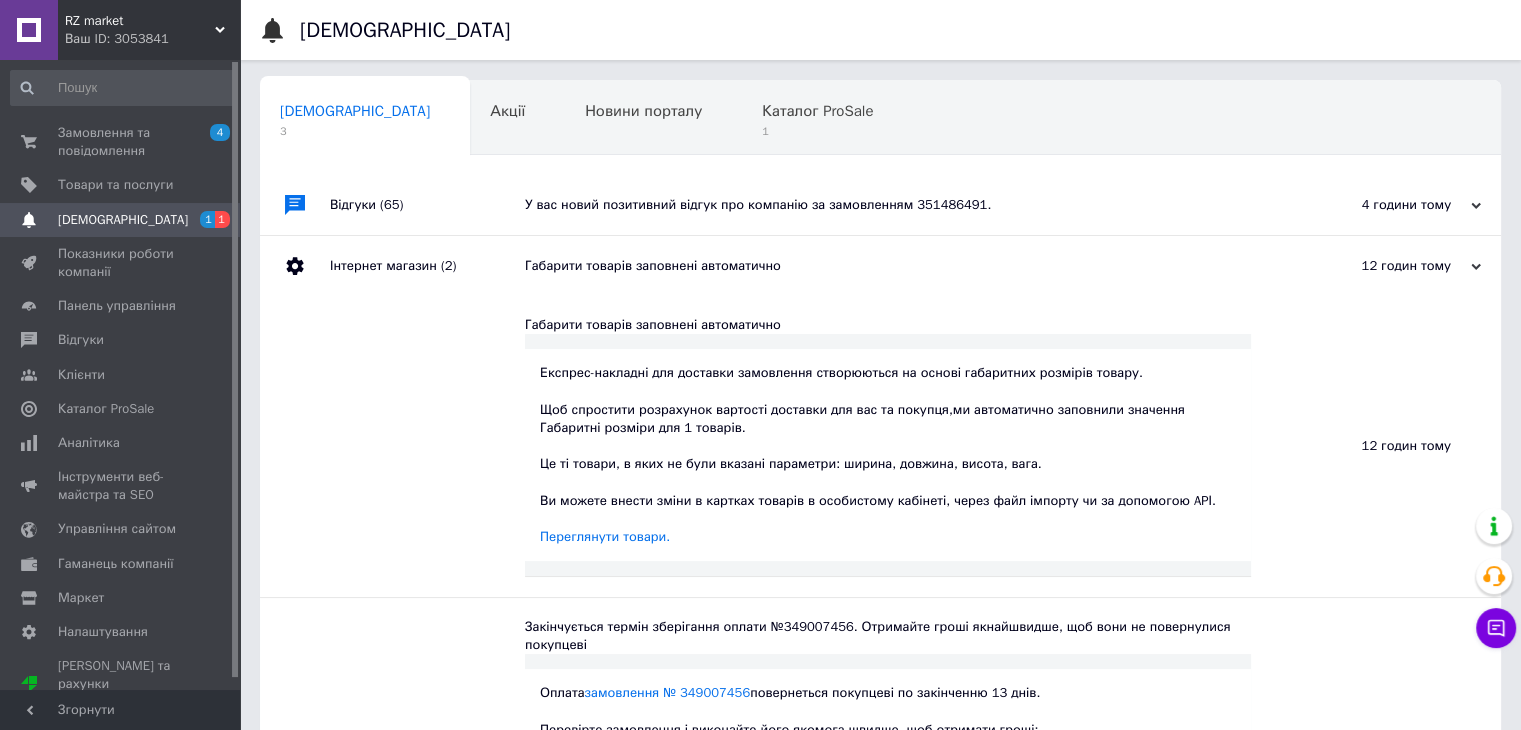 click on "Габарити товарів заповнені автоматично" at bounding box center (903, 266) 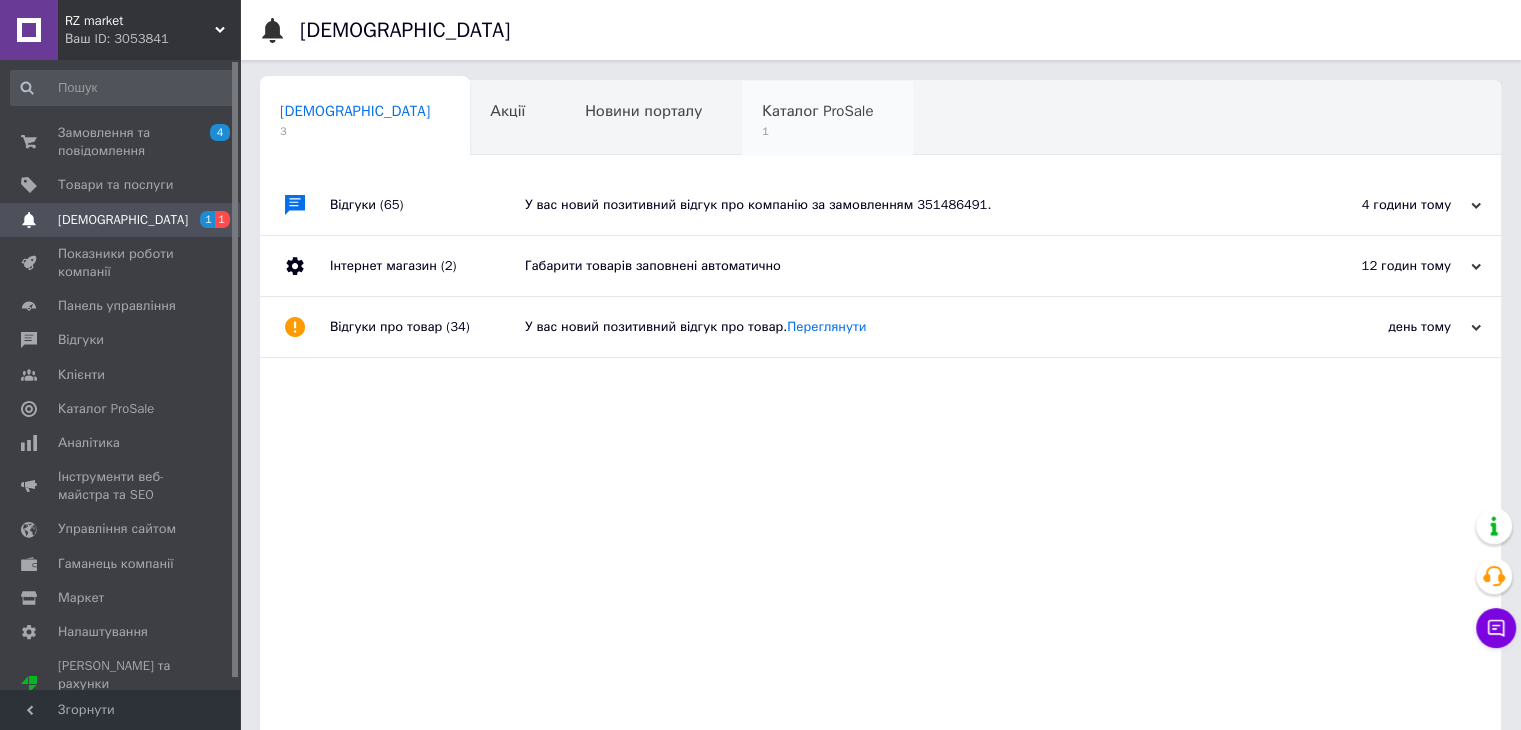click on "1" at bounding box center [817, 131] 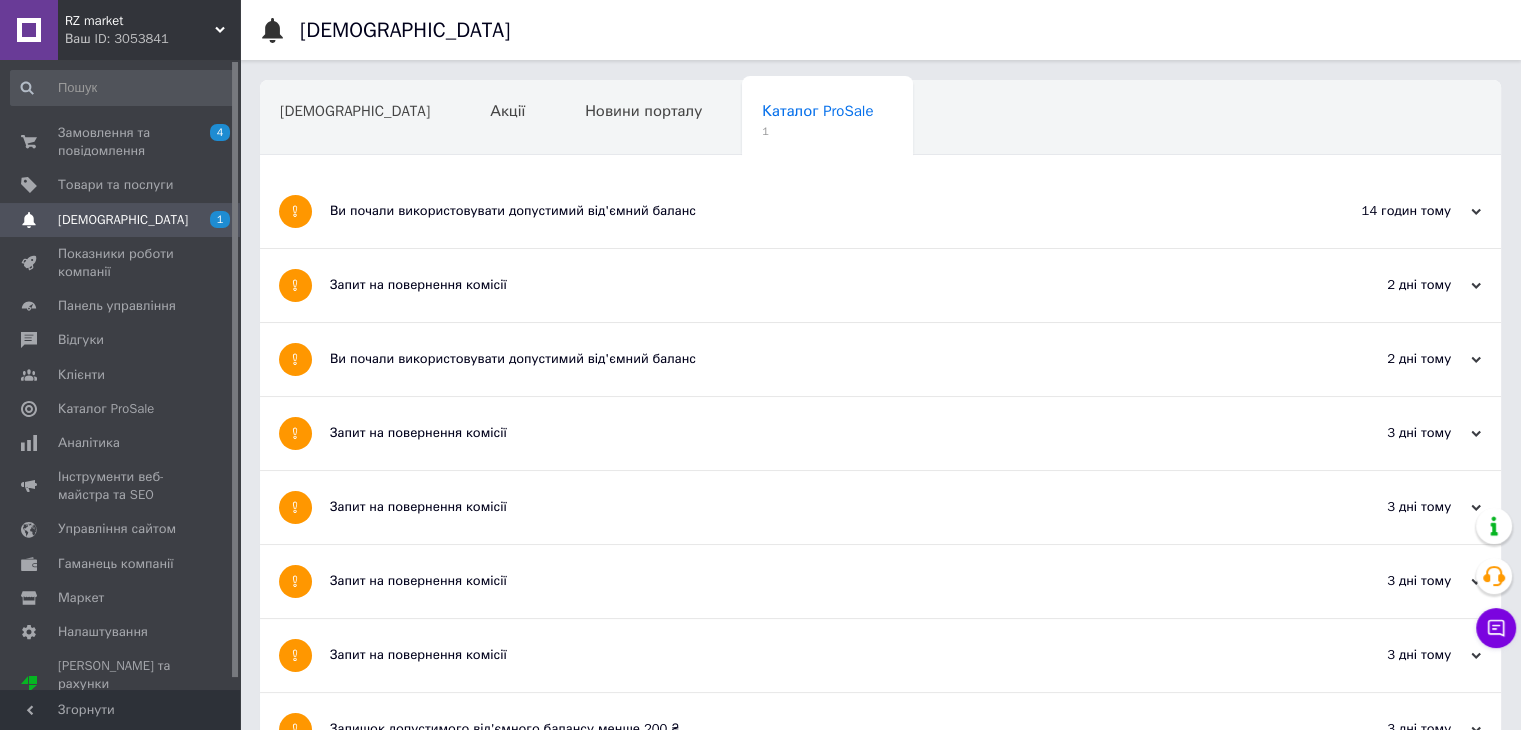 click on "Ви почали використовувати допустимий від'ємний баланс" at bounding box center [805, 211] 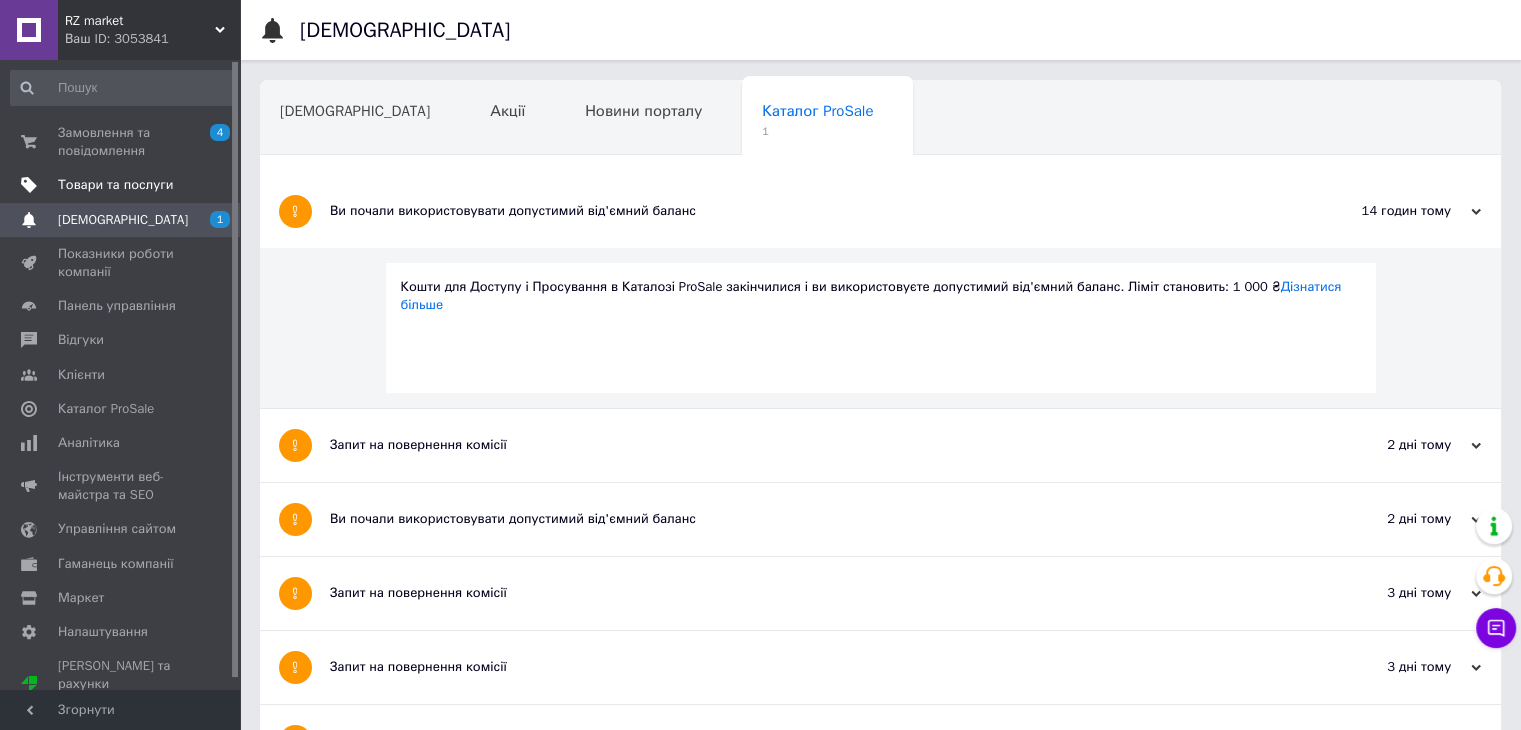 click on "Товари та послуги" at bounding box center [115, 185] 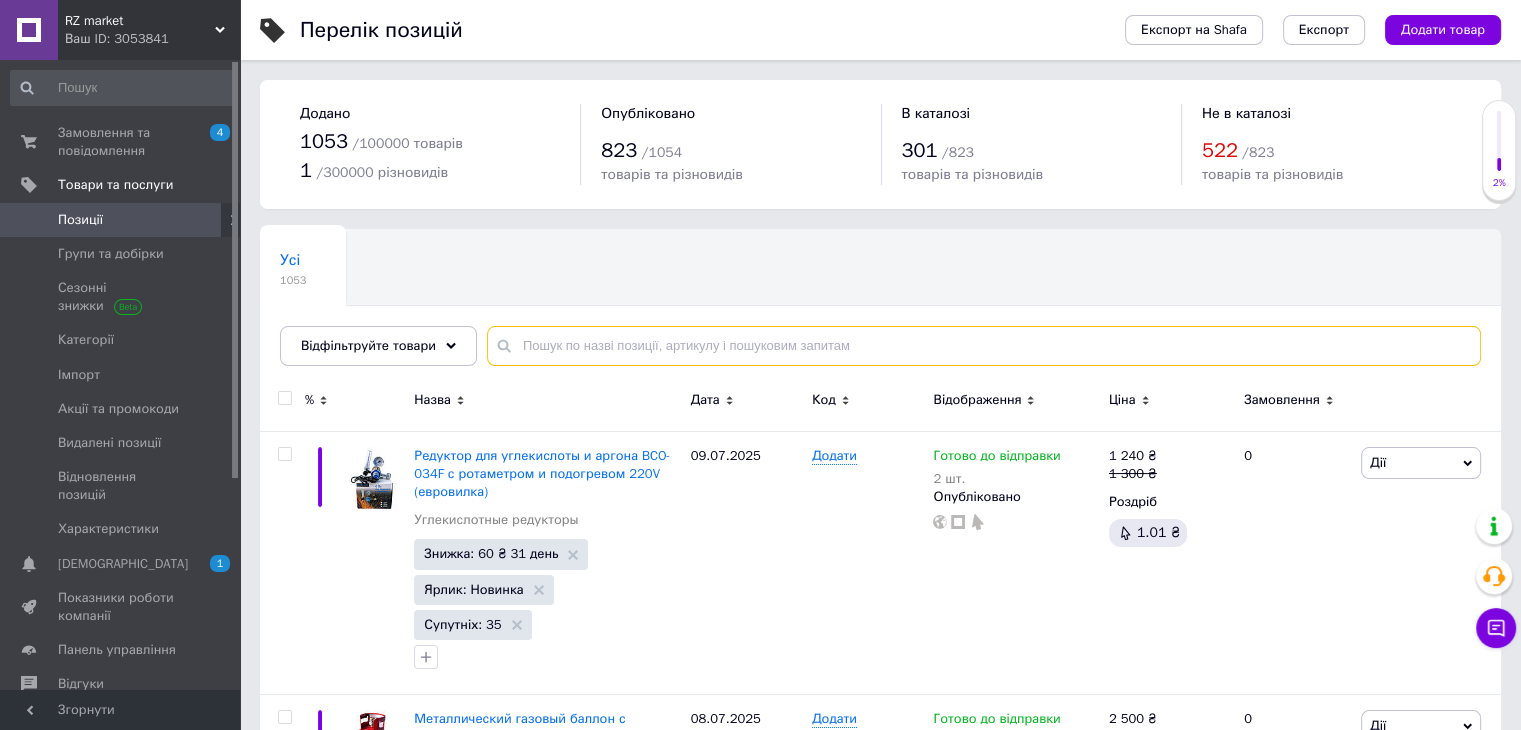 click at bounding box center (984, 346) 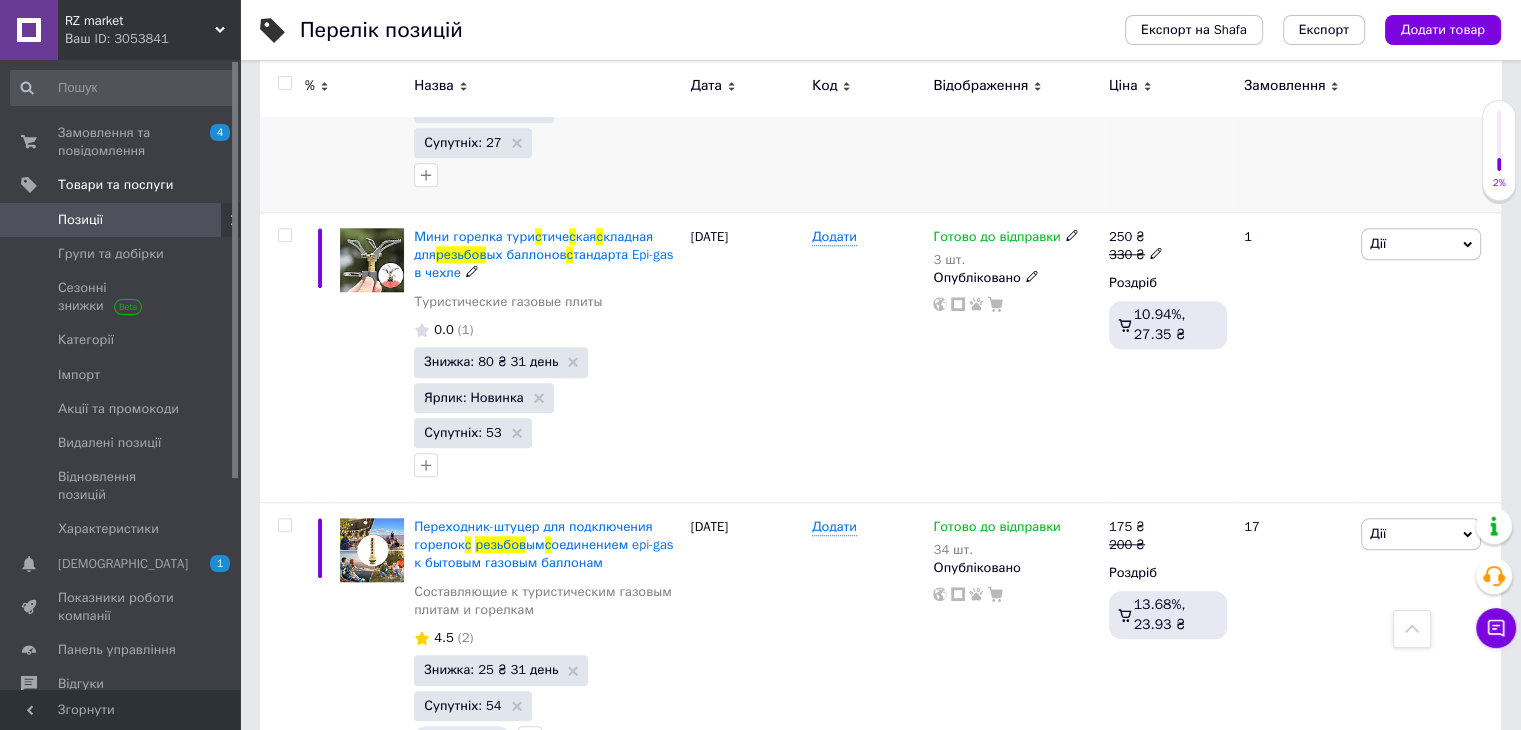 scroll, scrollTop: 2000, scrollLeft: 0, axis: vertical 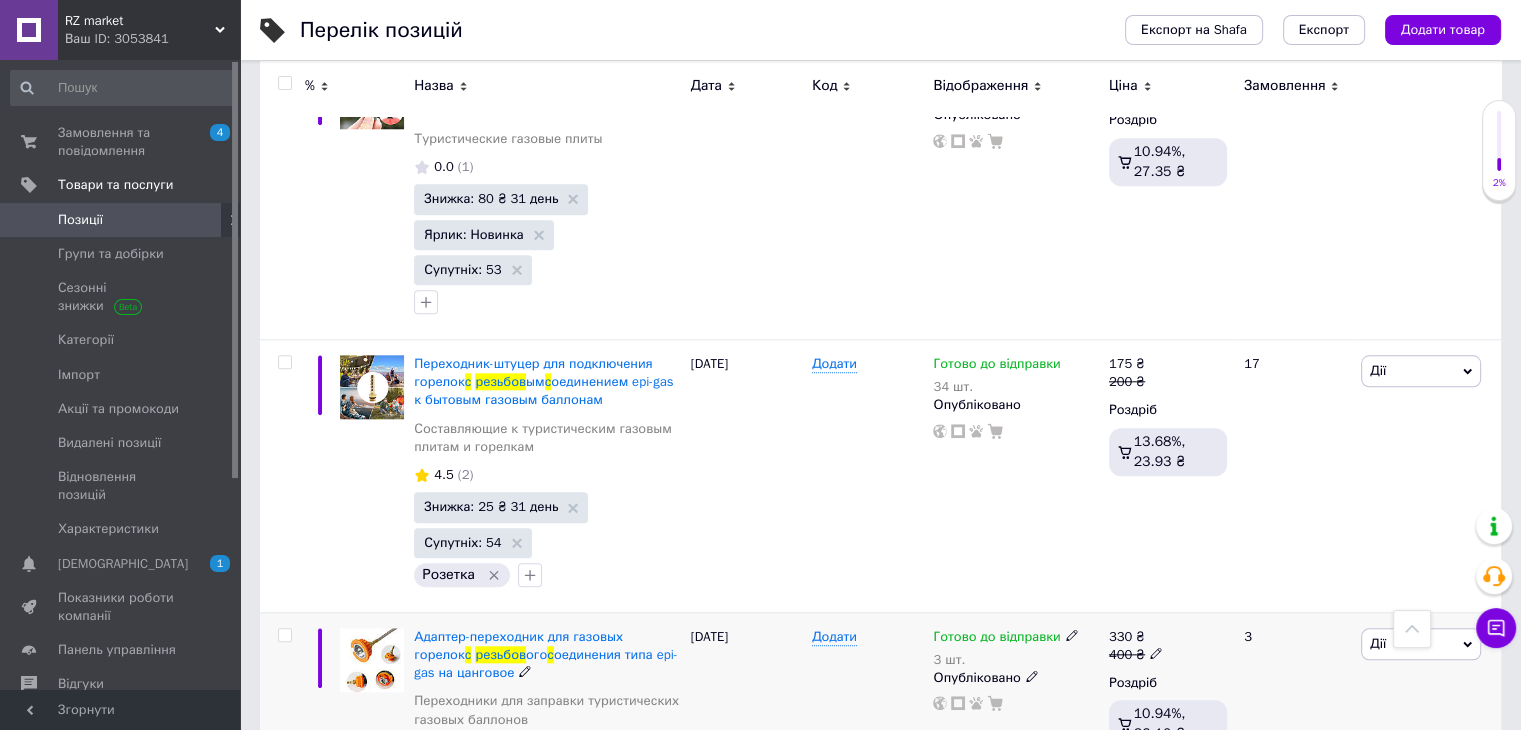 type on "с резьбов" 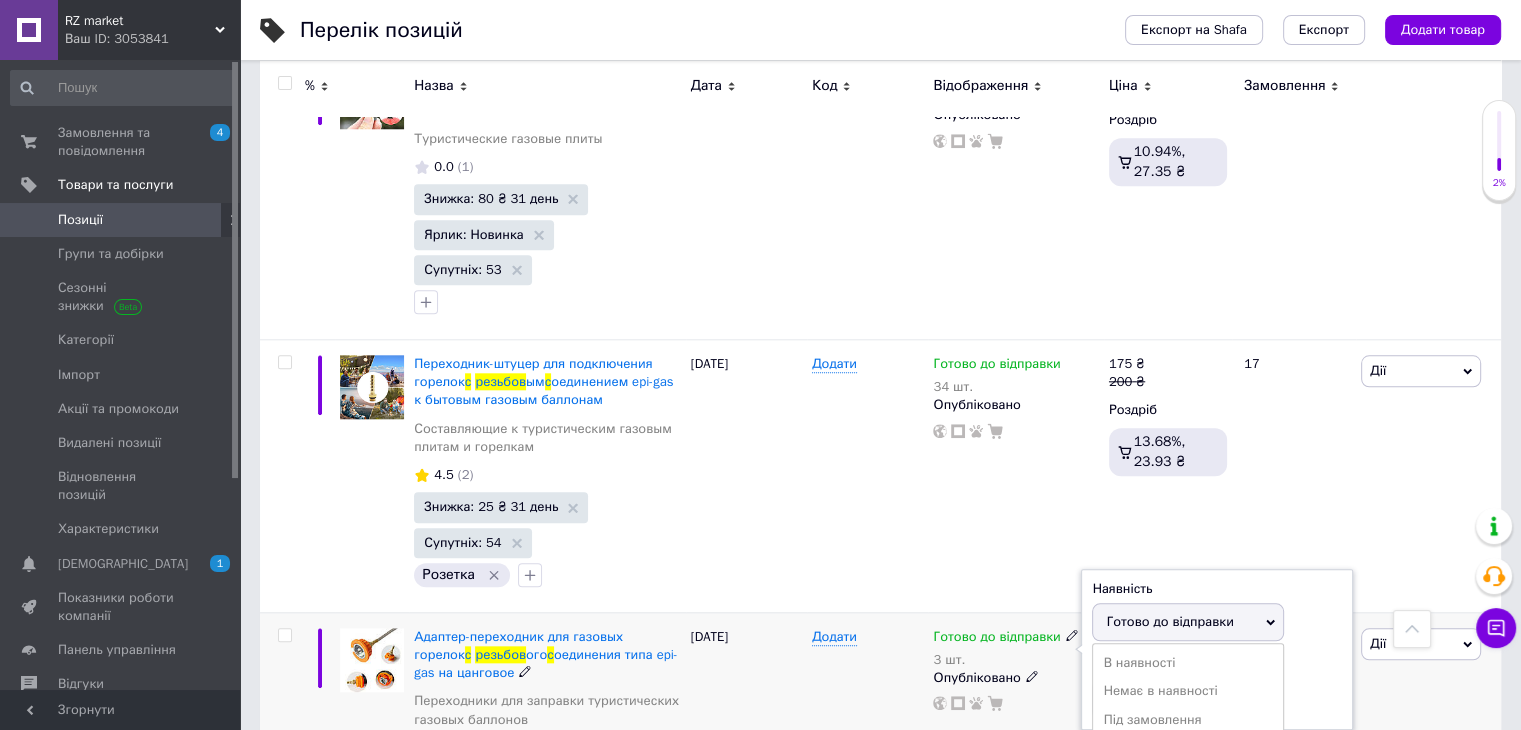 click on "Залишки" at bounding box center (1217, 665) 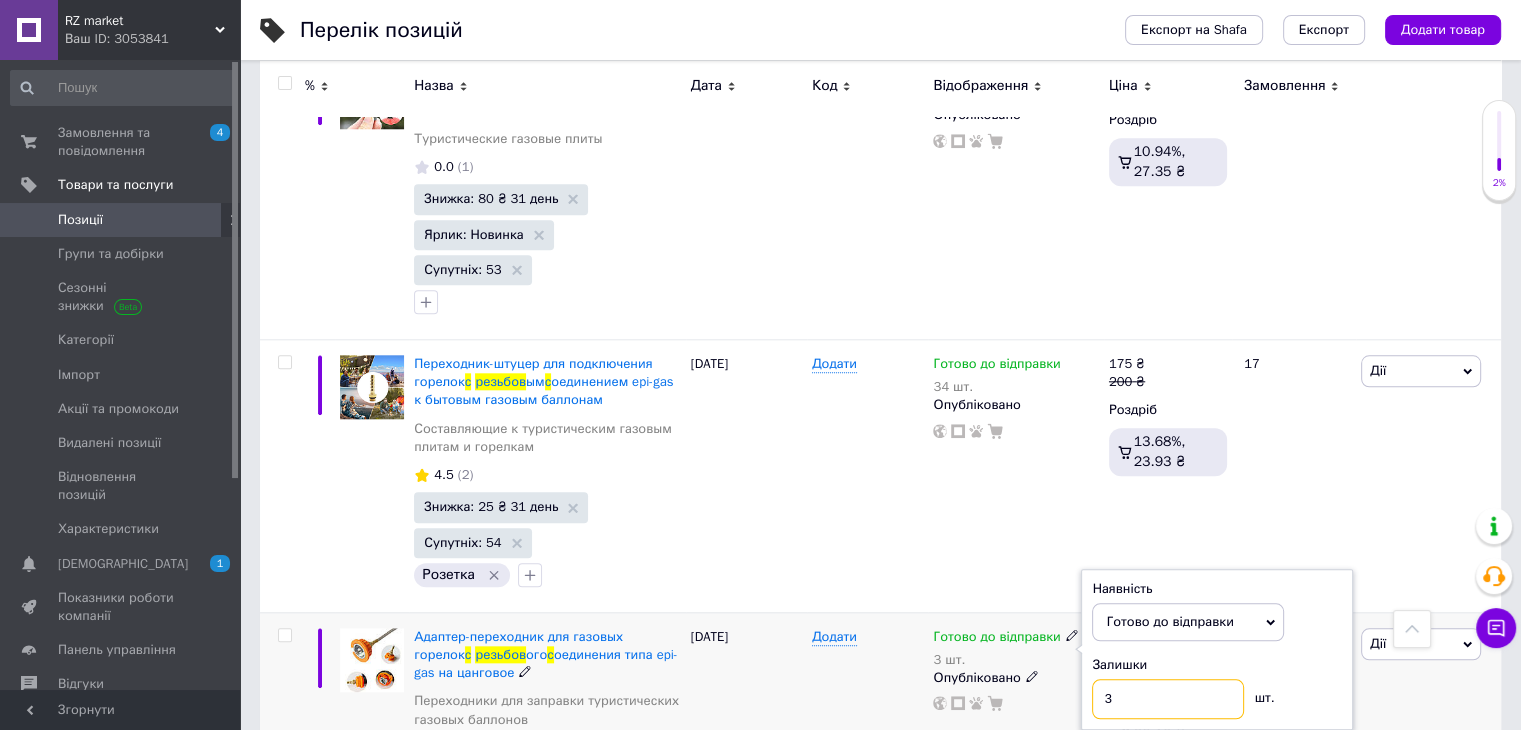 click on "3" at bounding box center (1168, 699) 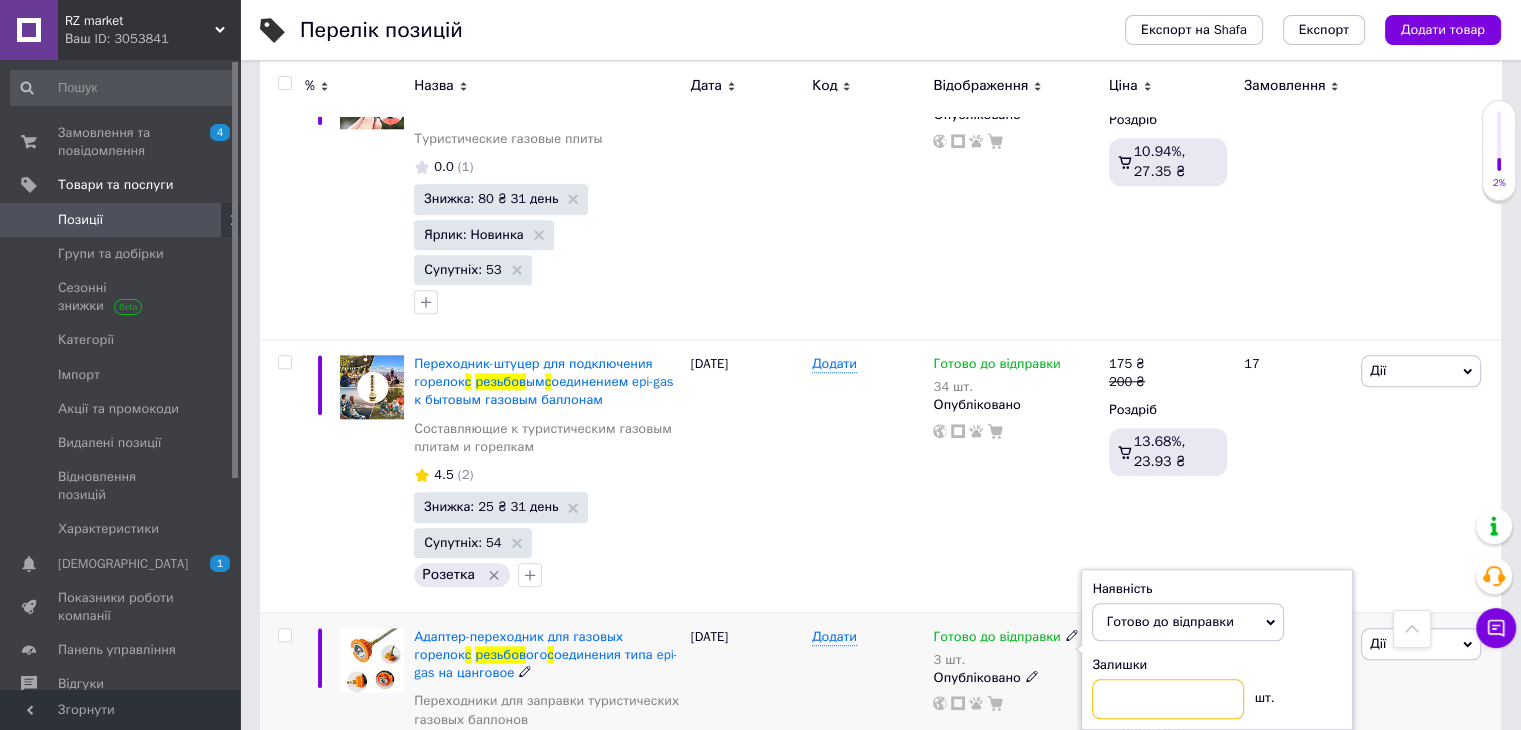 type on "6" 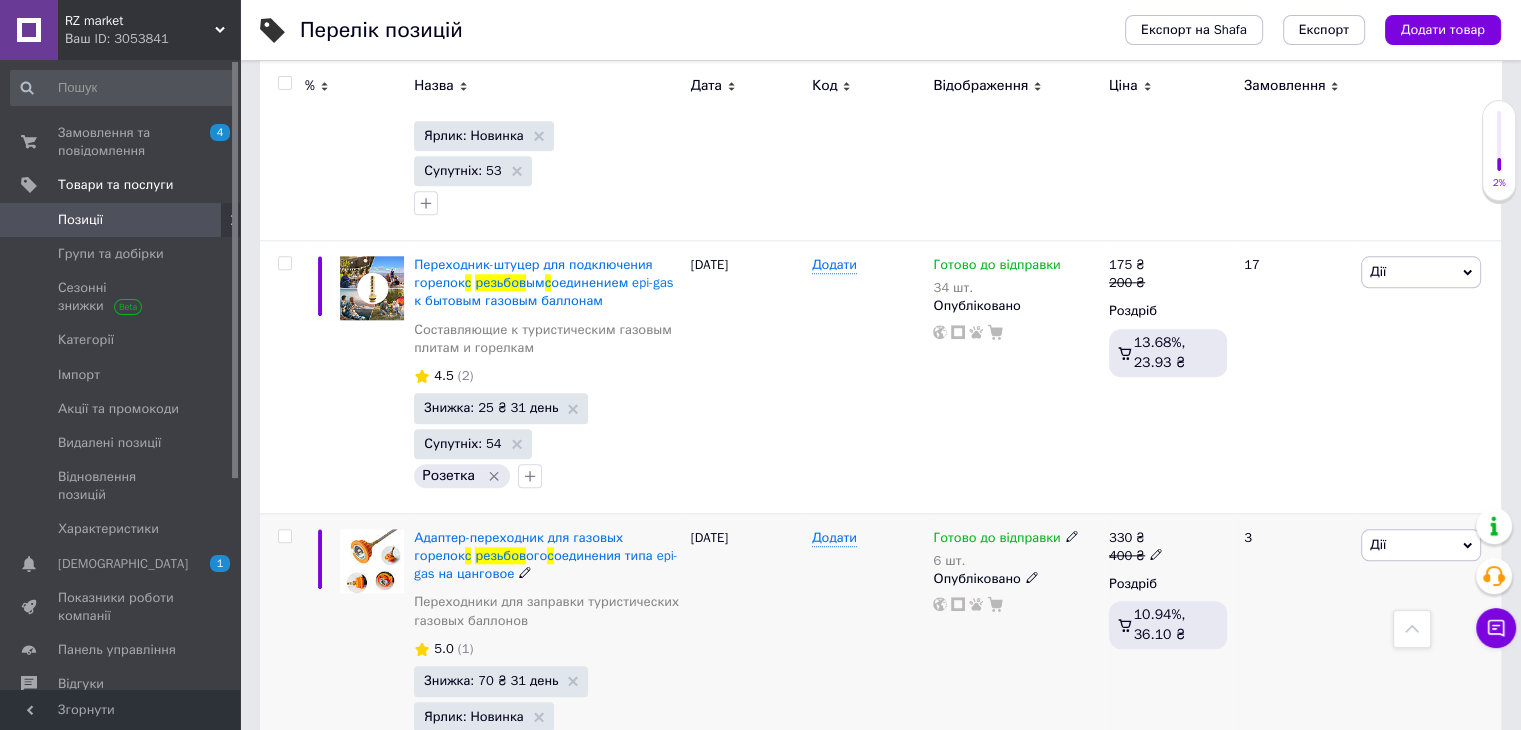 scroll, scrollTop: 2100, scrollLeft: 0, axis: vertical 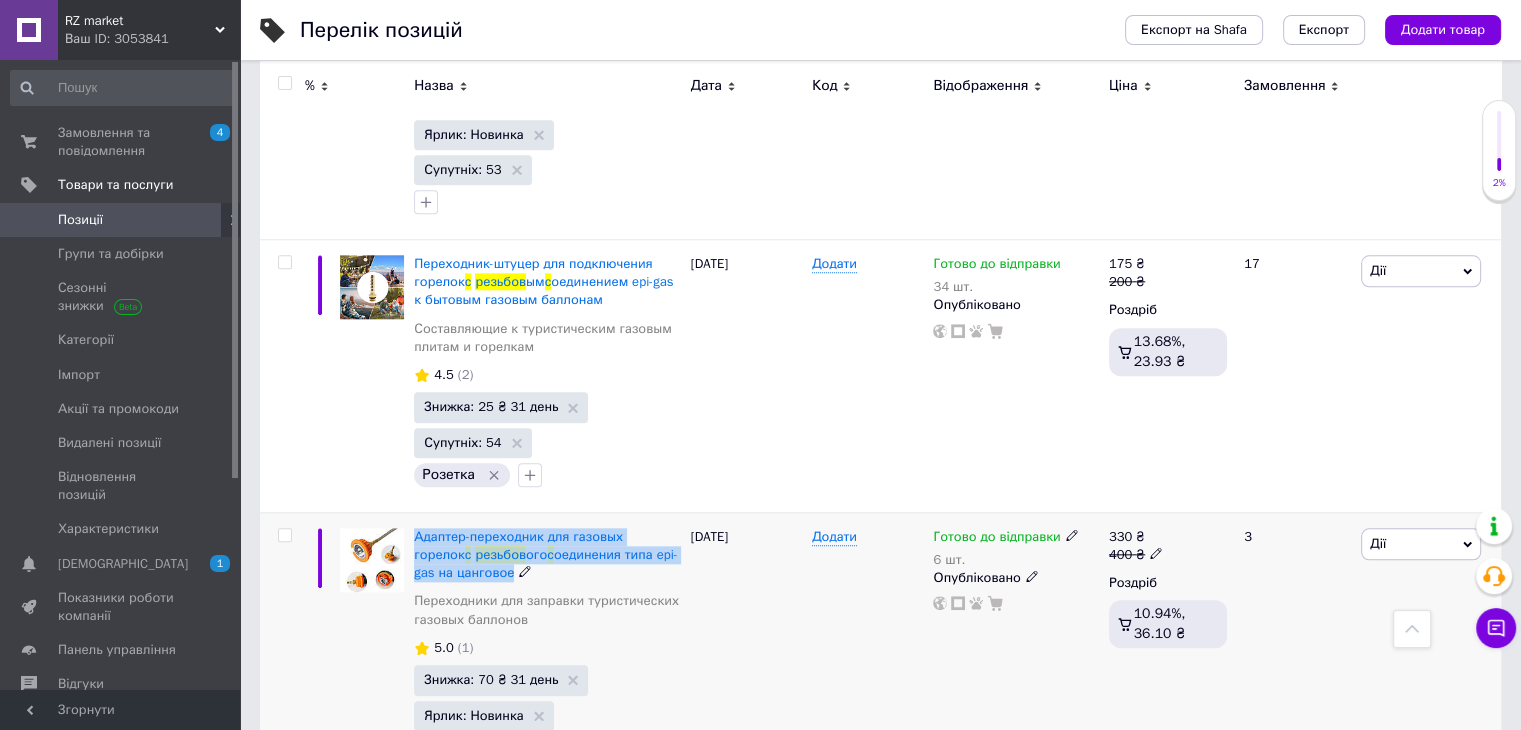 drag, startPoint x: 408, startPoint y: 339, endPoint x: 476, endPoint y: 381, distance: 79.924965 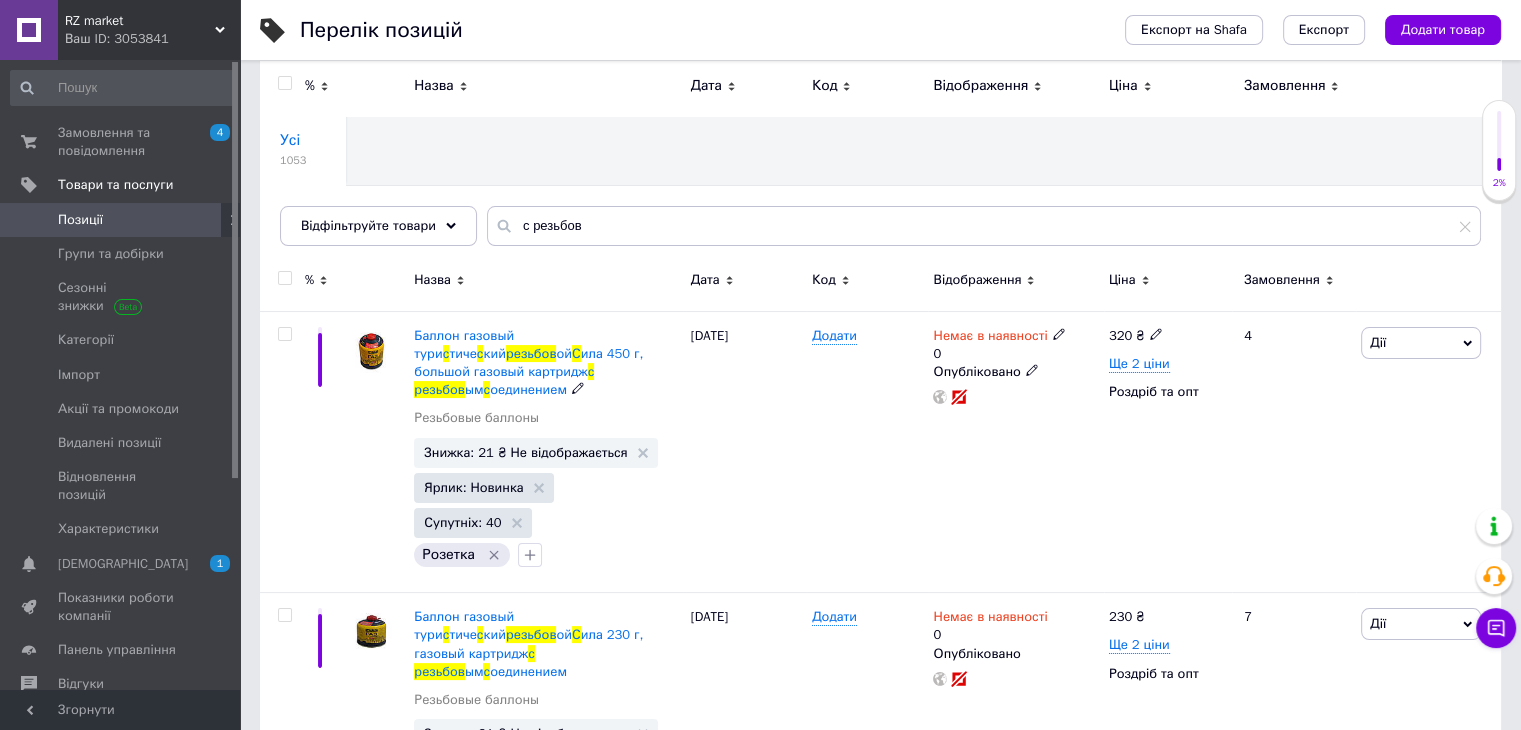scroll, scrollTop: 0, scrollLeft: 0, axis: both 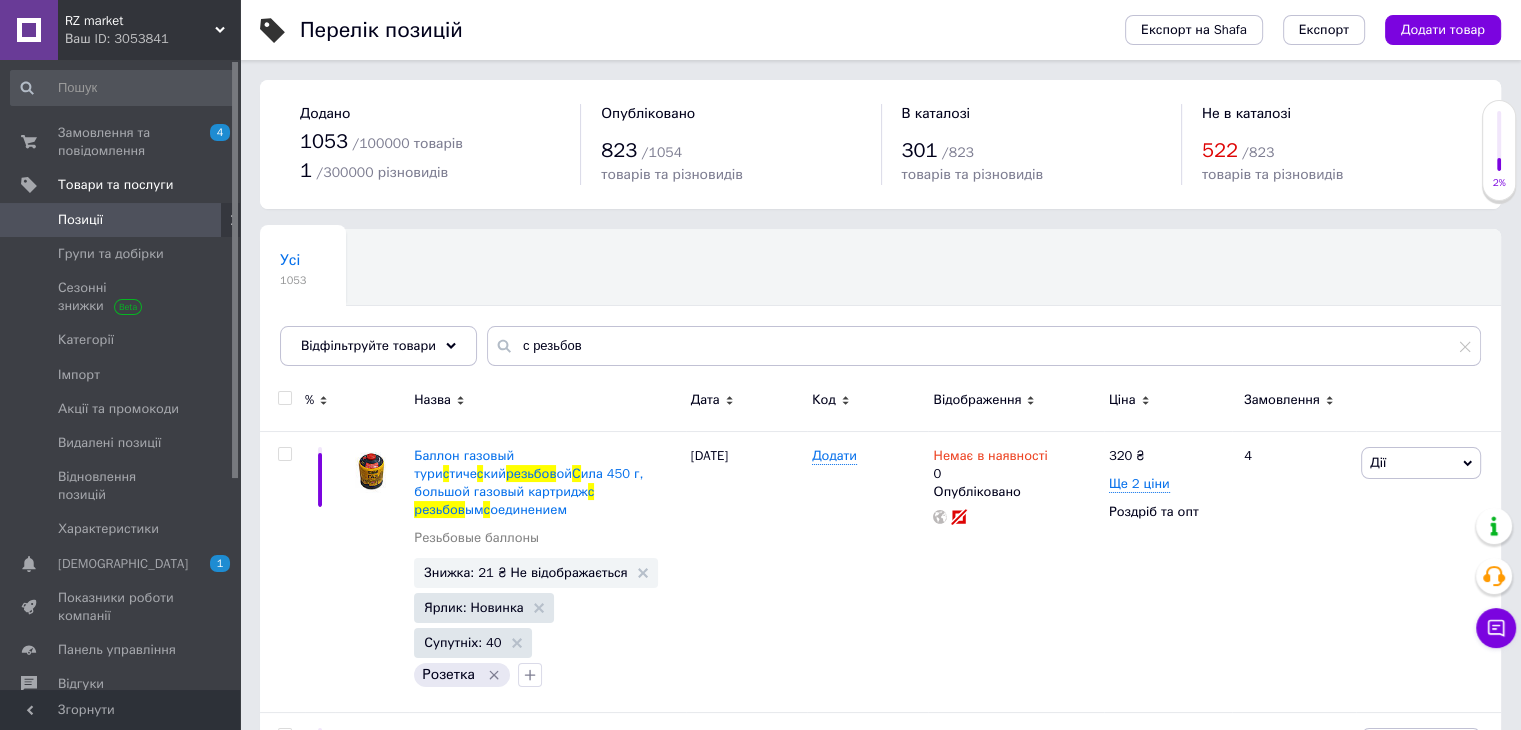 click on "[DEMOGRAPHIC_DATA] 1" at bounding box center (120, 564) 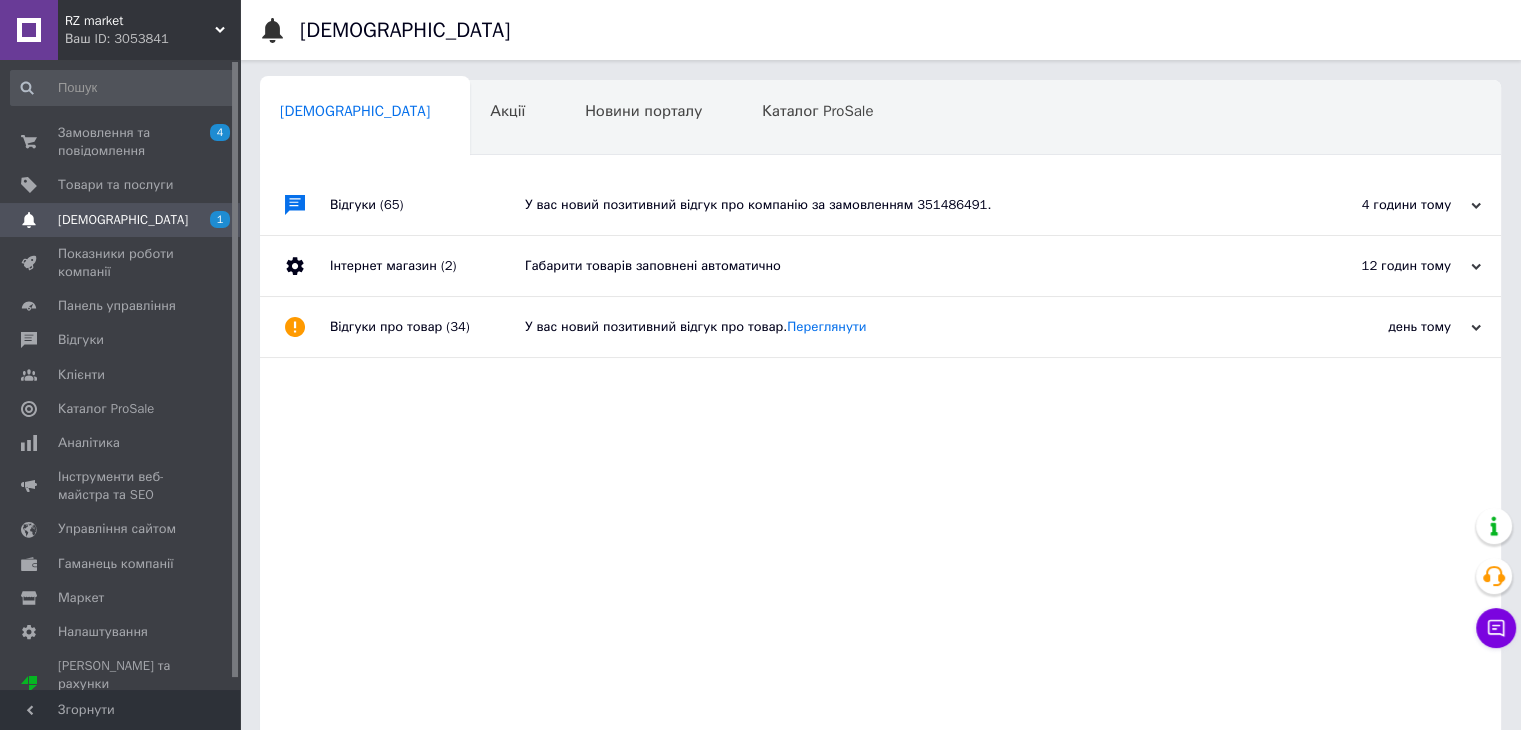 click on "Габарити товарів заповнені автоматично" at bounding box center (903, 266) 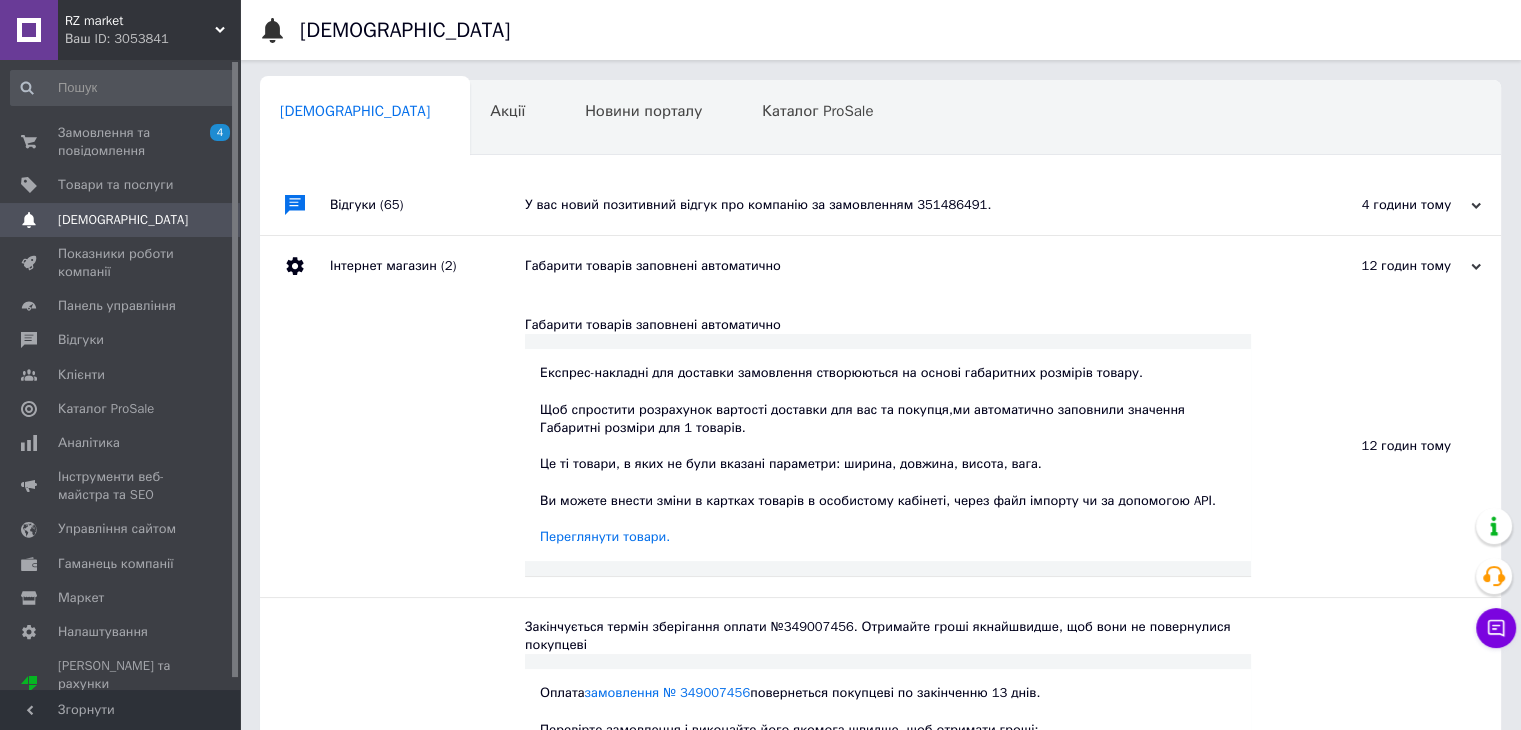 click on "У вас новий позитивний відгук про компанію за замовленням 351486491." at bounding box center (903, 205) 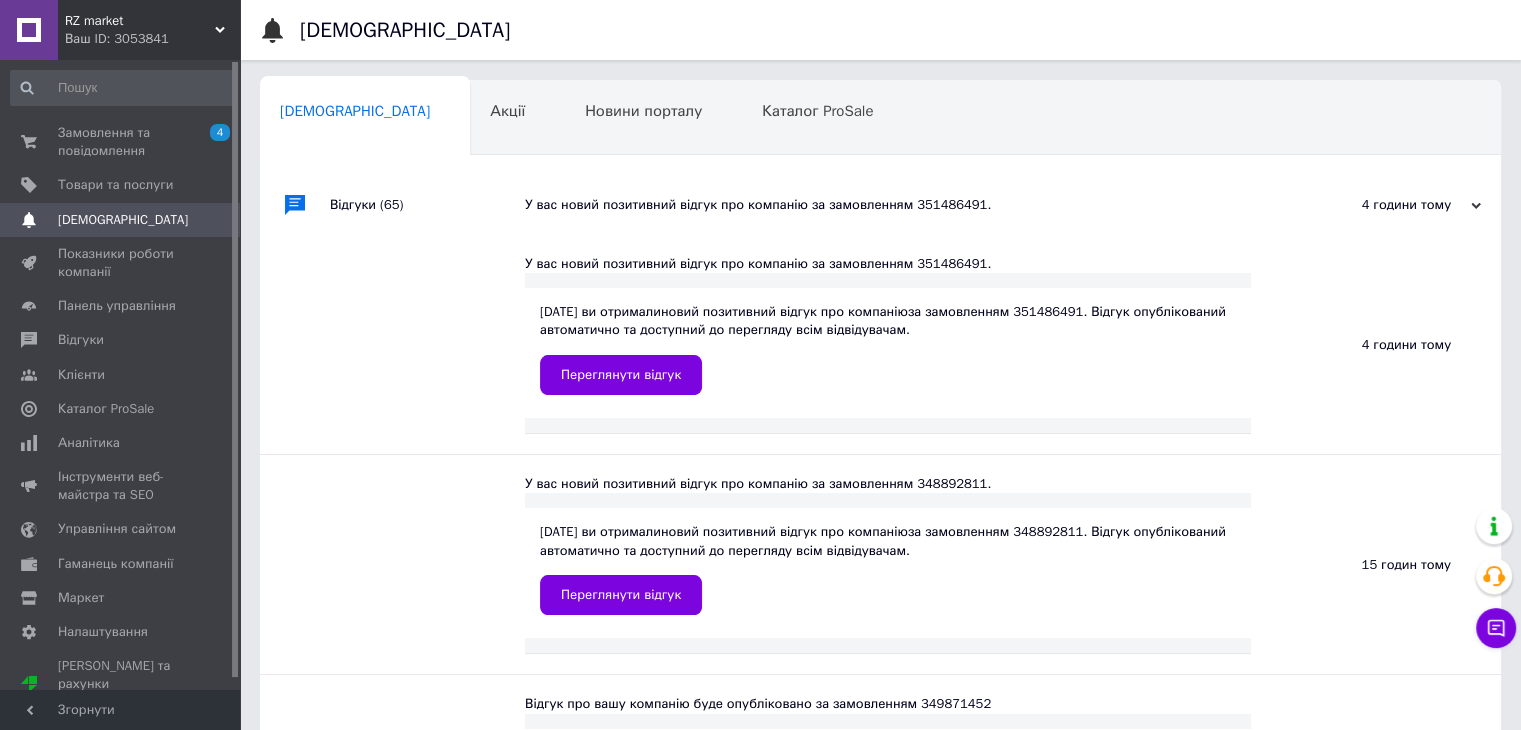 click on "[DEMOGRAPHIC_DATA] 0" at bounding box center [123, 220] 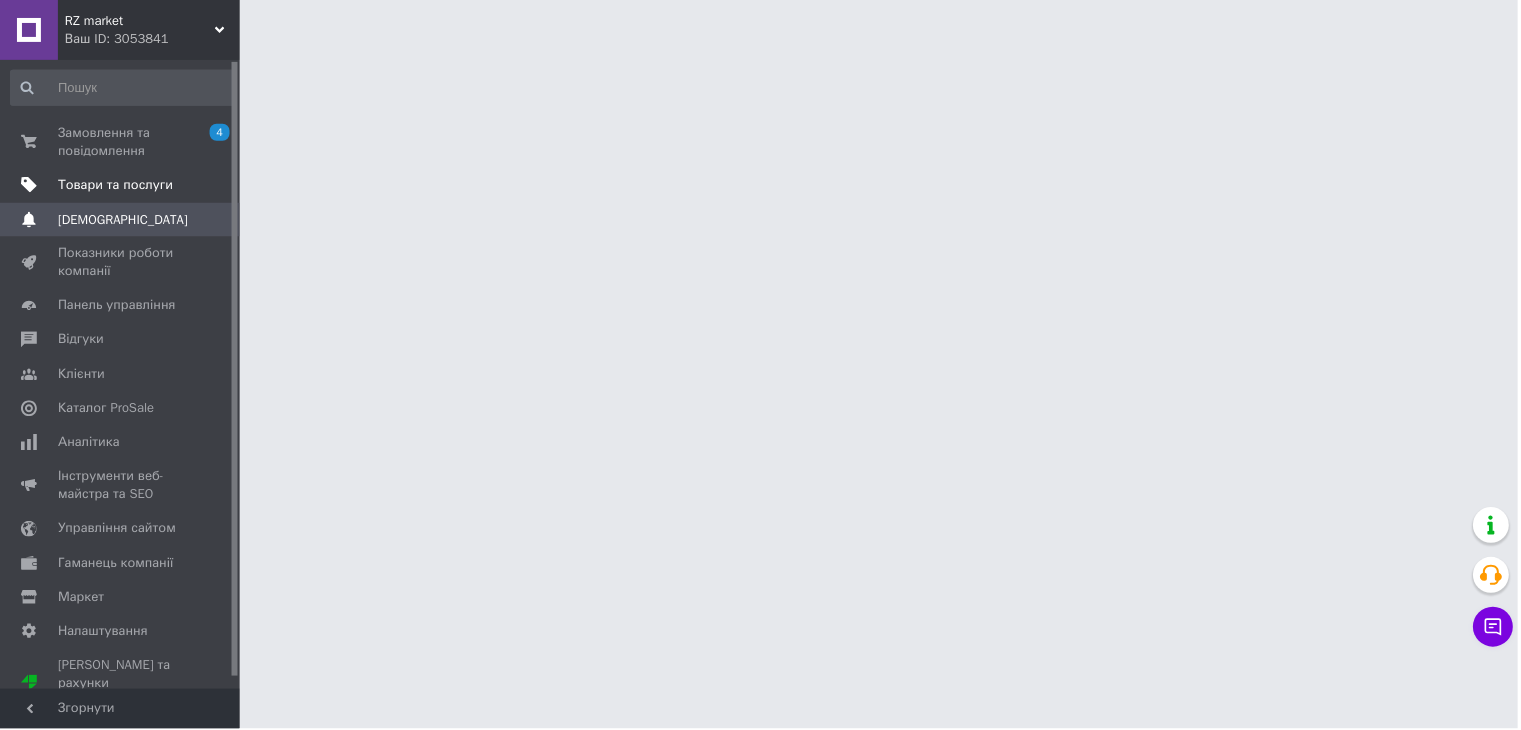 click on "Товари та послуги" at bounding box center [121, 185] 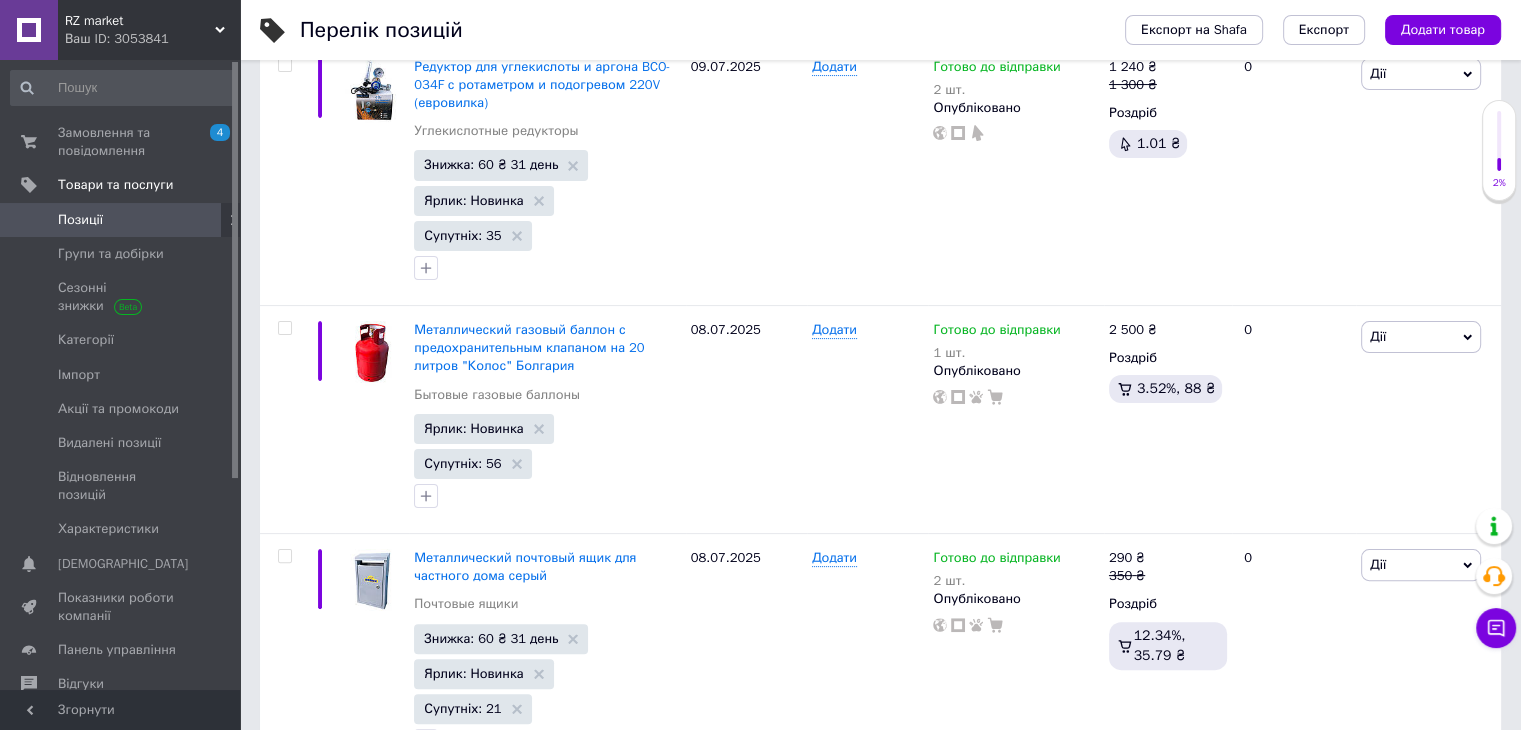 scroll, scrollTop: 400, scrollLeft: 0, axis: vertical 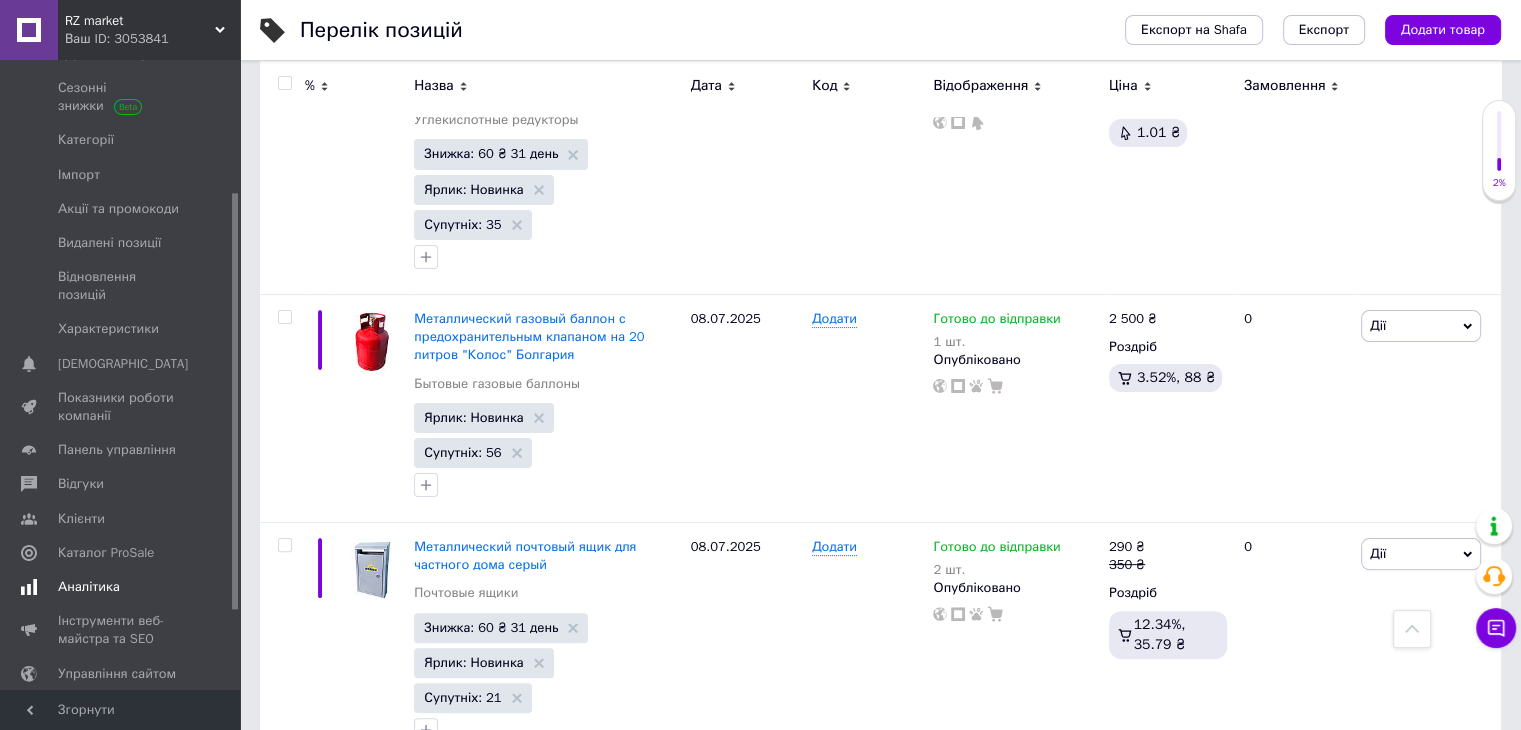 click on "Аналітика" at bounding box center (89, 587) 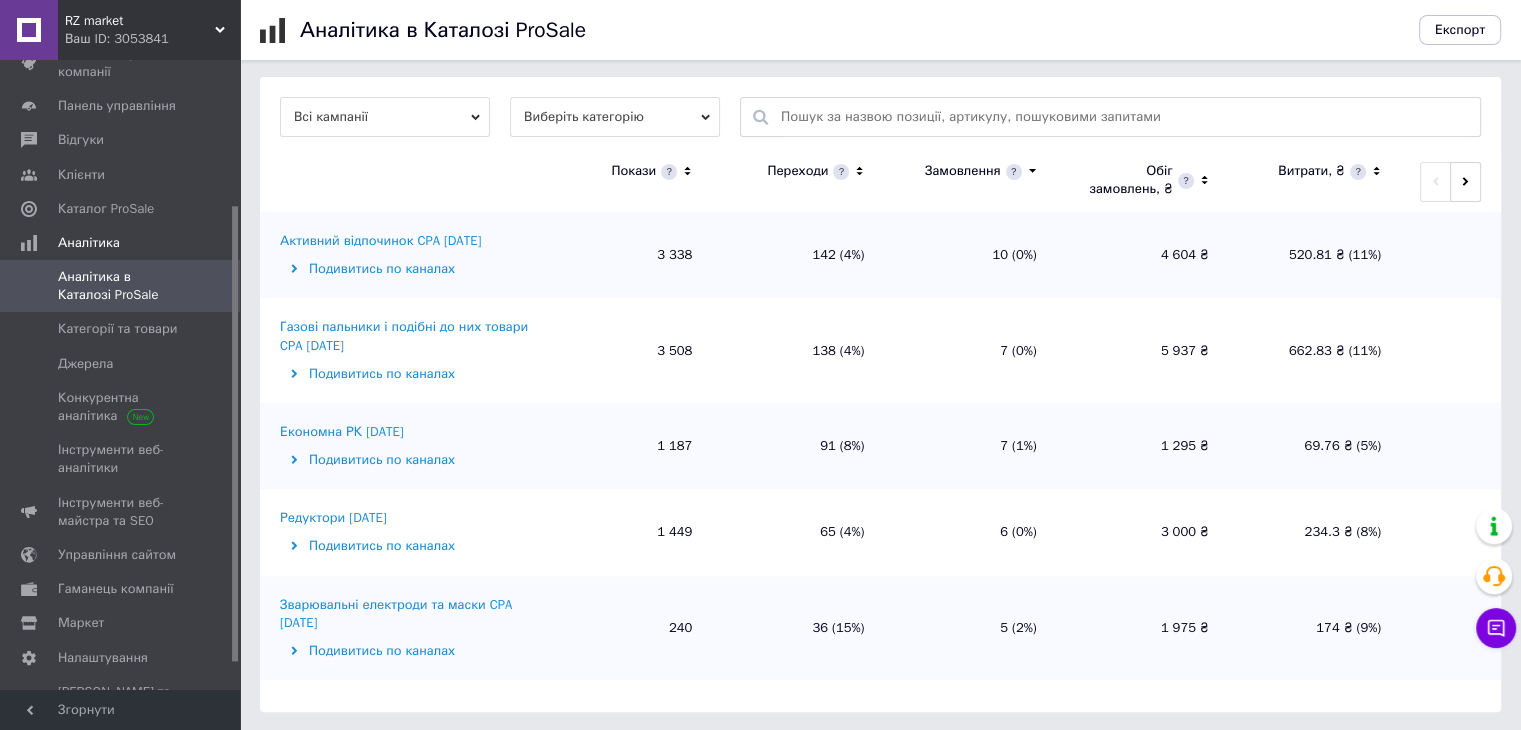 scroll, scrollTop: 600, scrollLeft: 0, axis: vertical 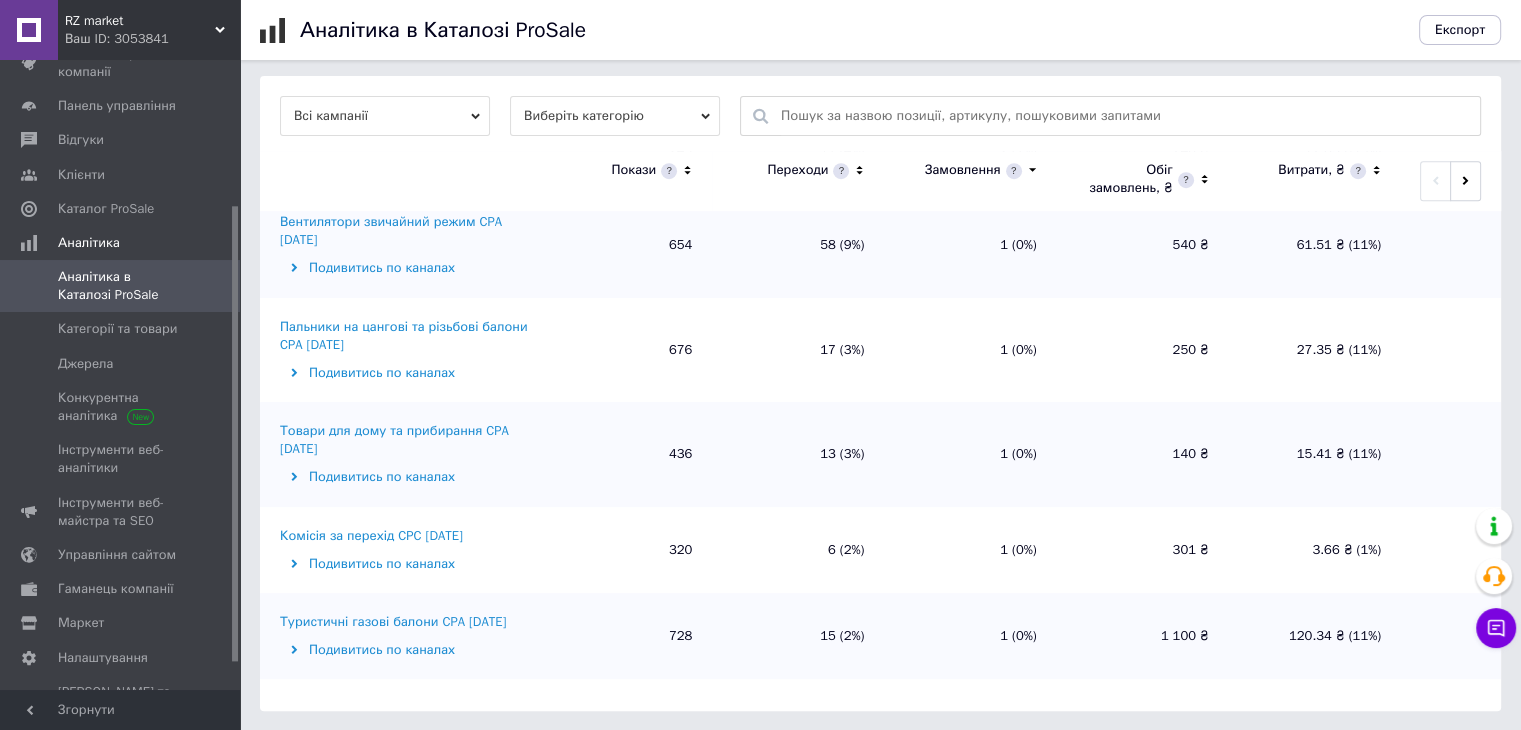 click on "Комісія за перехід CPC [DATE] Подивитись по каналах" at bounding box center [400, 550] 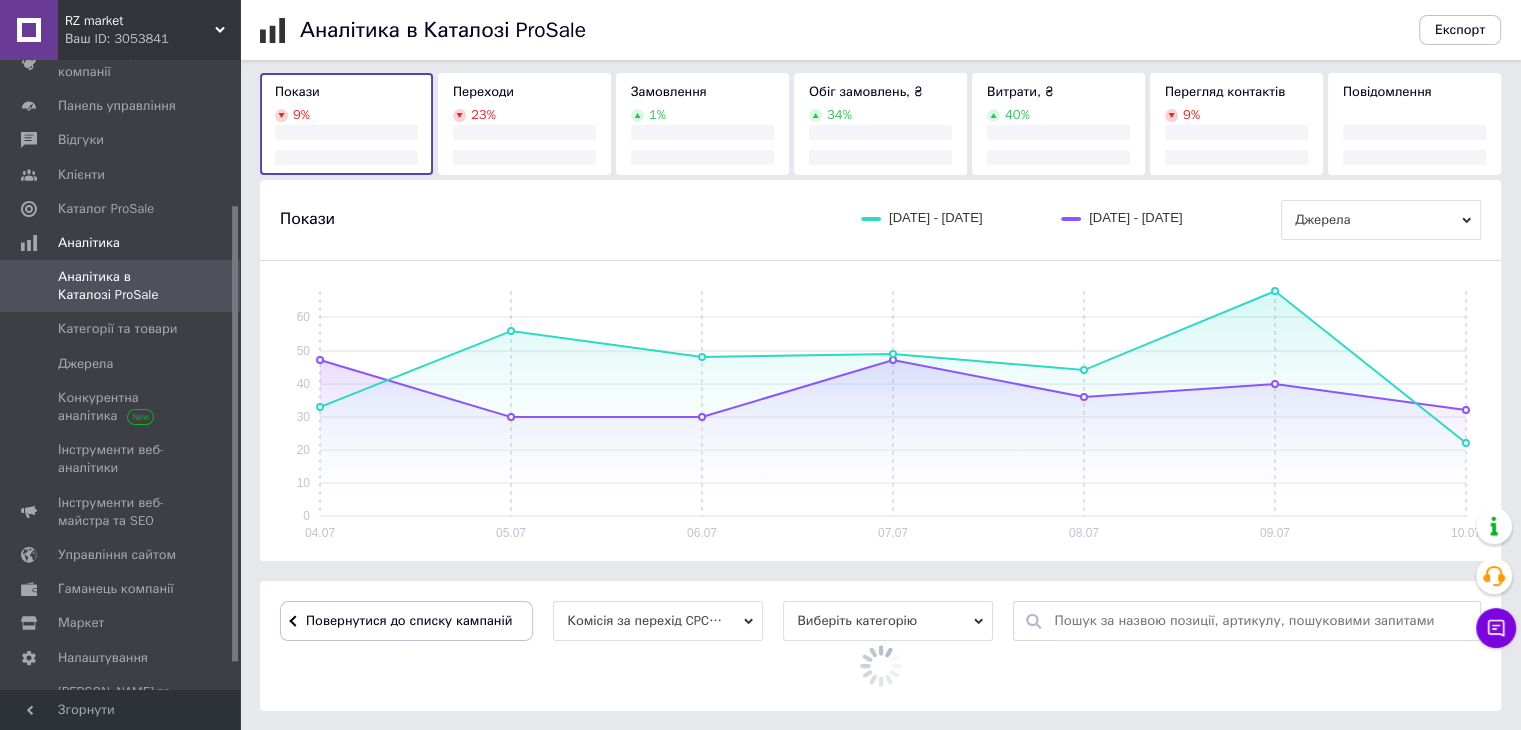 scroll, scrollTop: 466, scrollLeft: 0, axis: vertical 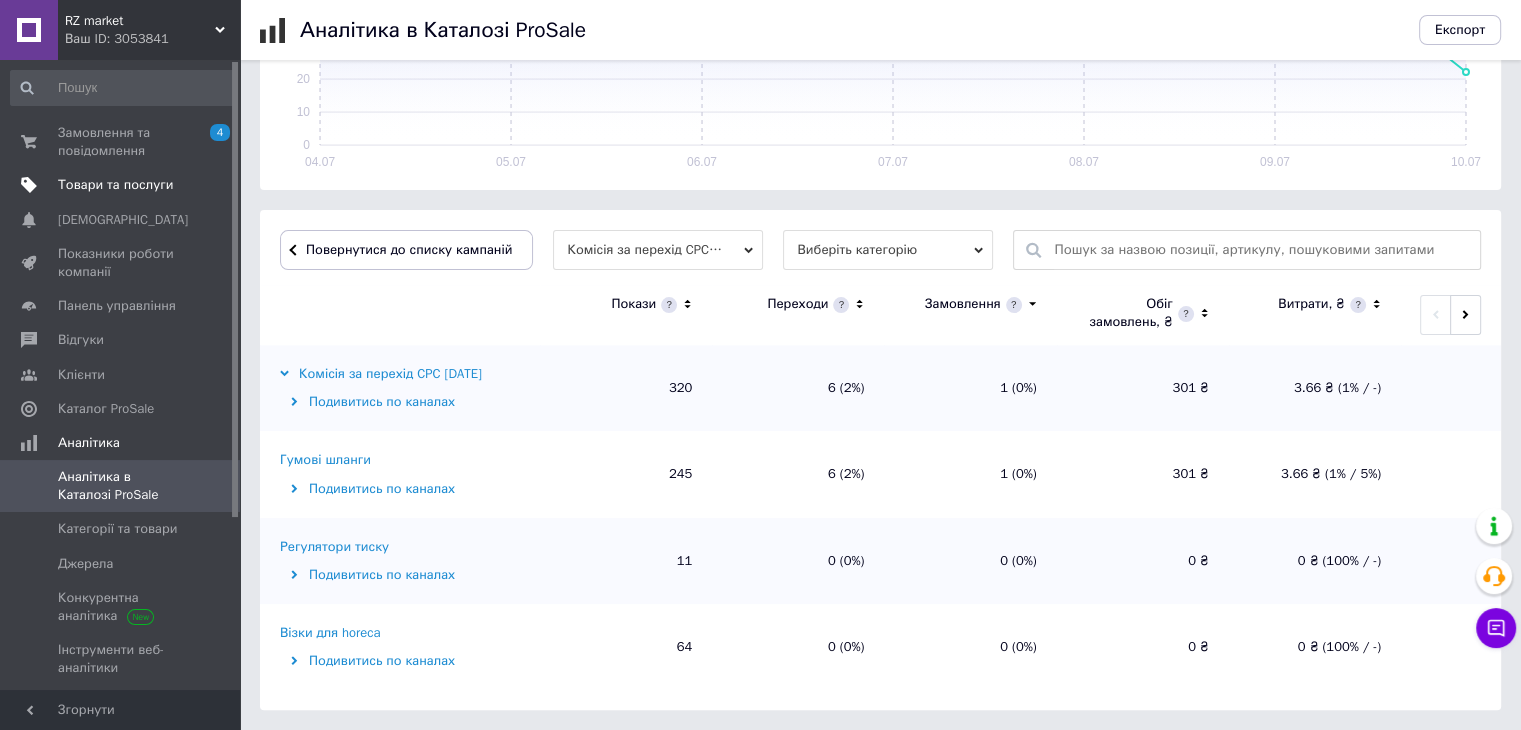 click on "Товари та послуги" at bounding box center (115, 185) 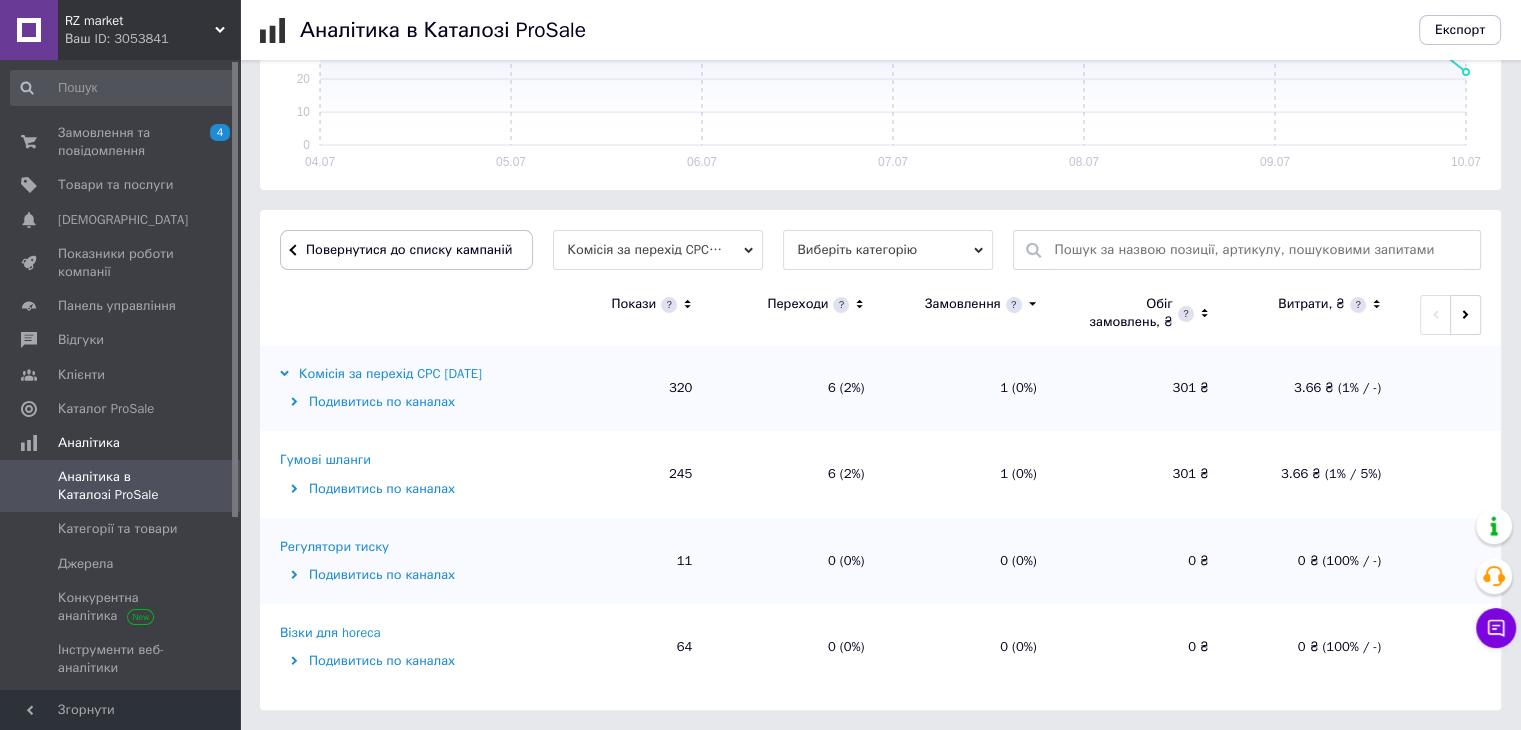 scroll, scrollTop: 0, scrollLeft: 0, axis: both 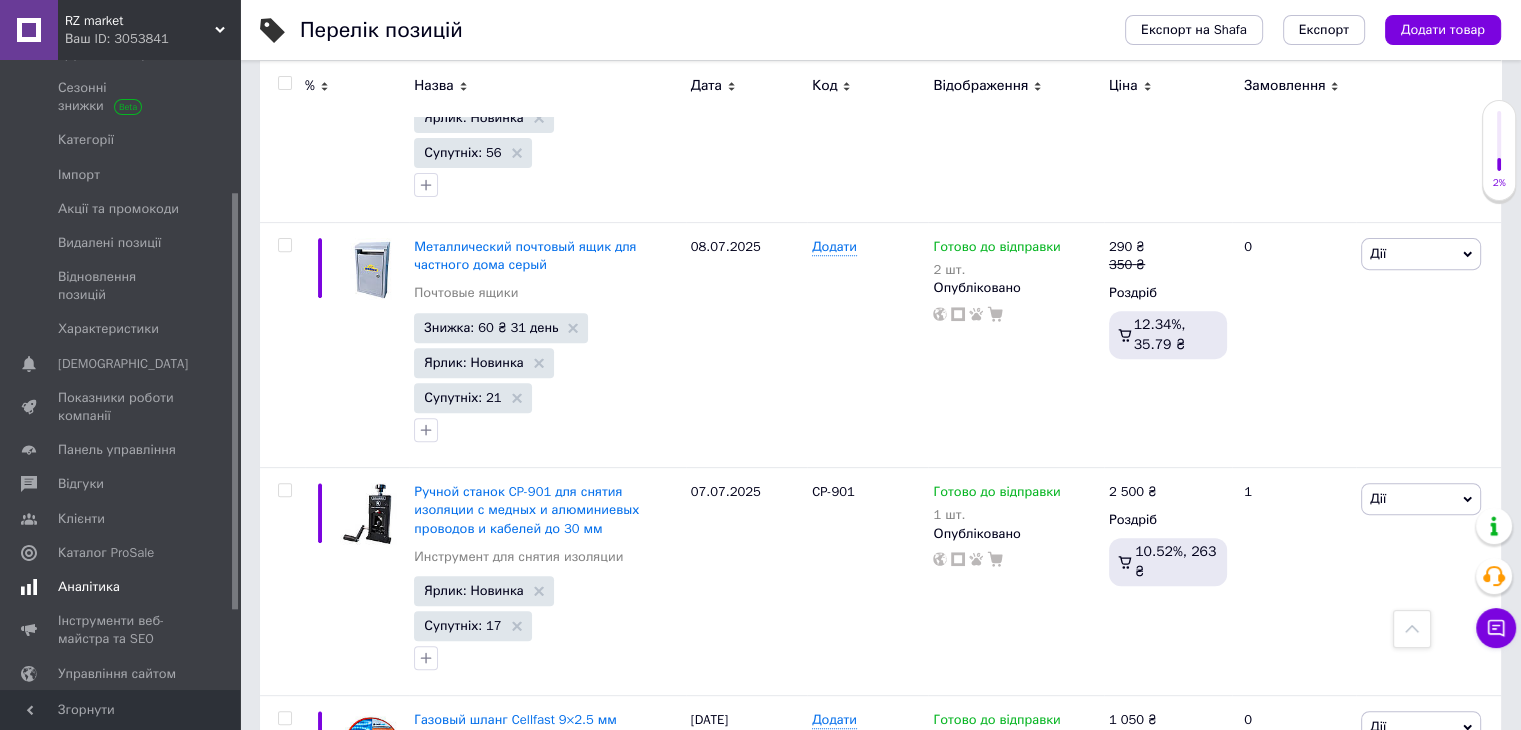 click on "Аналітика" at bounding box center (123, 587) 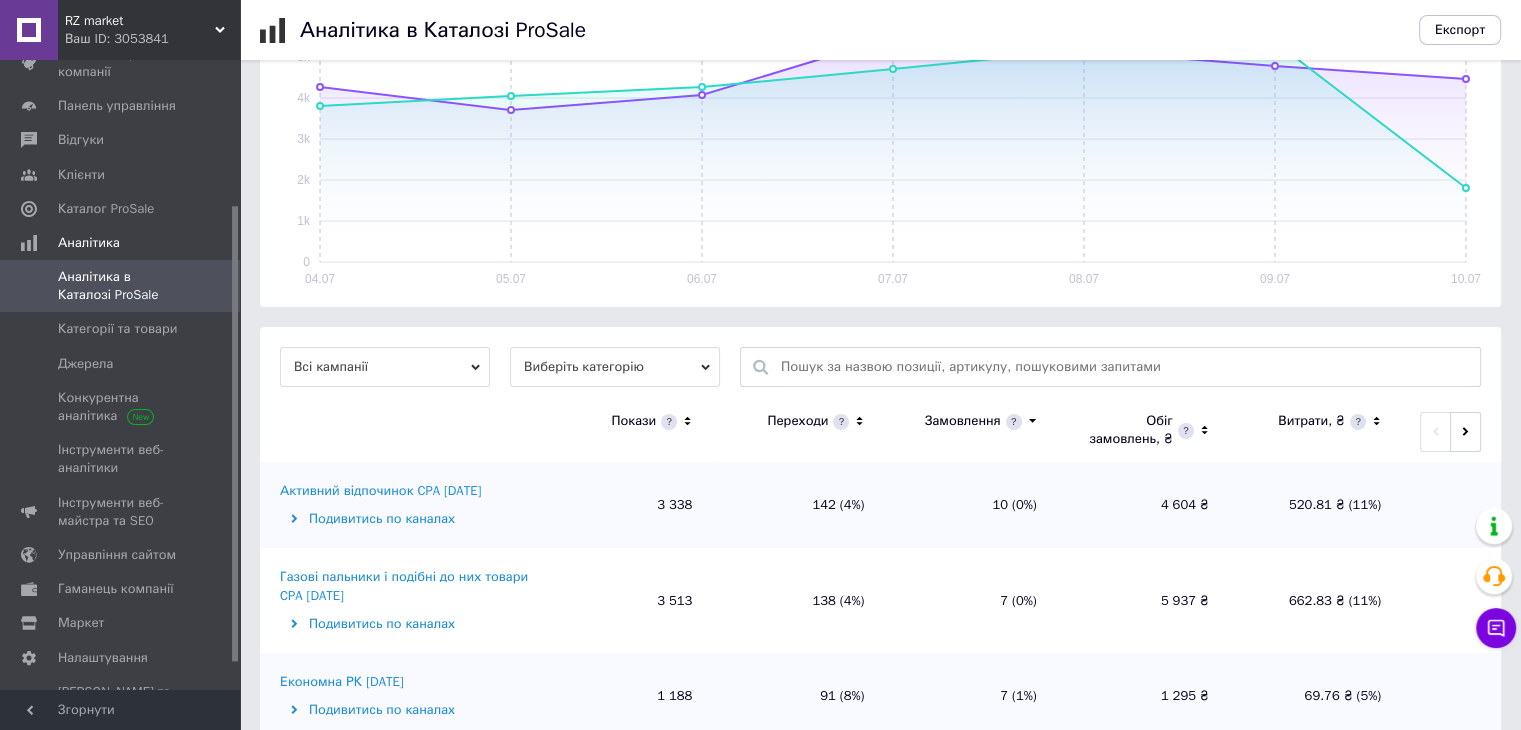 scroll, scrollTop: 600, scrollLeft: 0, axis: vertical 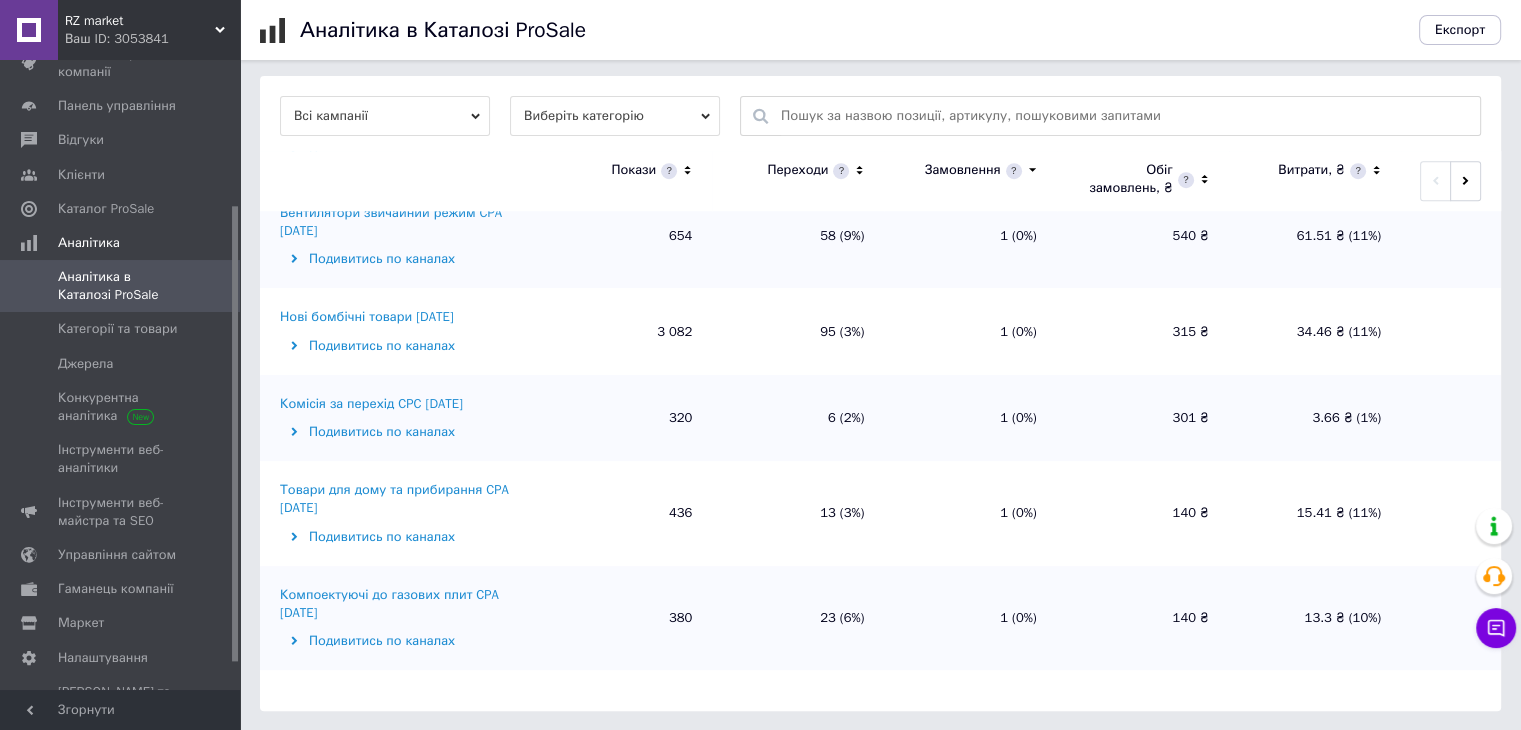 click on "Товари для дому та прибирання CPA [DATE]" at bounding box center (407, 499) 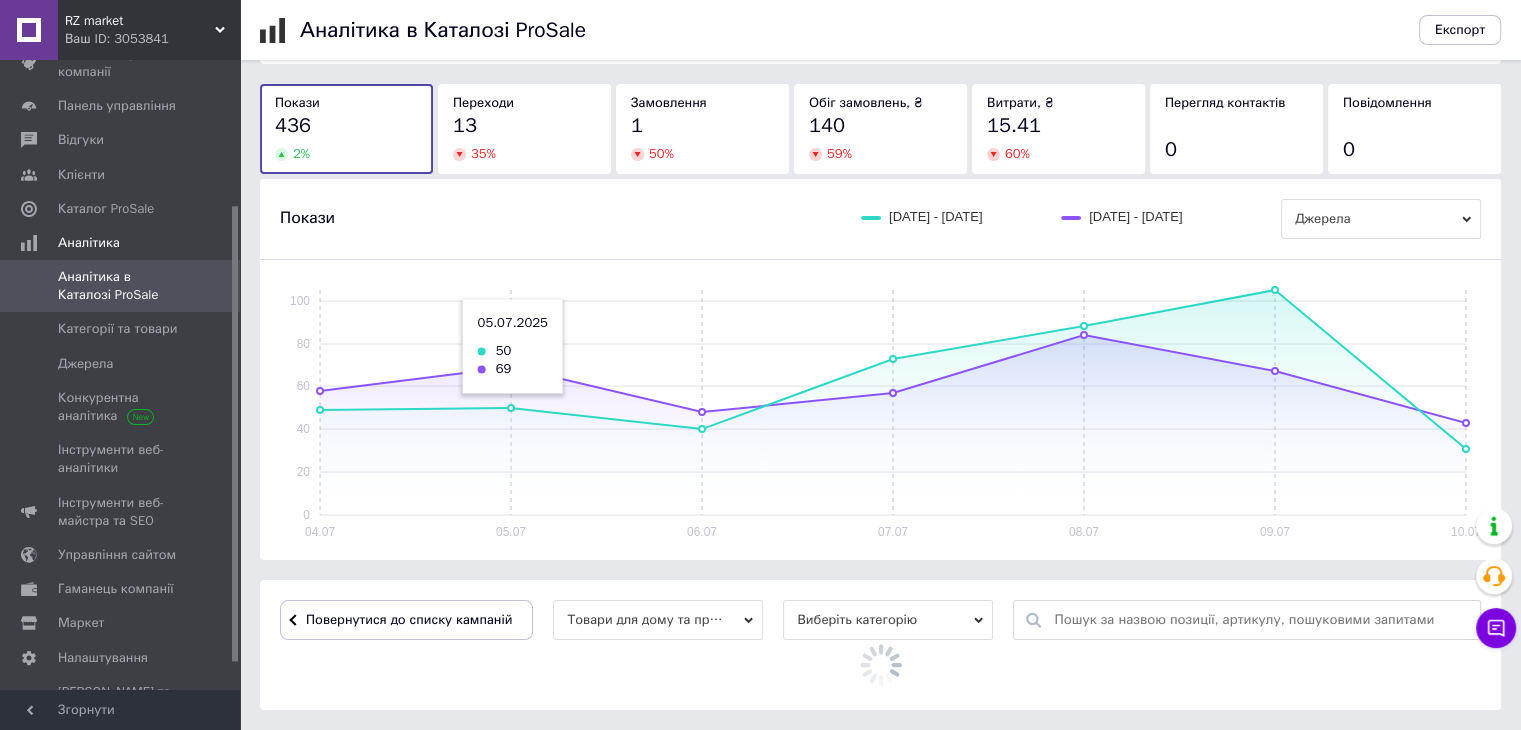 scroll, scrollTop: 600, scrollLeft: 0, axis: vertical 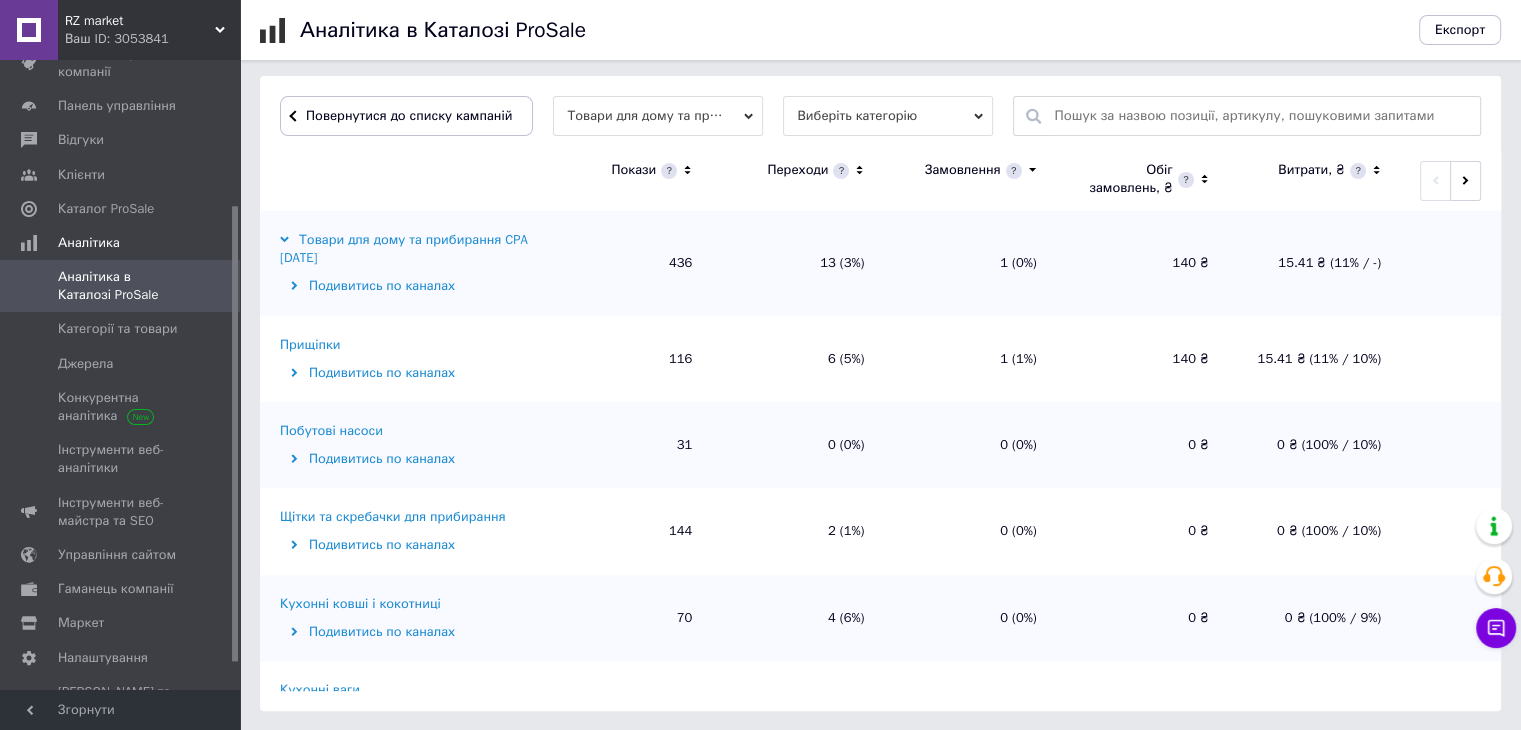 click on "Побутові насоси" at bounding box center [331, 431] 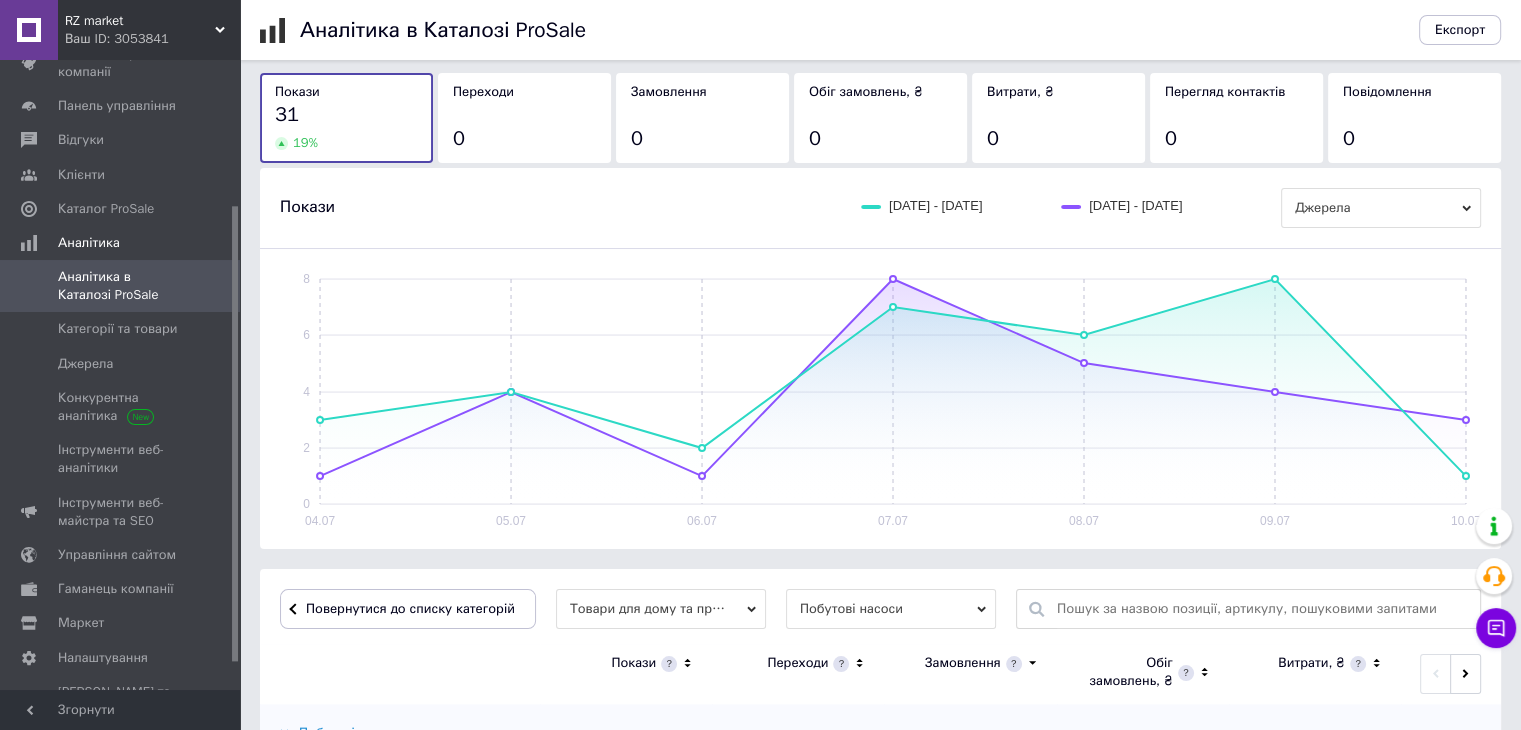 scroll, scrollTop: 329, scrollLeft: 0, axis: vertical 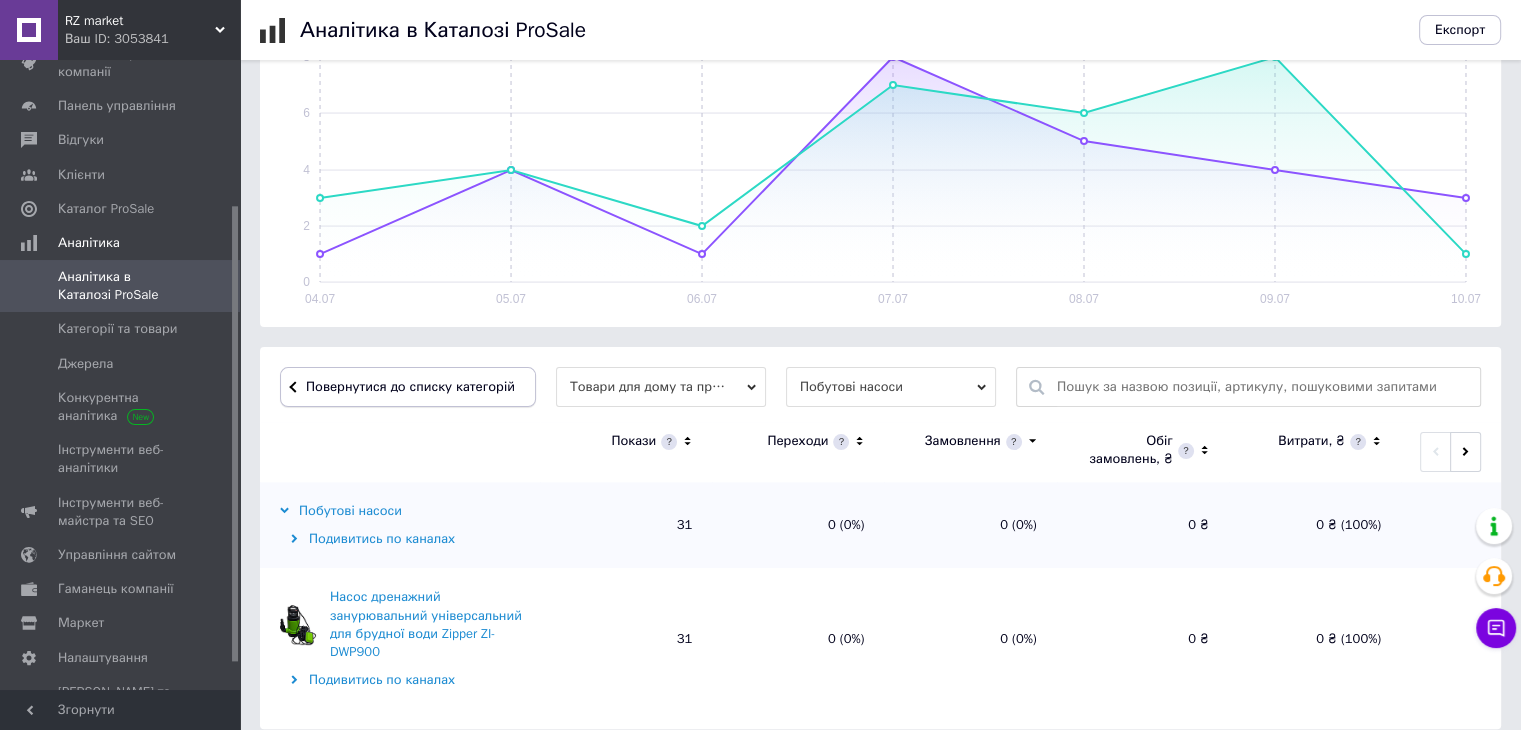 click on "Повернутися до списку категорій" at bounding box center [408, 387] 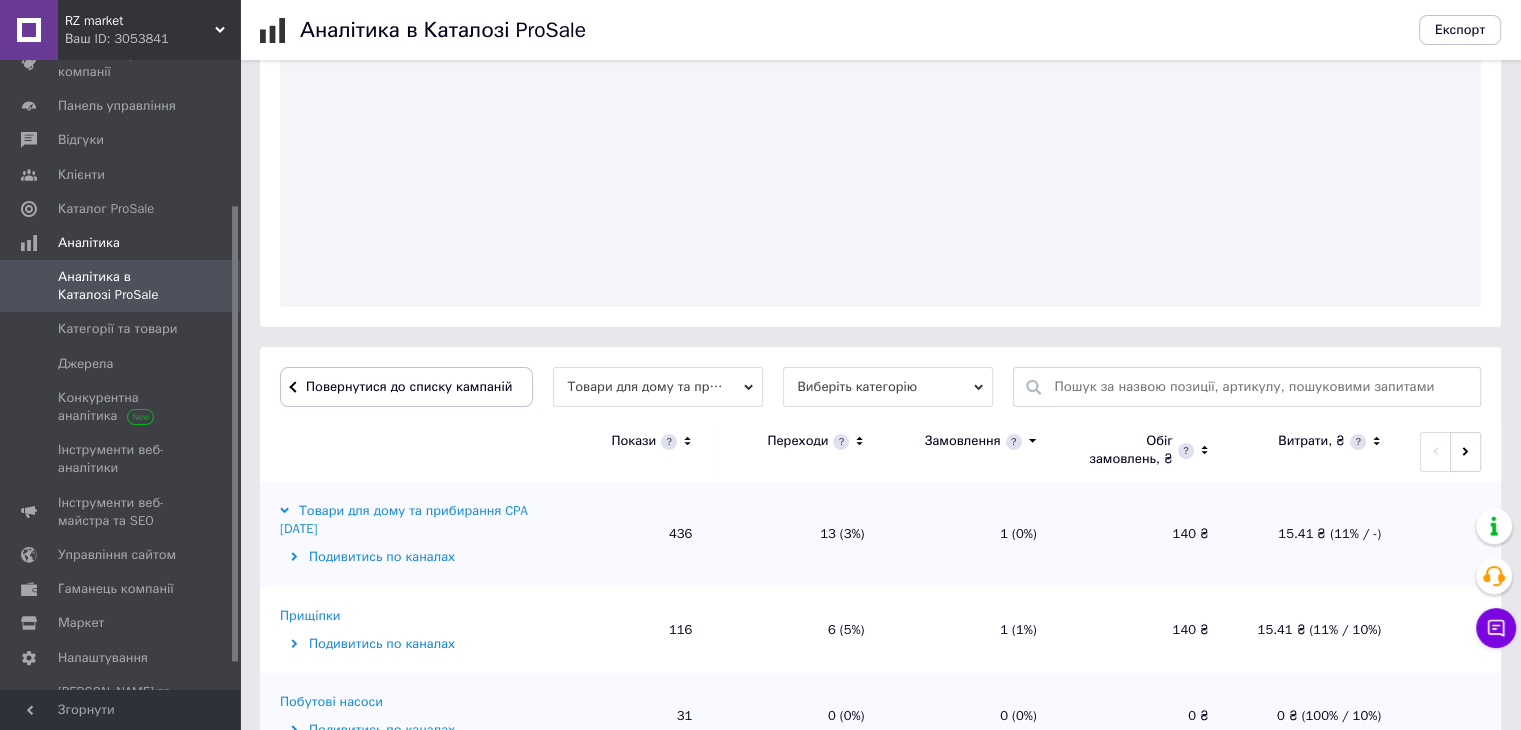 scroll, scrollTop: 329, scrollLeft: 0, axis: vertical 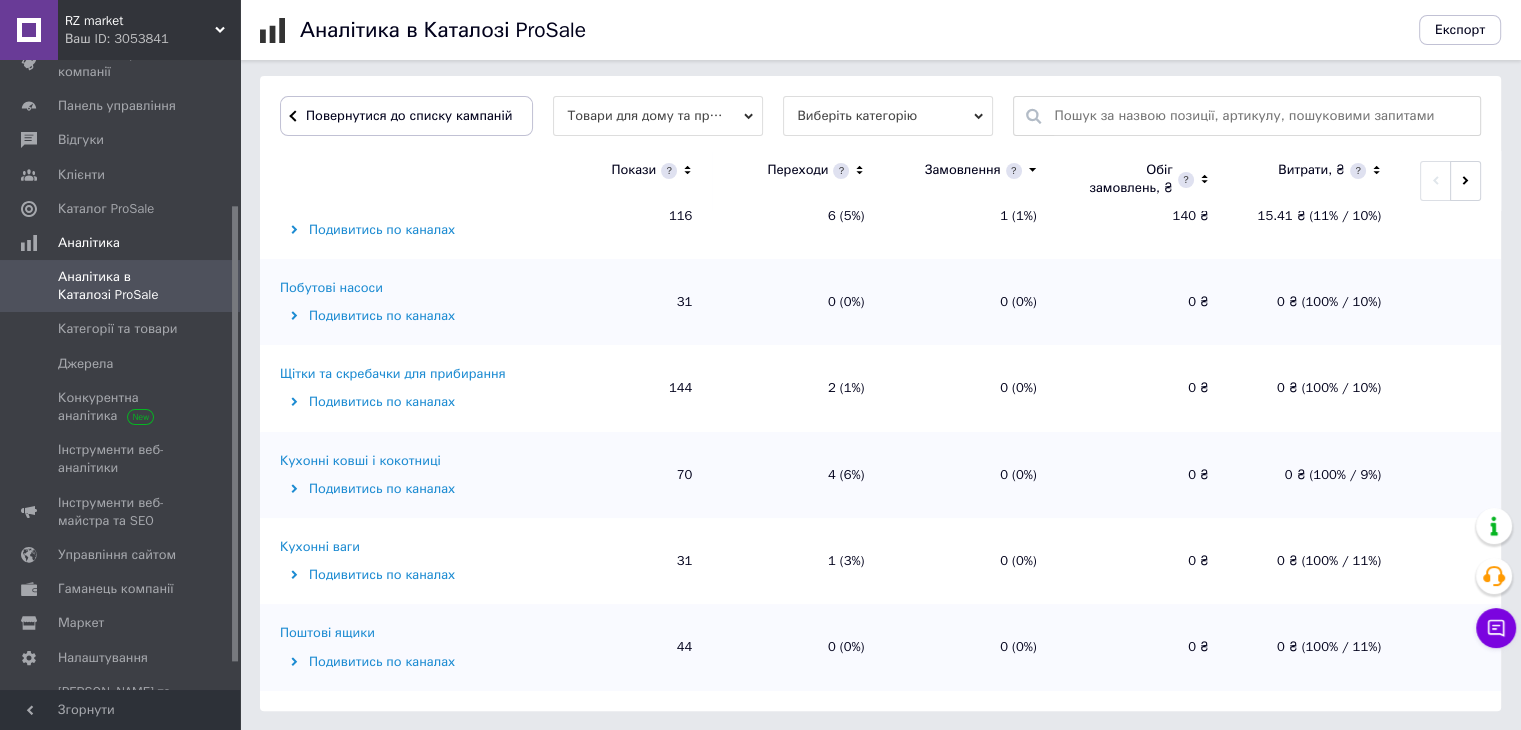 click on "Поштові ящики" at bounding box center [327, 633] 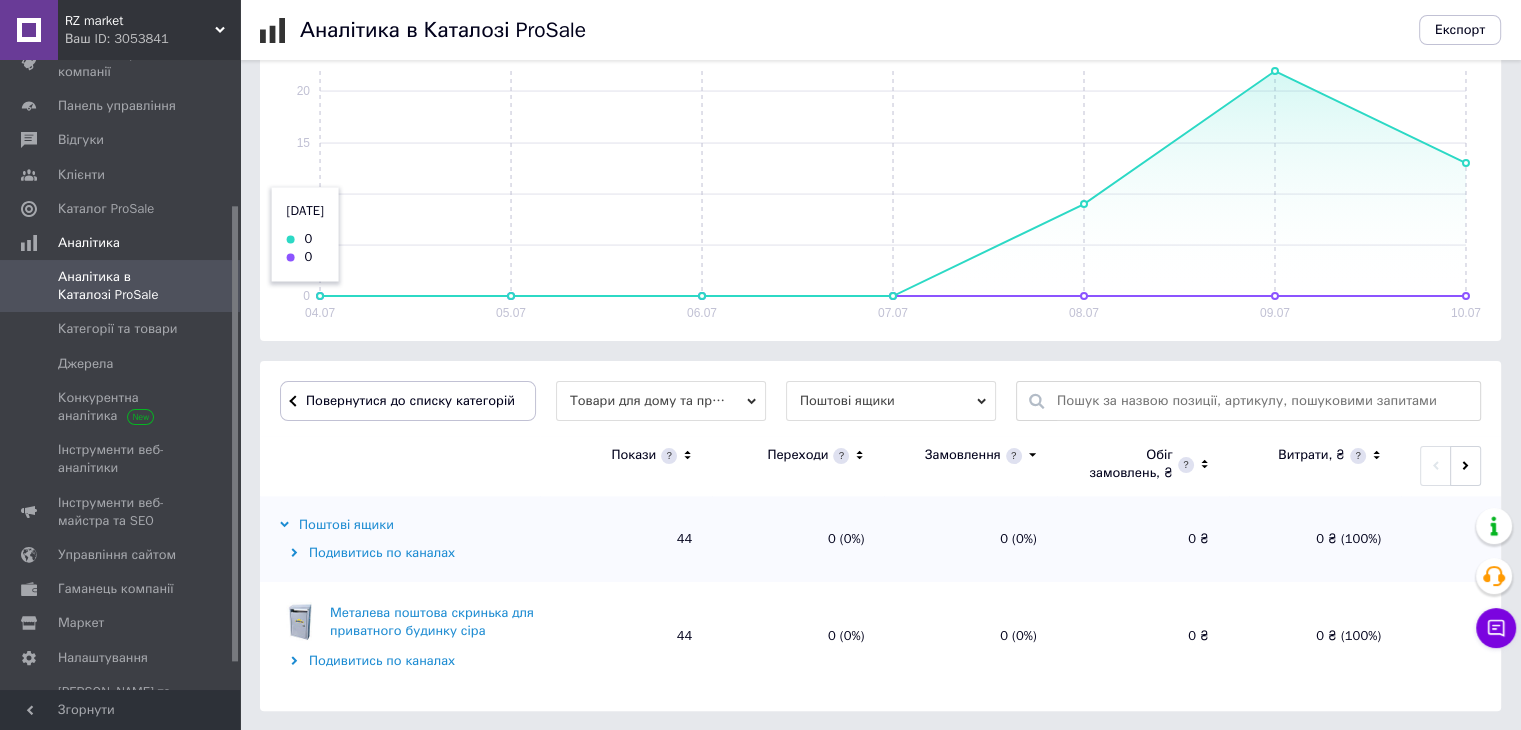 scroll, scrollTop: 0, scrollLeft: 0, axis: both 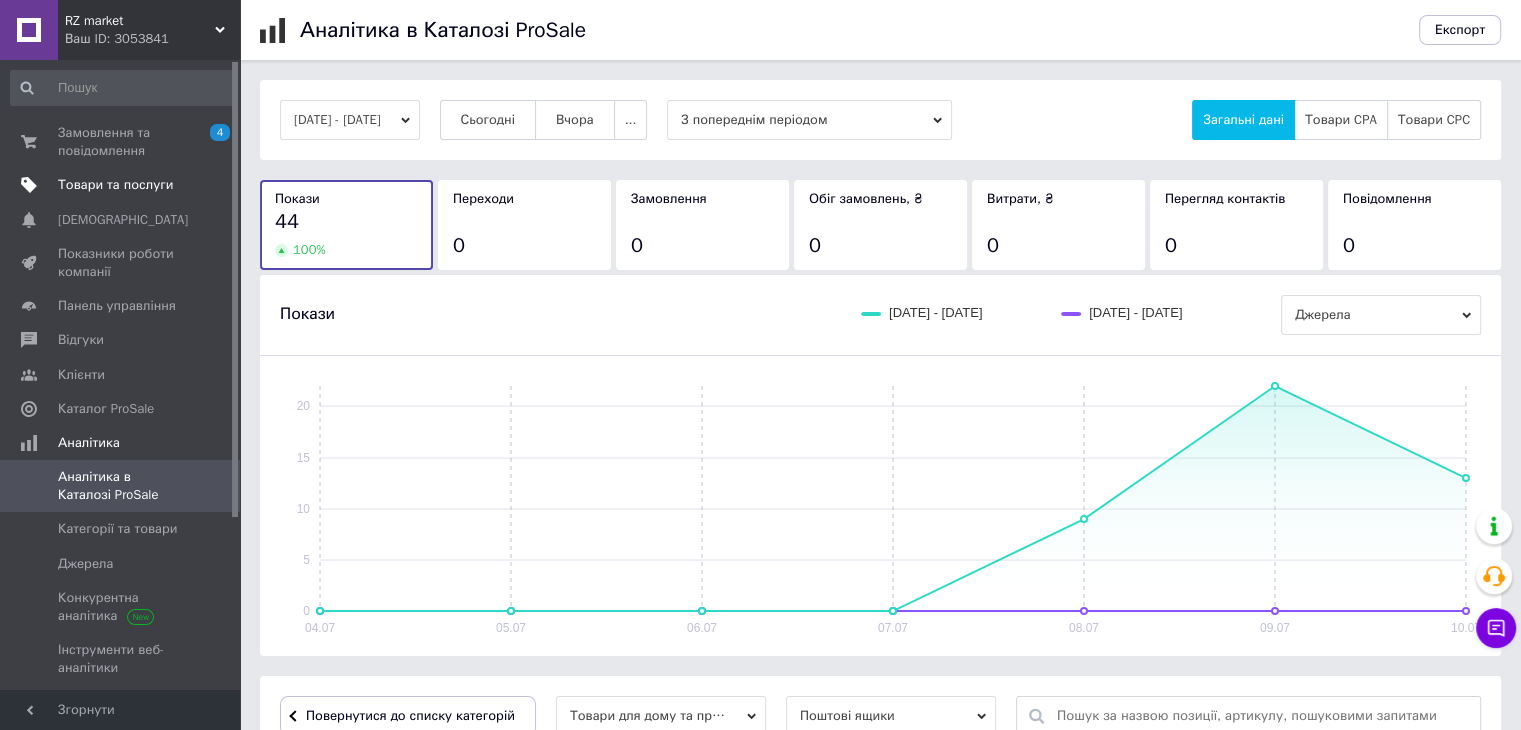 click on "Товари та послуги" at bounding box center [123, 185] 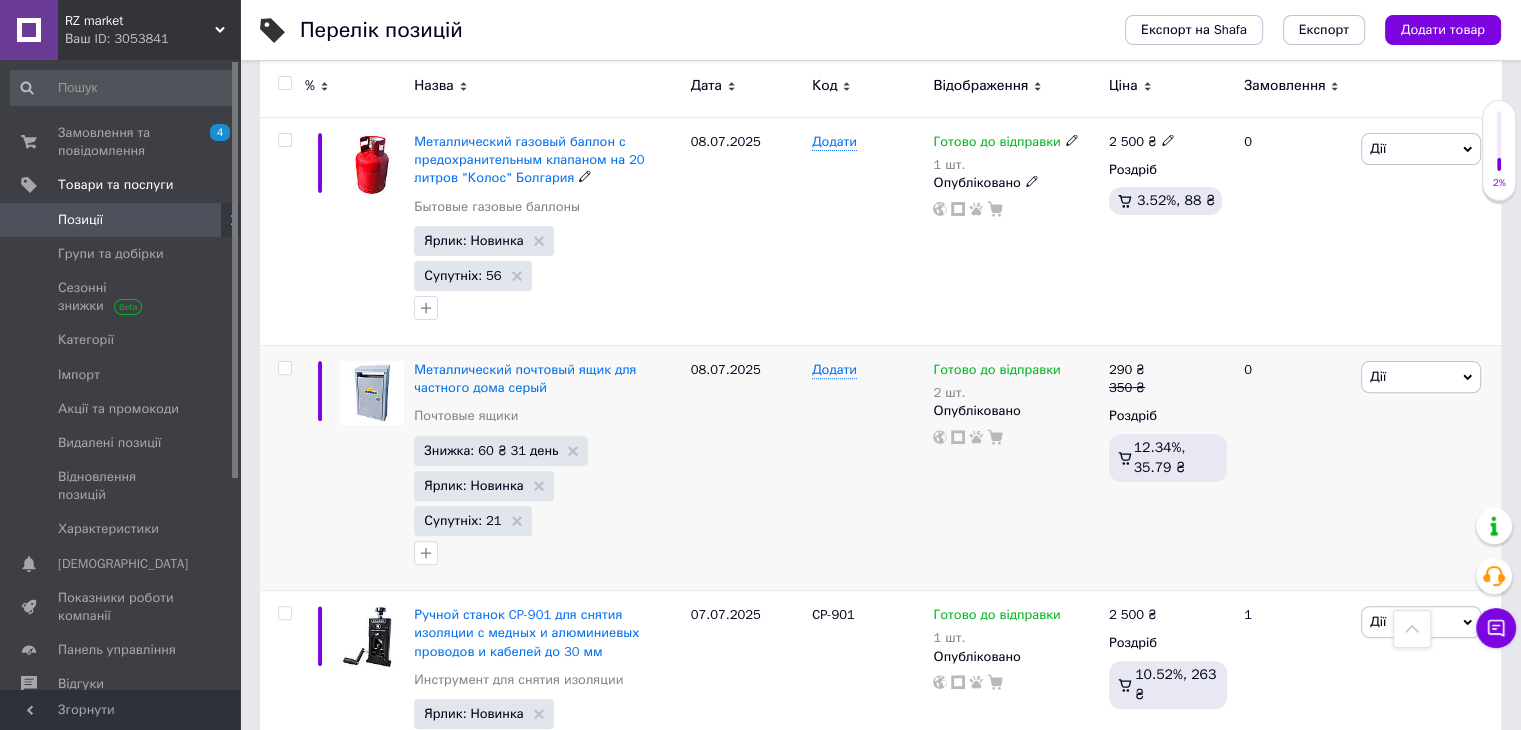 scroll, scrollTop: 600, scrollLeft: 0, axis: vertical 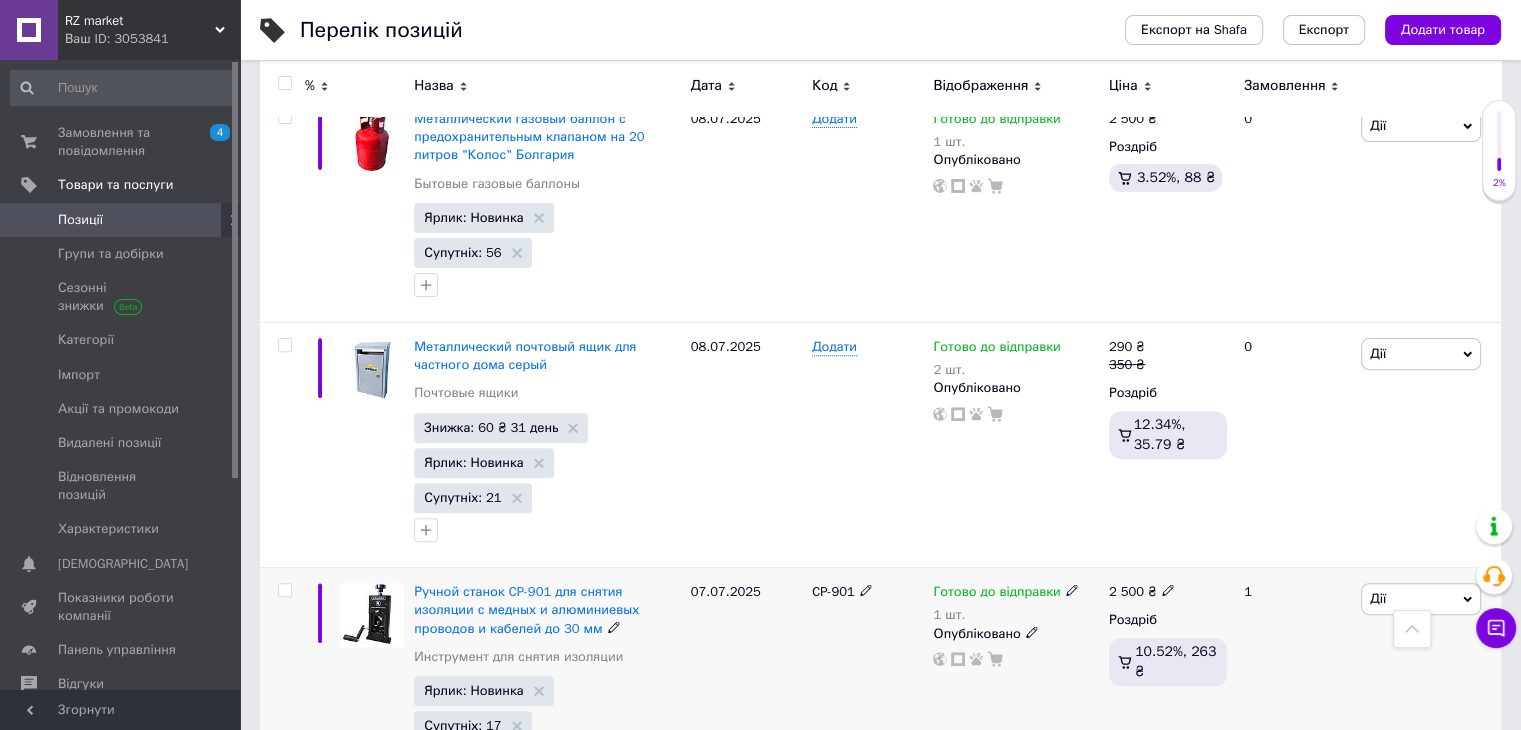 click 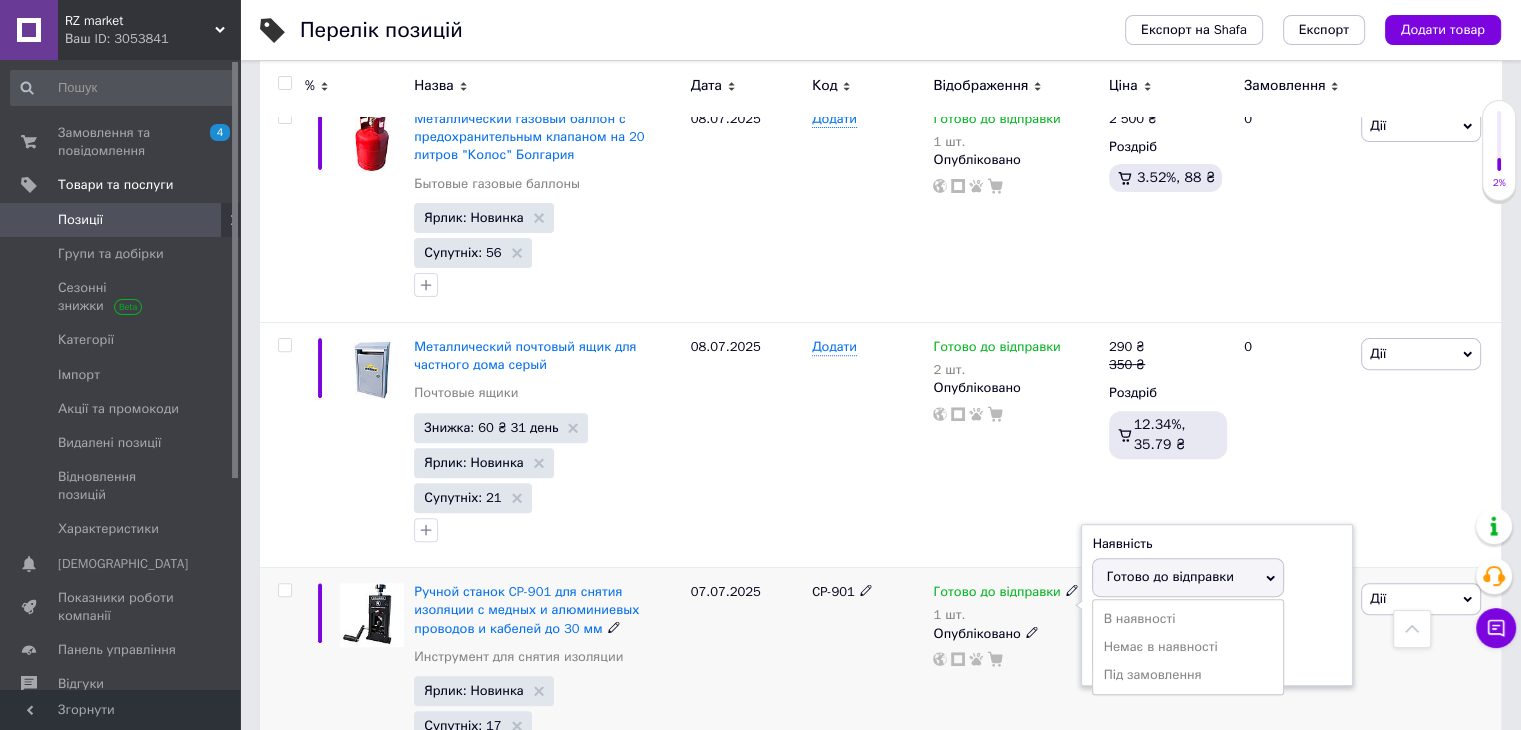 click on "Наявність Готово до відправки В наявності Немає в наявності Під замовлення Залишки 1 шт." at bounding box center (1217, 605) 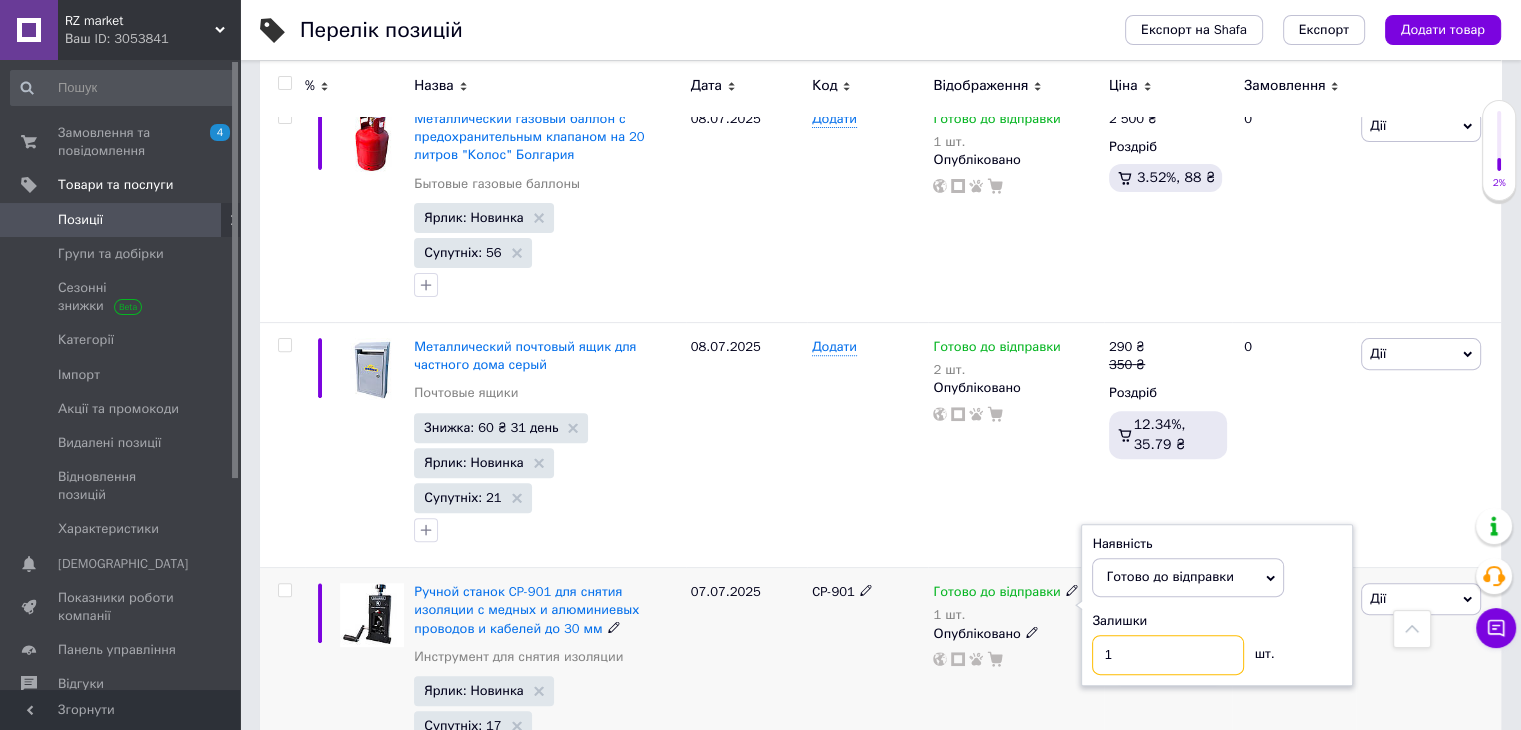 click on "1" at bounding box center [1168, 655] 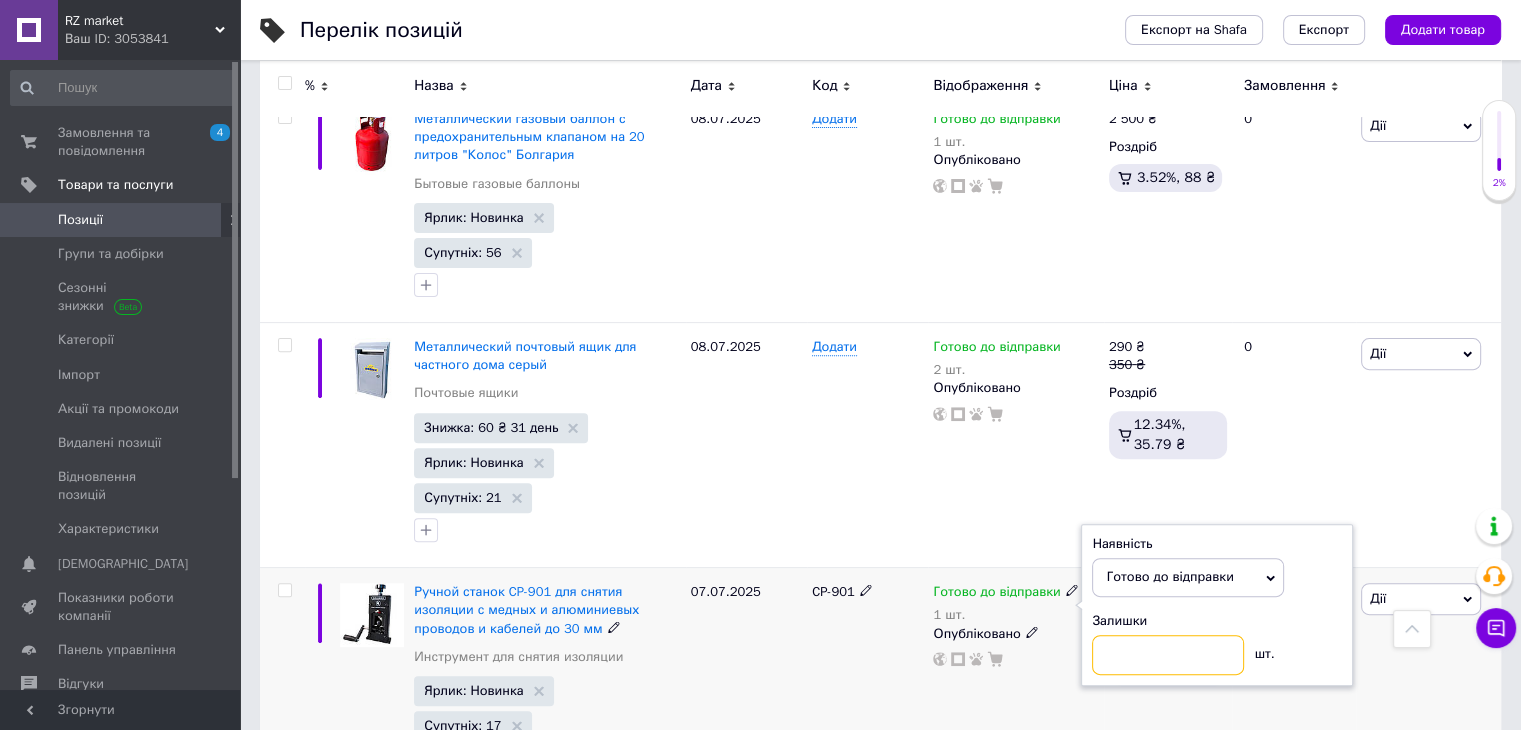 type on "2" 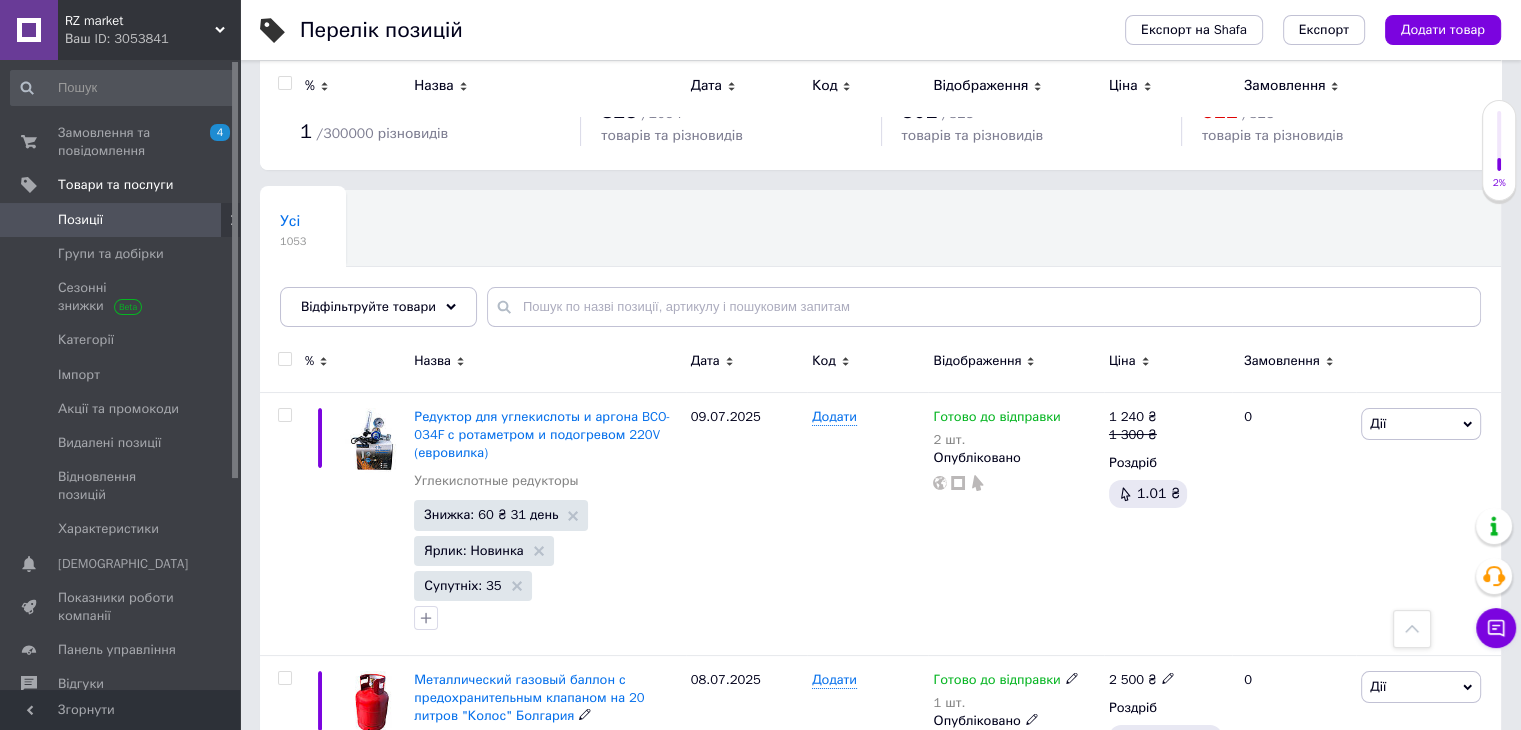 scroll, scrollTop: 0, scrollLeft: 0, axis: both 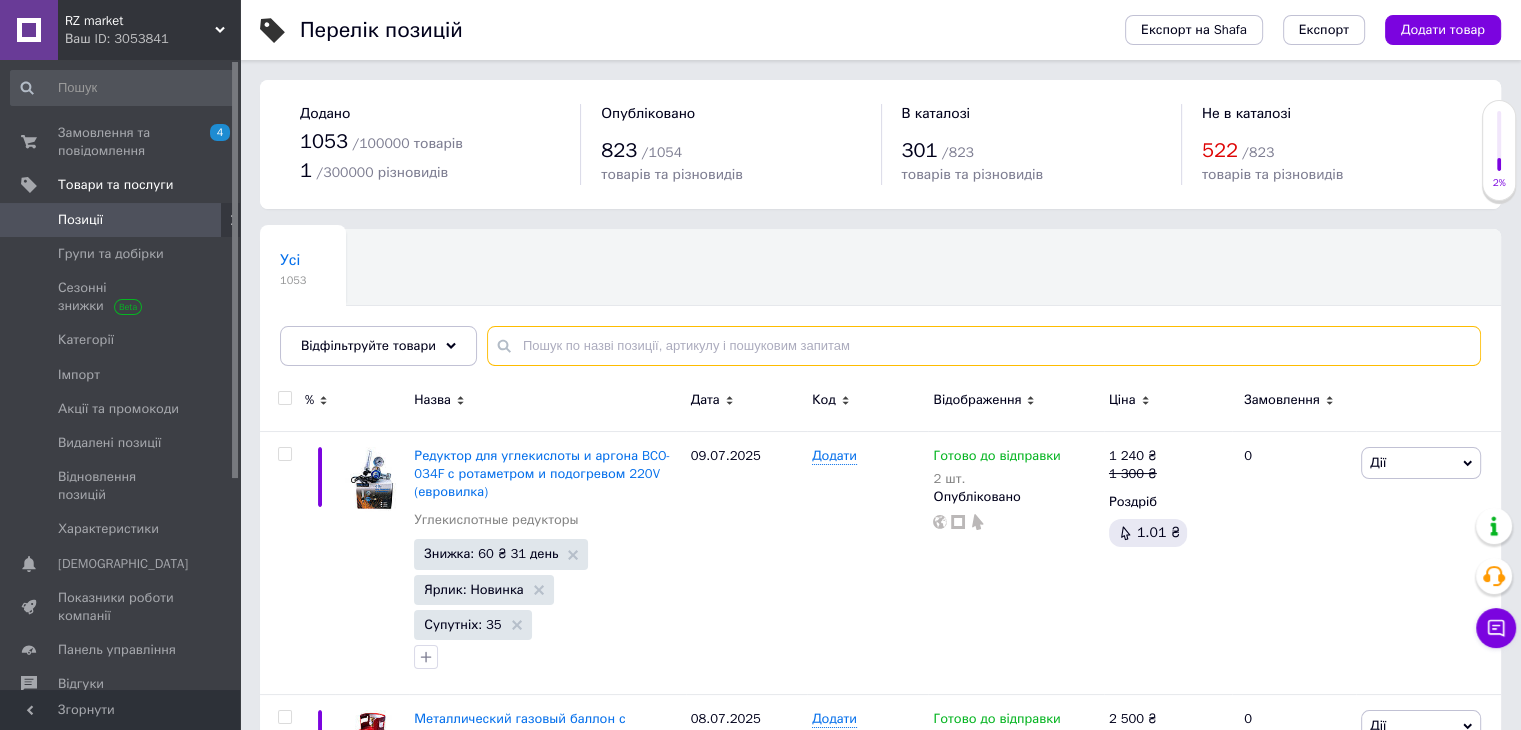 click at bounding box center (984, 346) 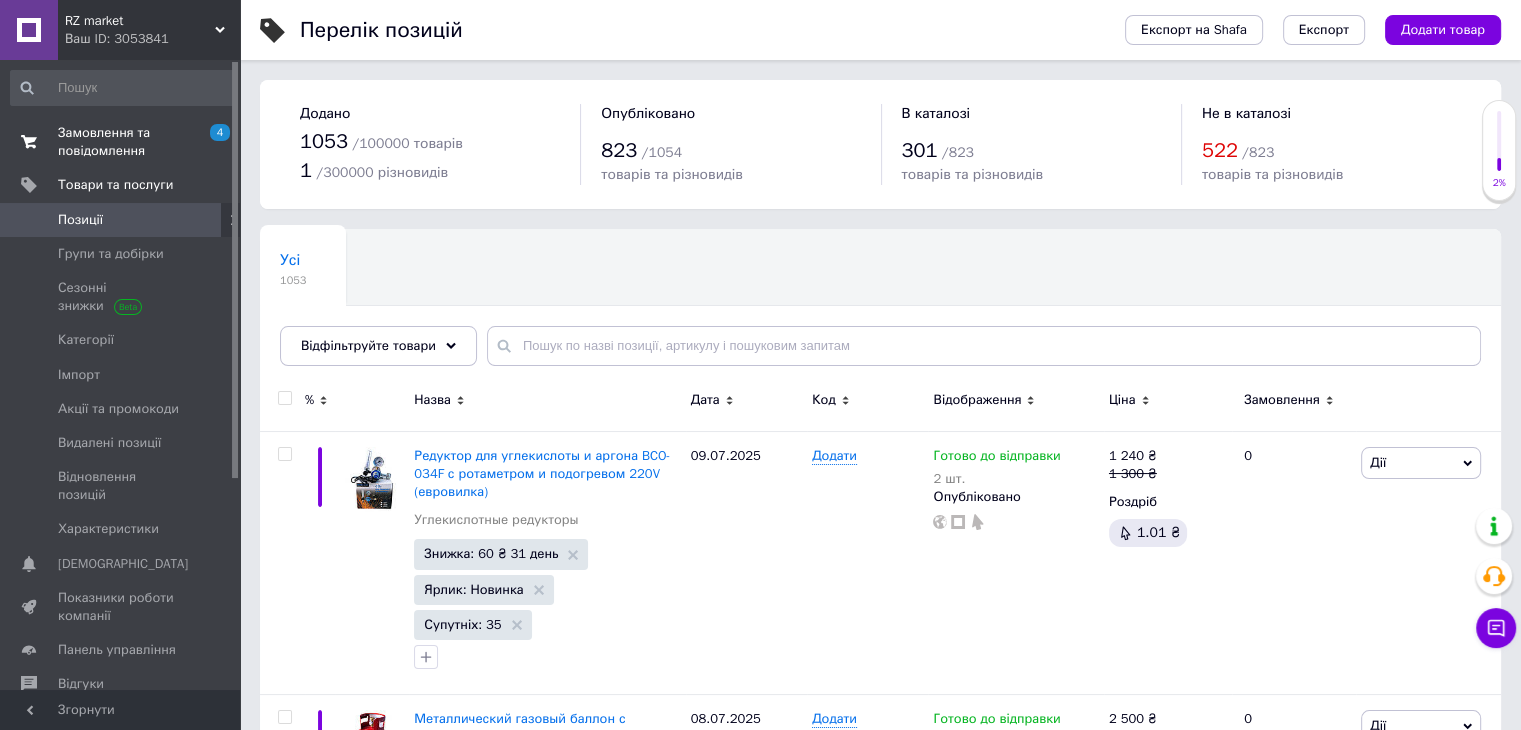 click on "Замовлення та повідомлення" at bounding box center (121, 142) 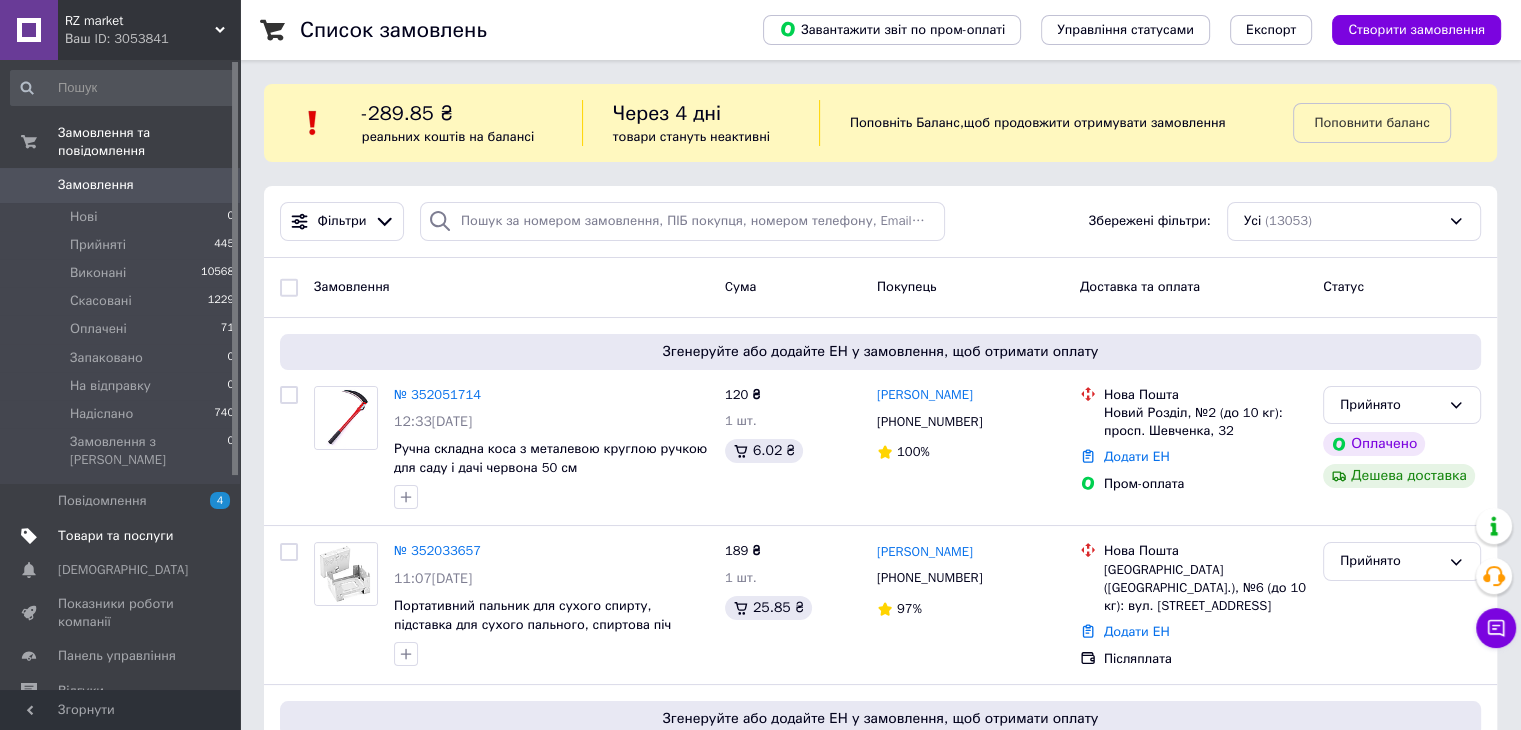 click on "Товари та послуги" at bounding box center [115, 536] 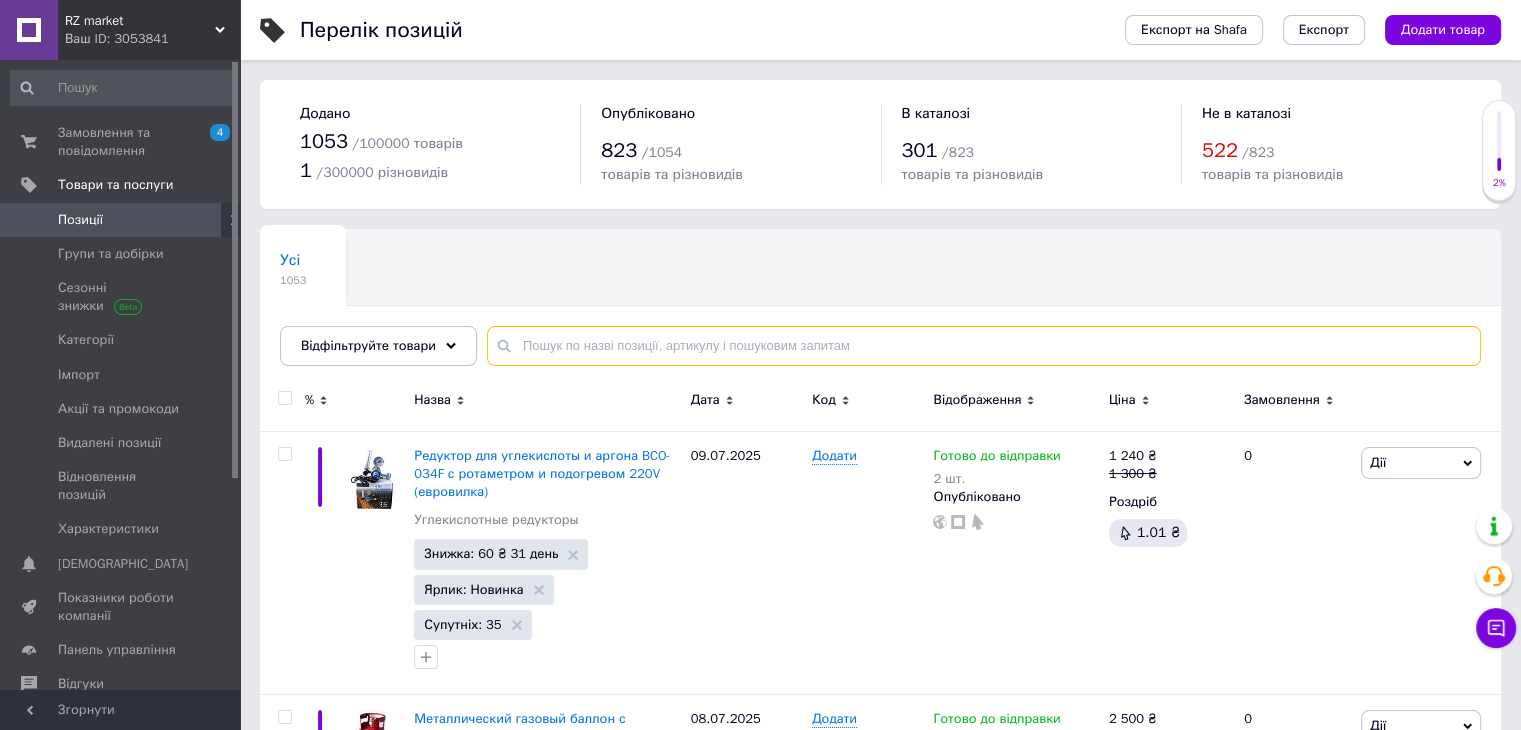 click at bounding box center [984, 346] 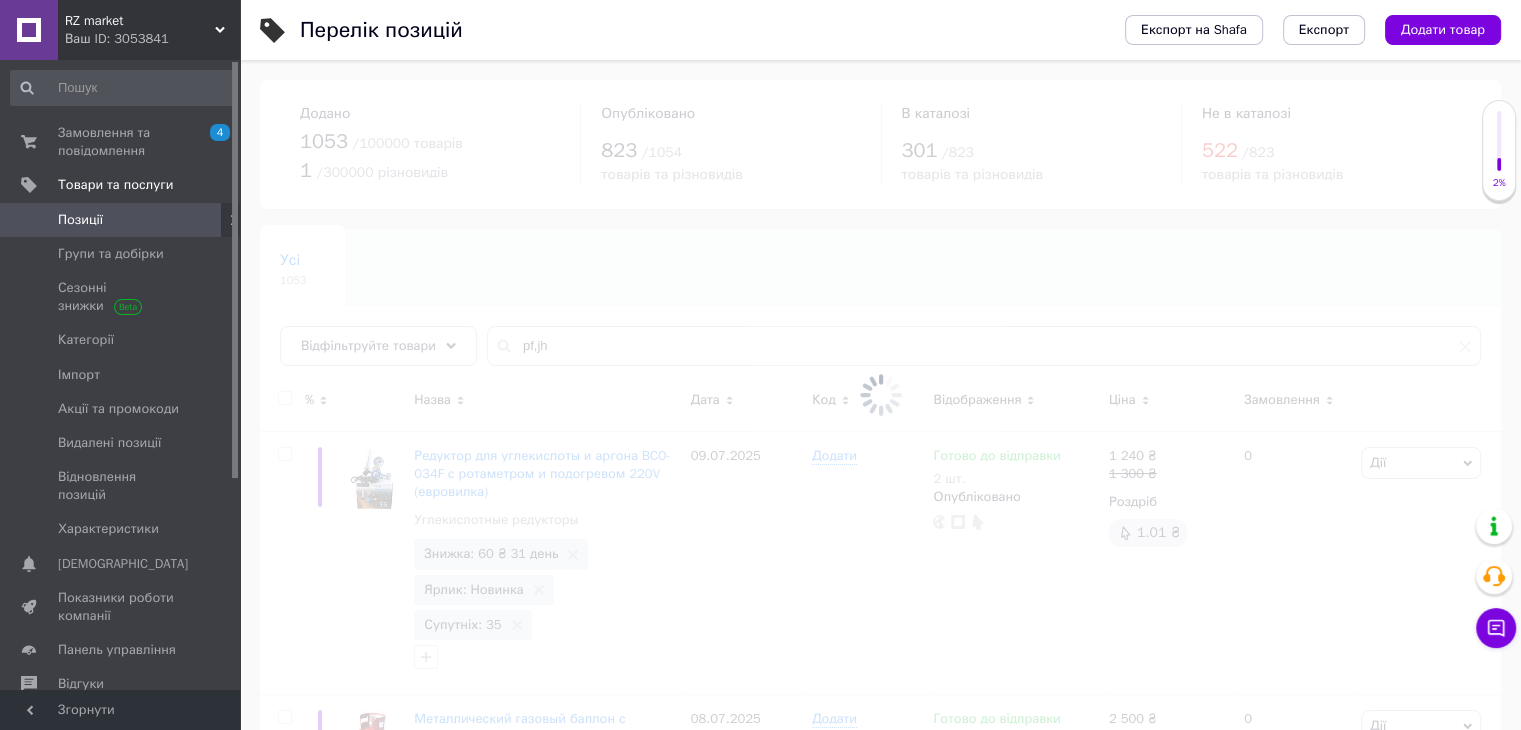 drag, startPoint x: 572, startPoint y: 341, endPoint x: 440, endPoint y: 341, distance: 132 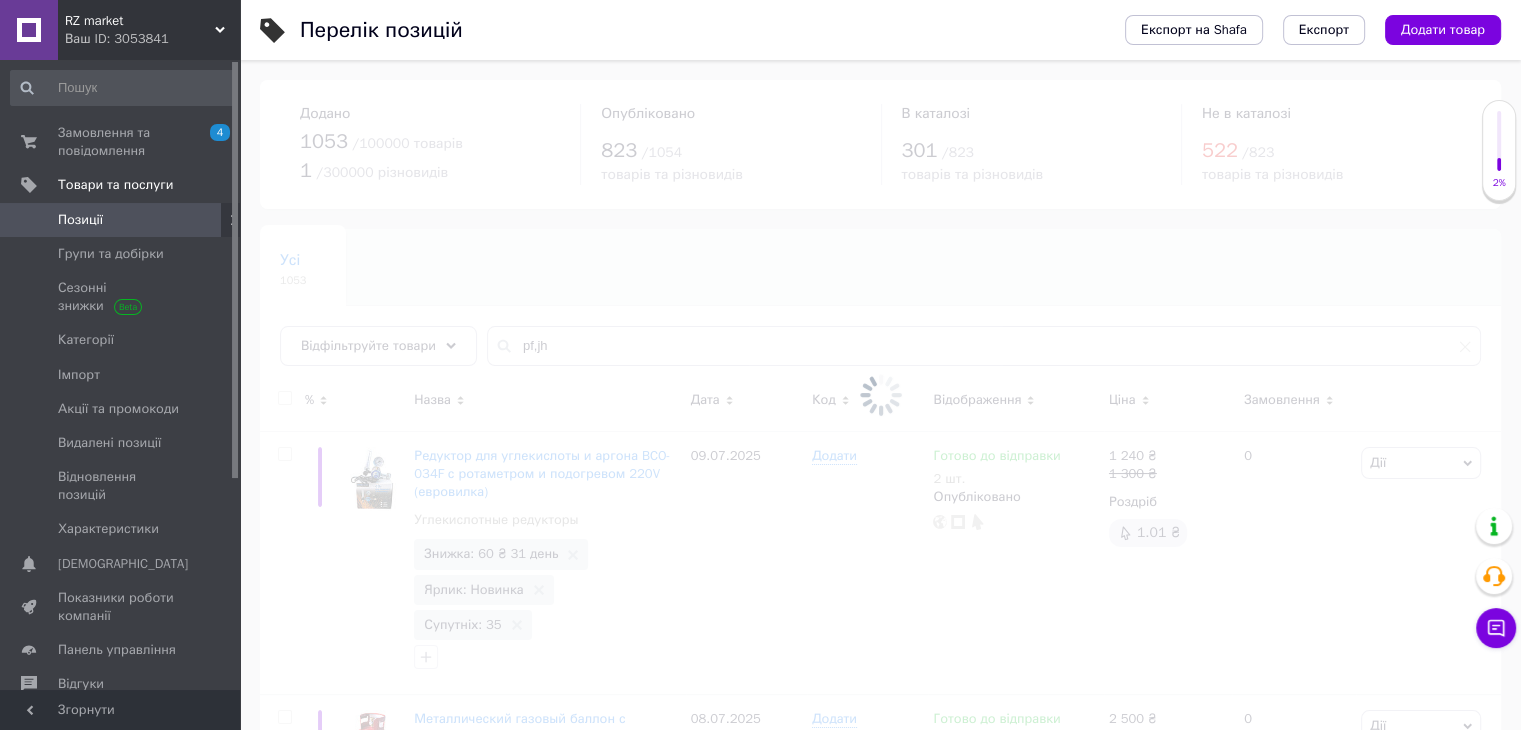 click at bounding box center (880, 395) 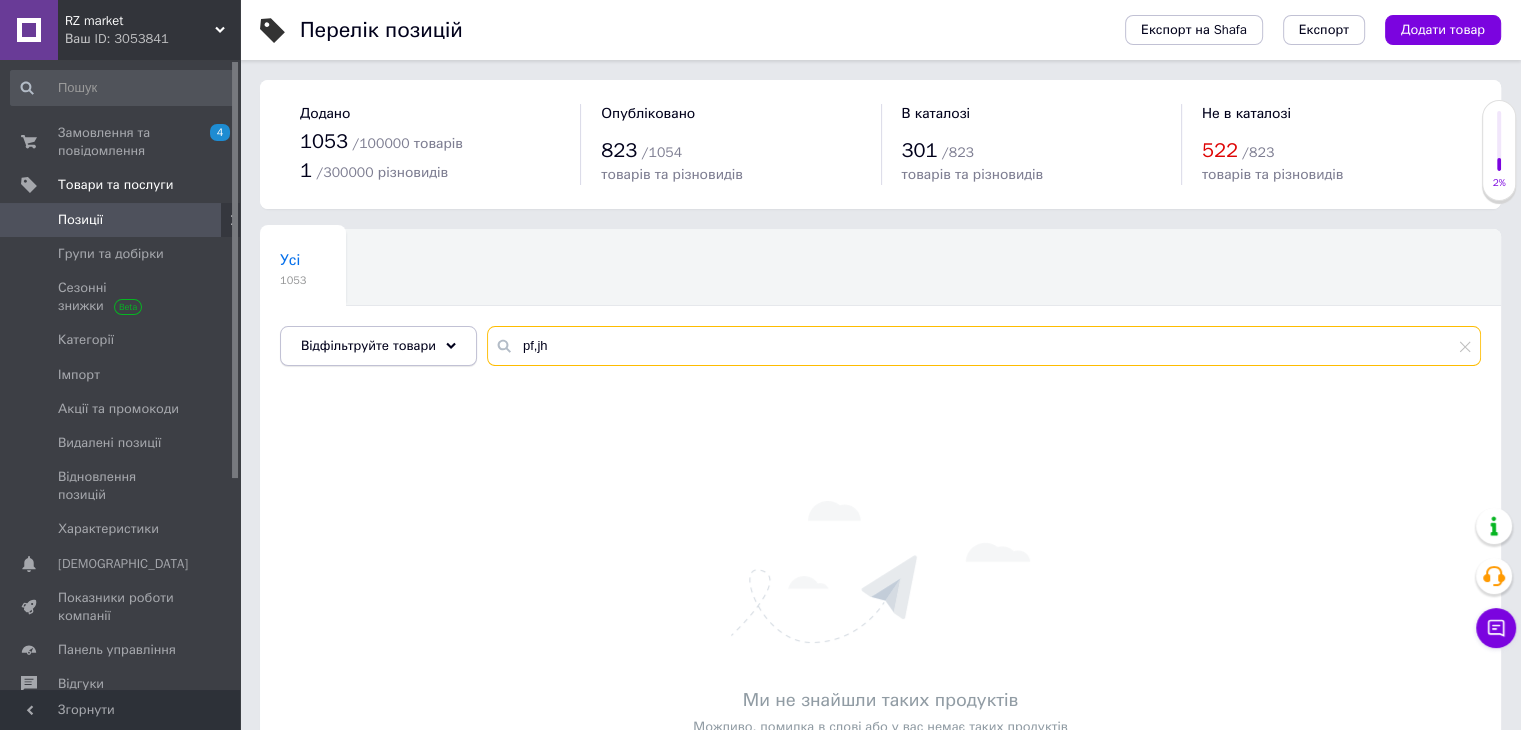 drag, startPoint x: 540, startPoint y: 345, endPoint x: 457, endPoint y: 347, distance: 83.02409 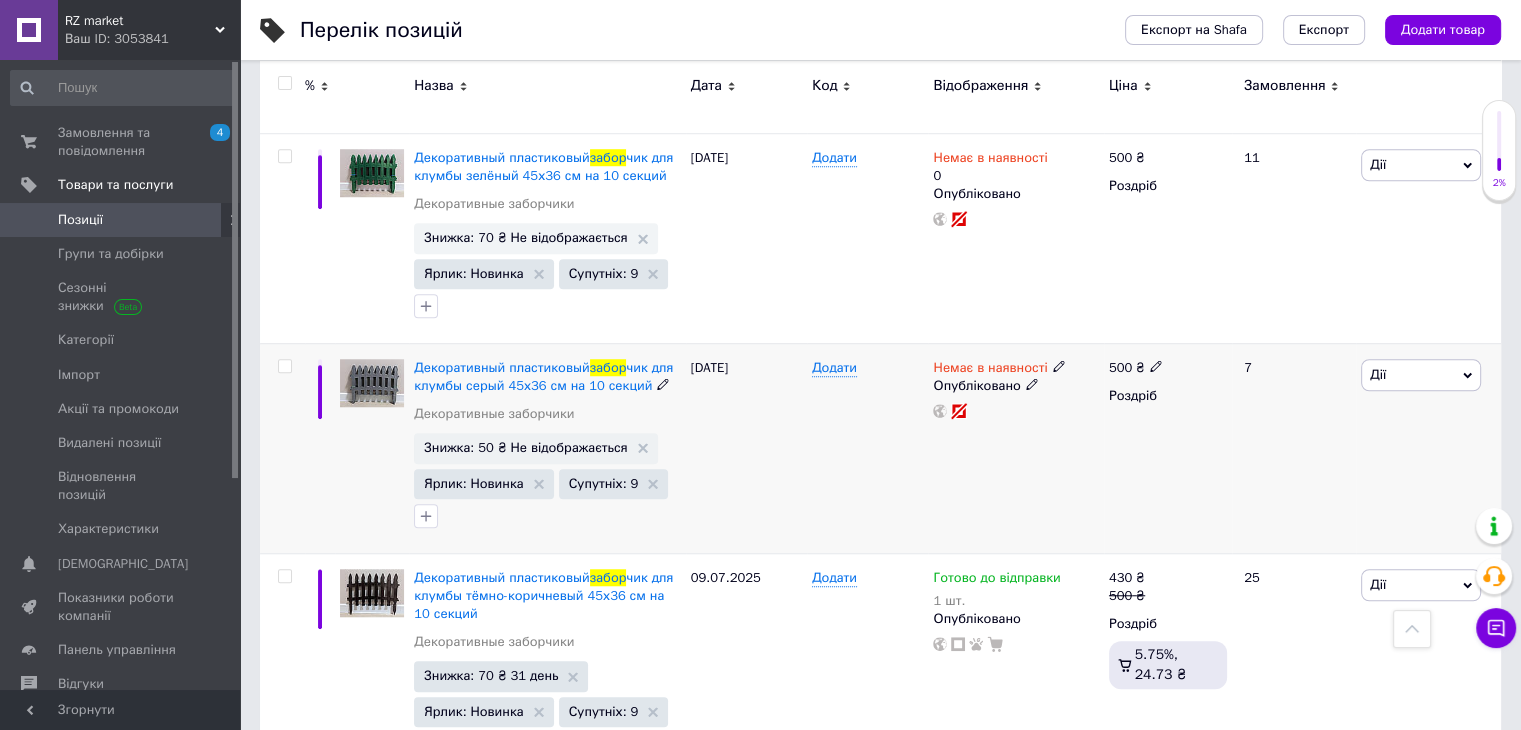 scroll, scrollTop: 1500, scrollLeft: 0, axis: vertical 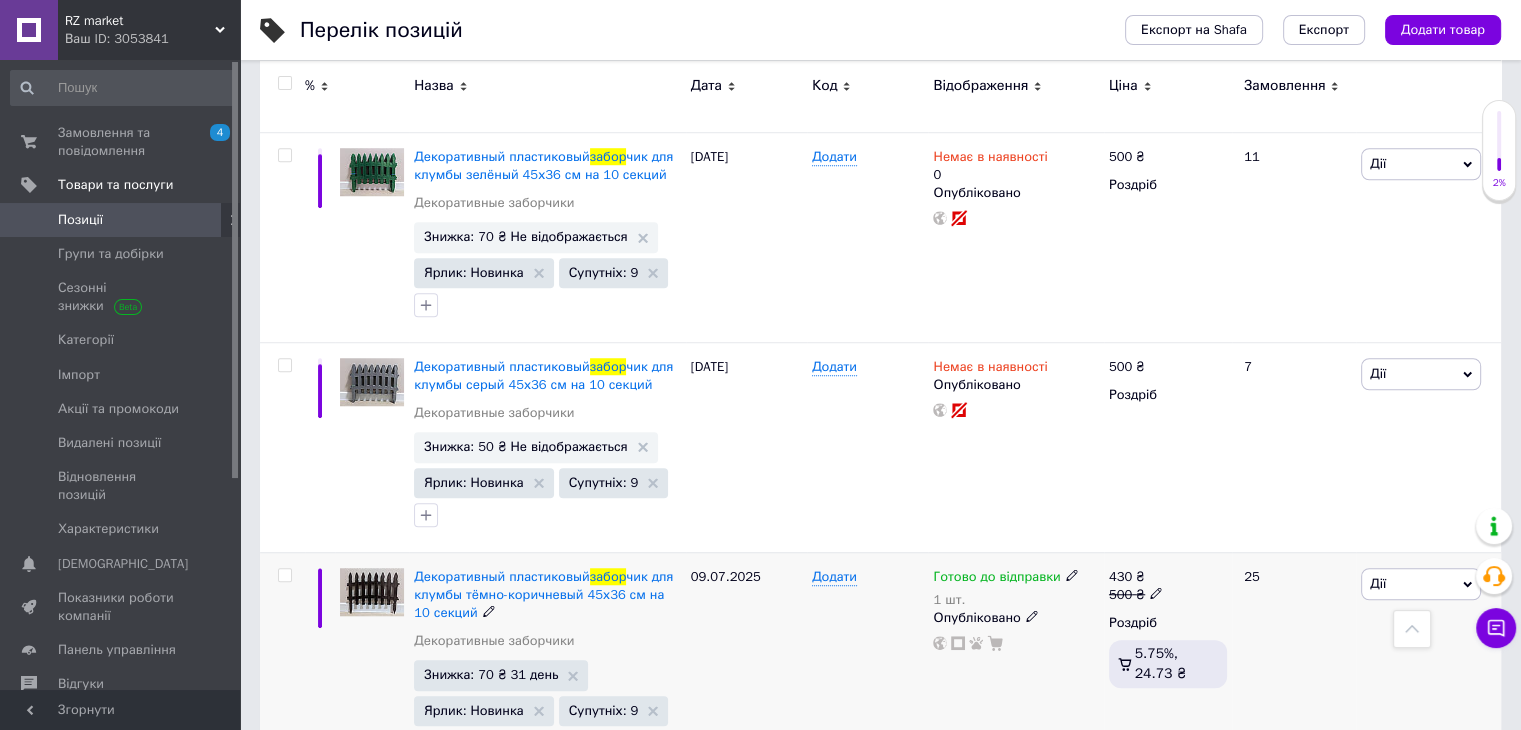 type on "забор" 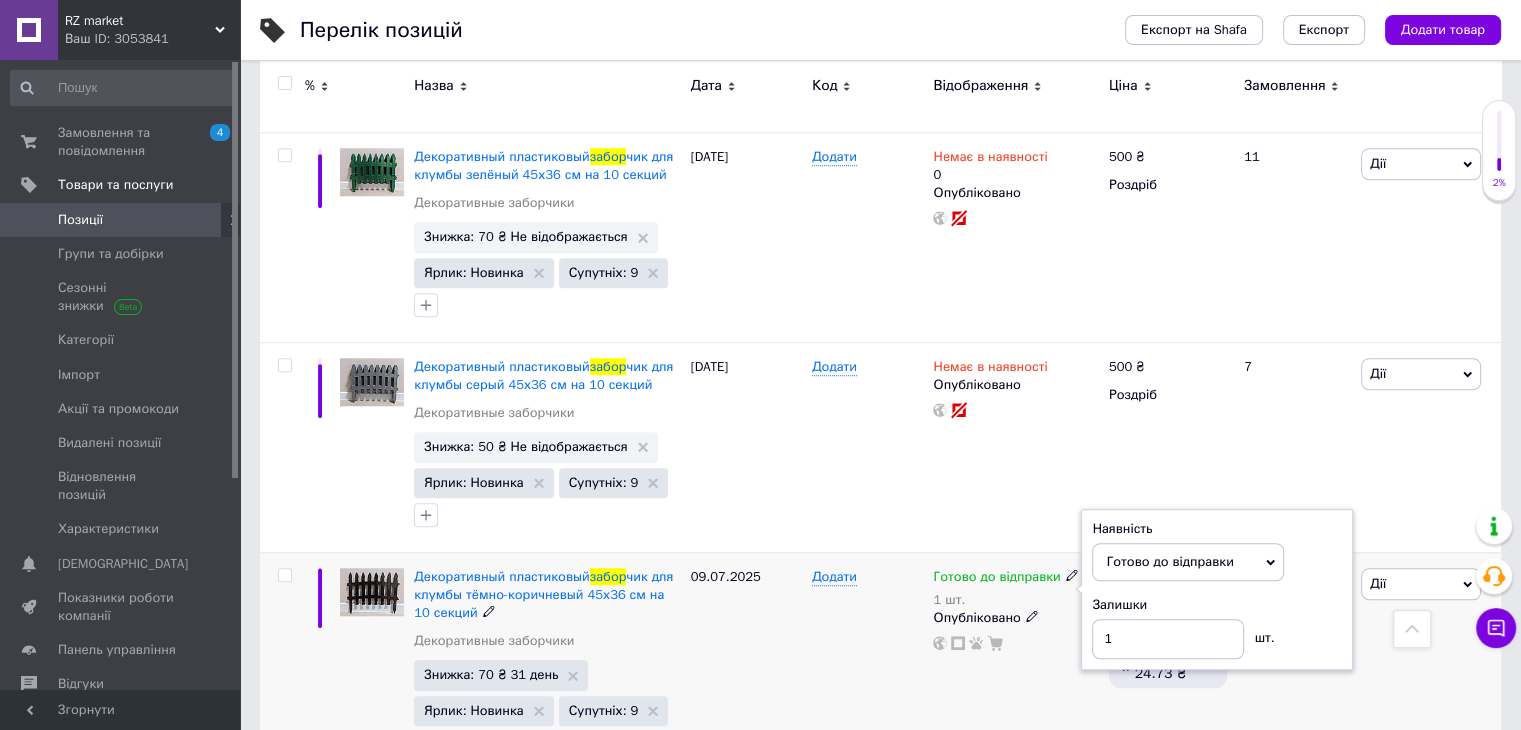drag, startPoint x: 1308, startPoint y: 494, endPoint x: 1188, endPoint y: 555, distance: 134.61426 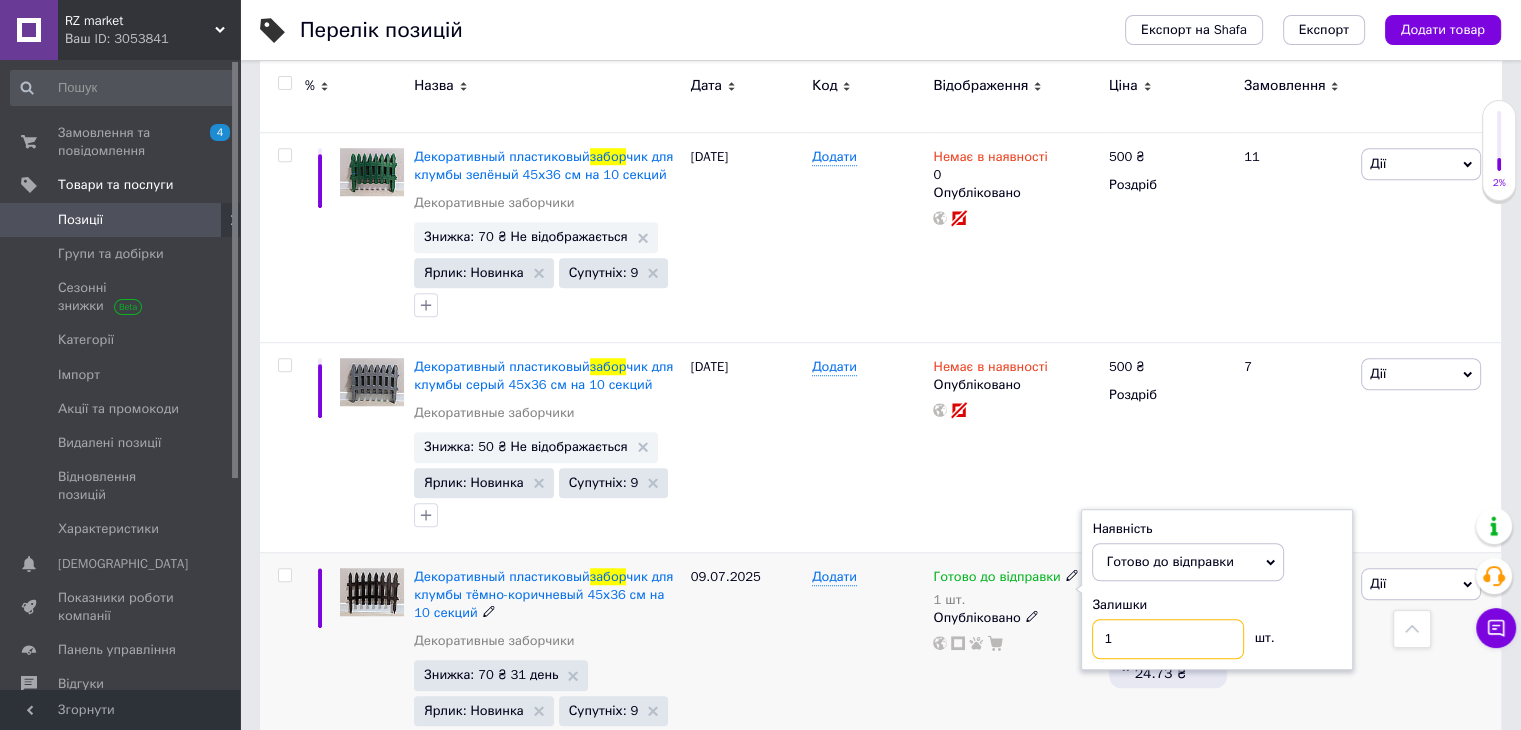 click on "1" at bounding box center (1168, 639) 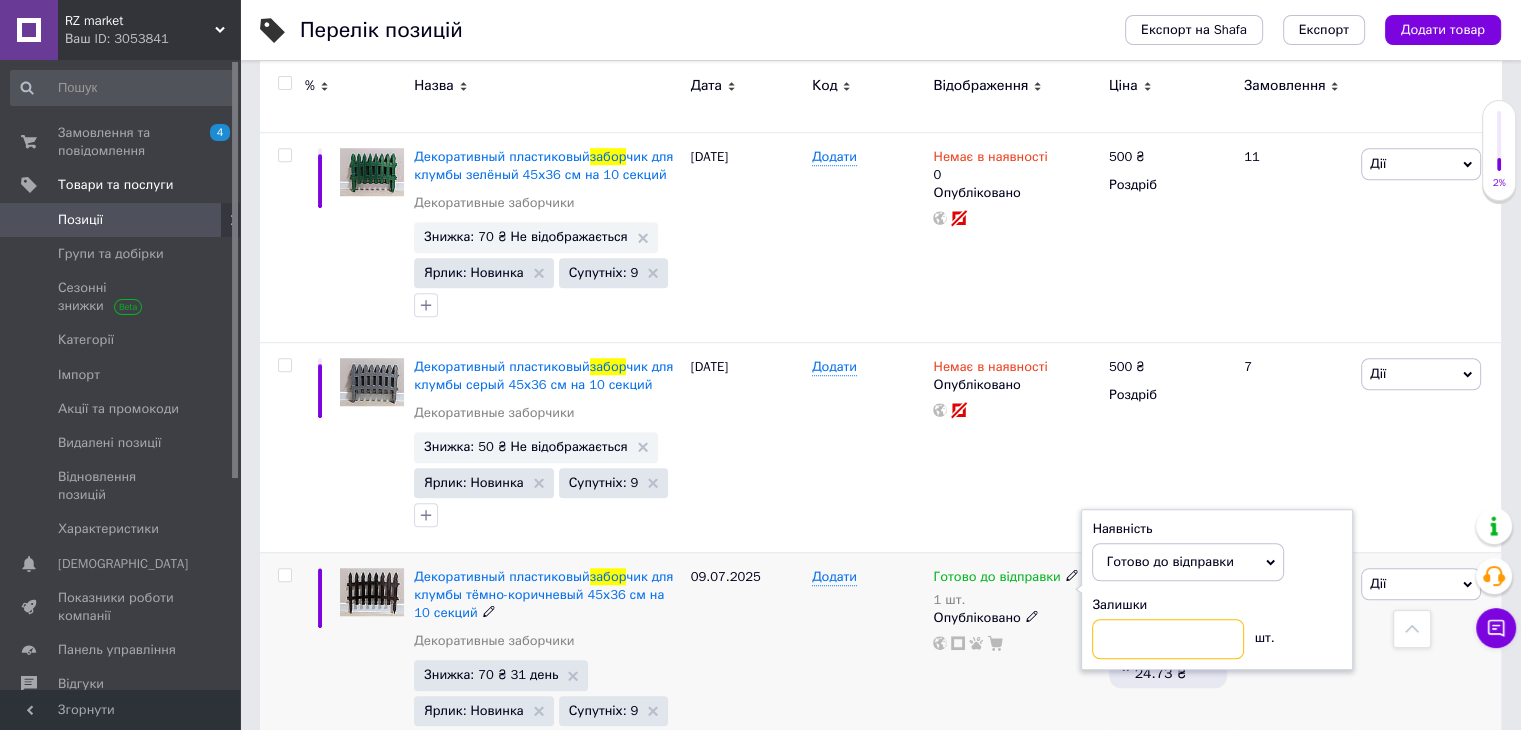 type on "5" 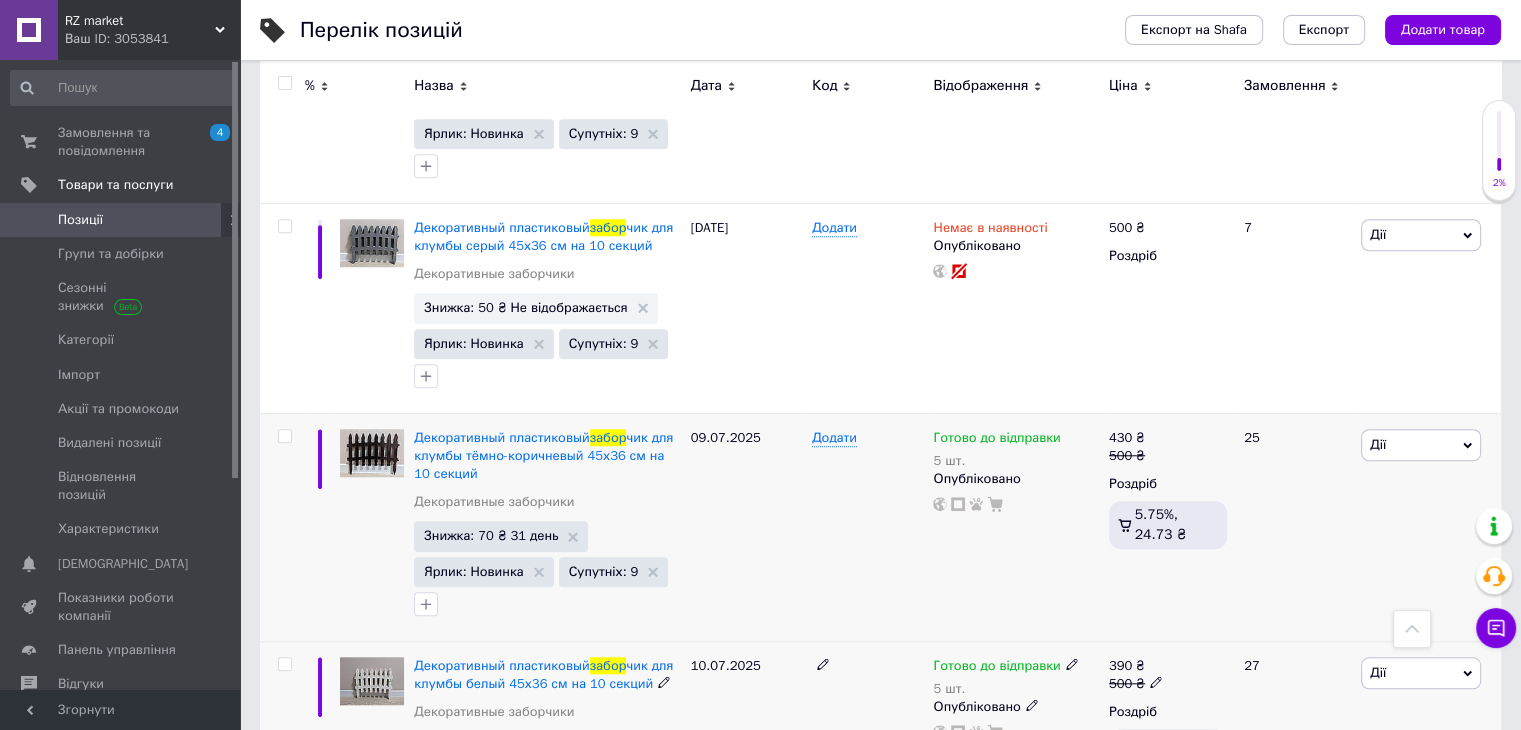 scroll, scrollTop: 1800, scrollLeft: 0, axis: vertical 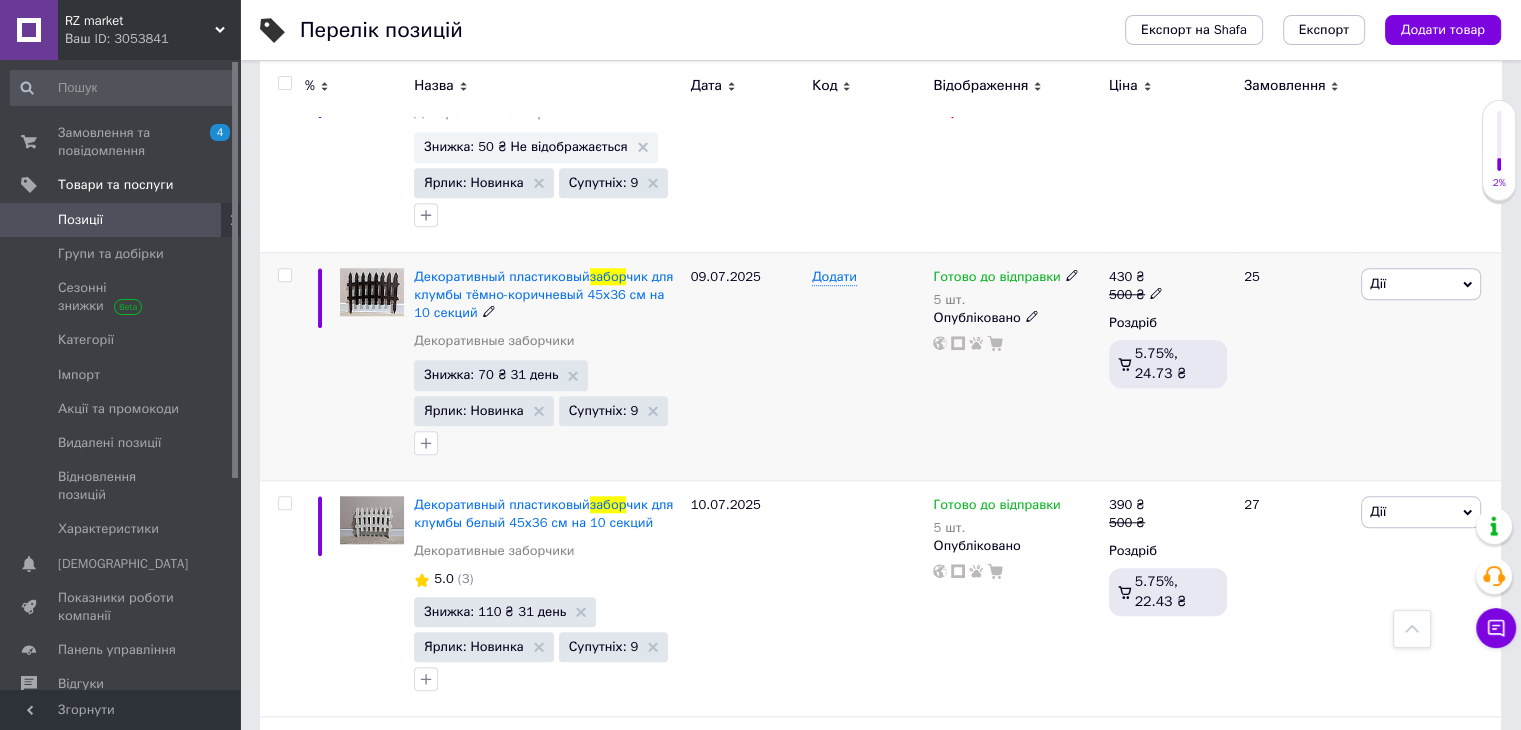 click on "Готово до відправки 5 шт. Опубліковано" at bounding box center (1015, 366) 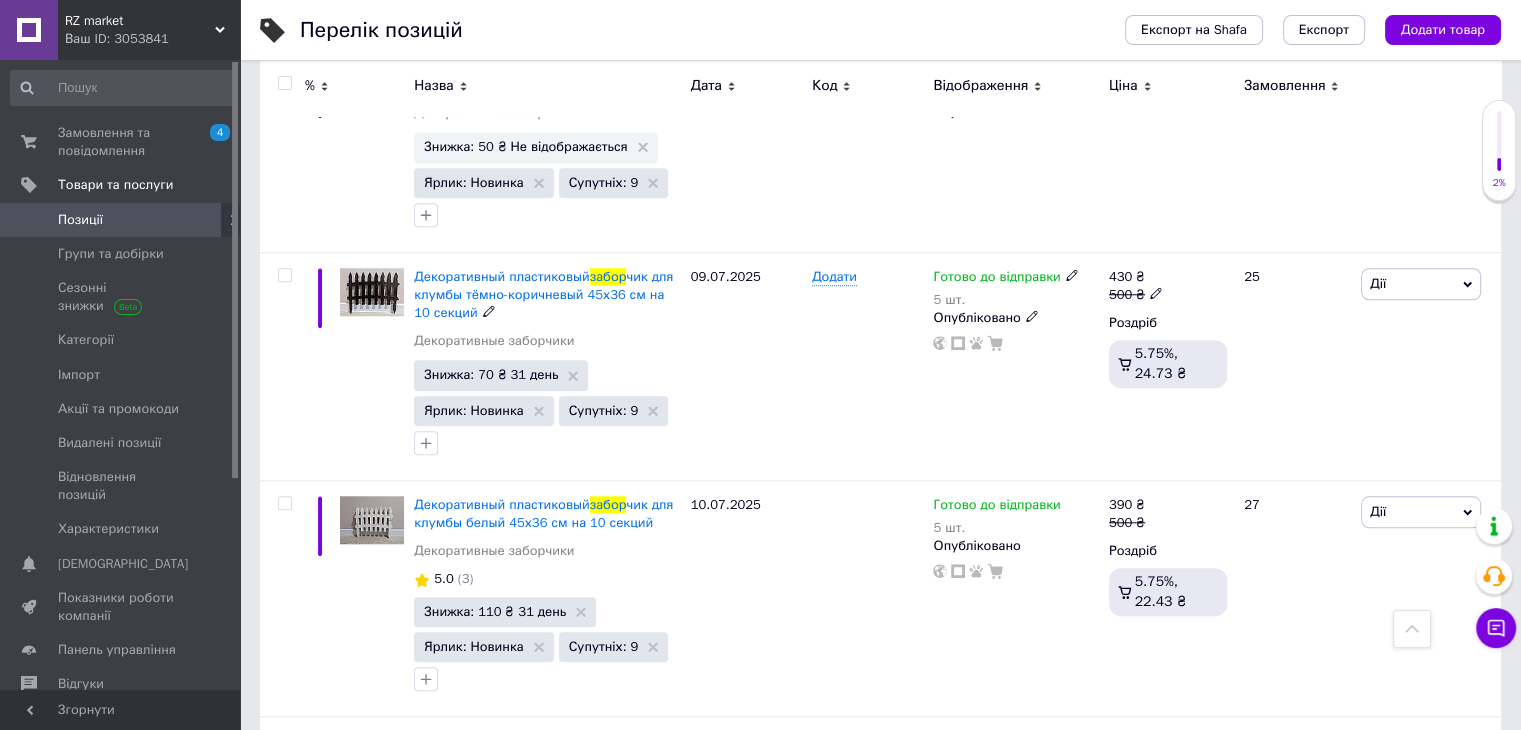 click 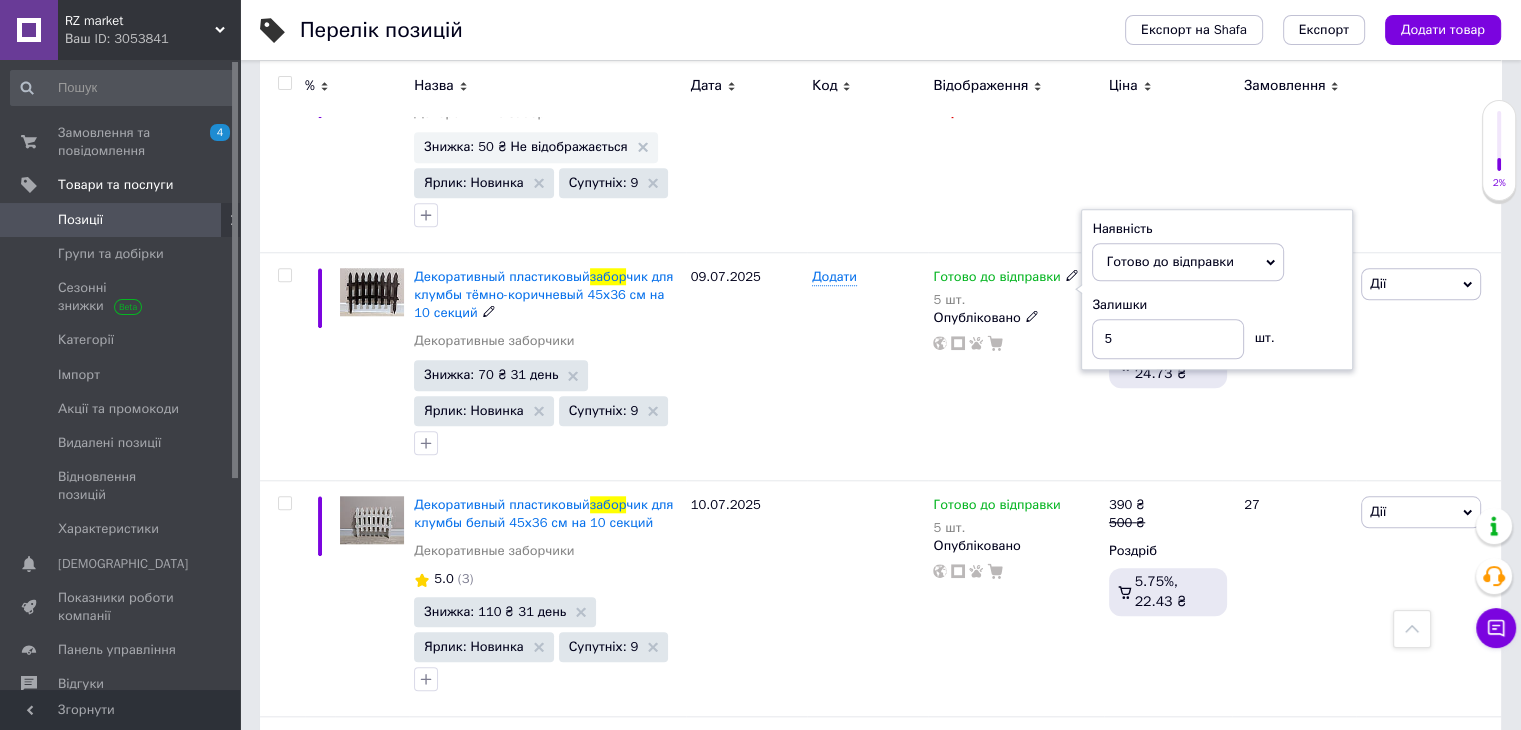 click on "Залишки" at bounding box center (1217, 305) 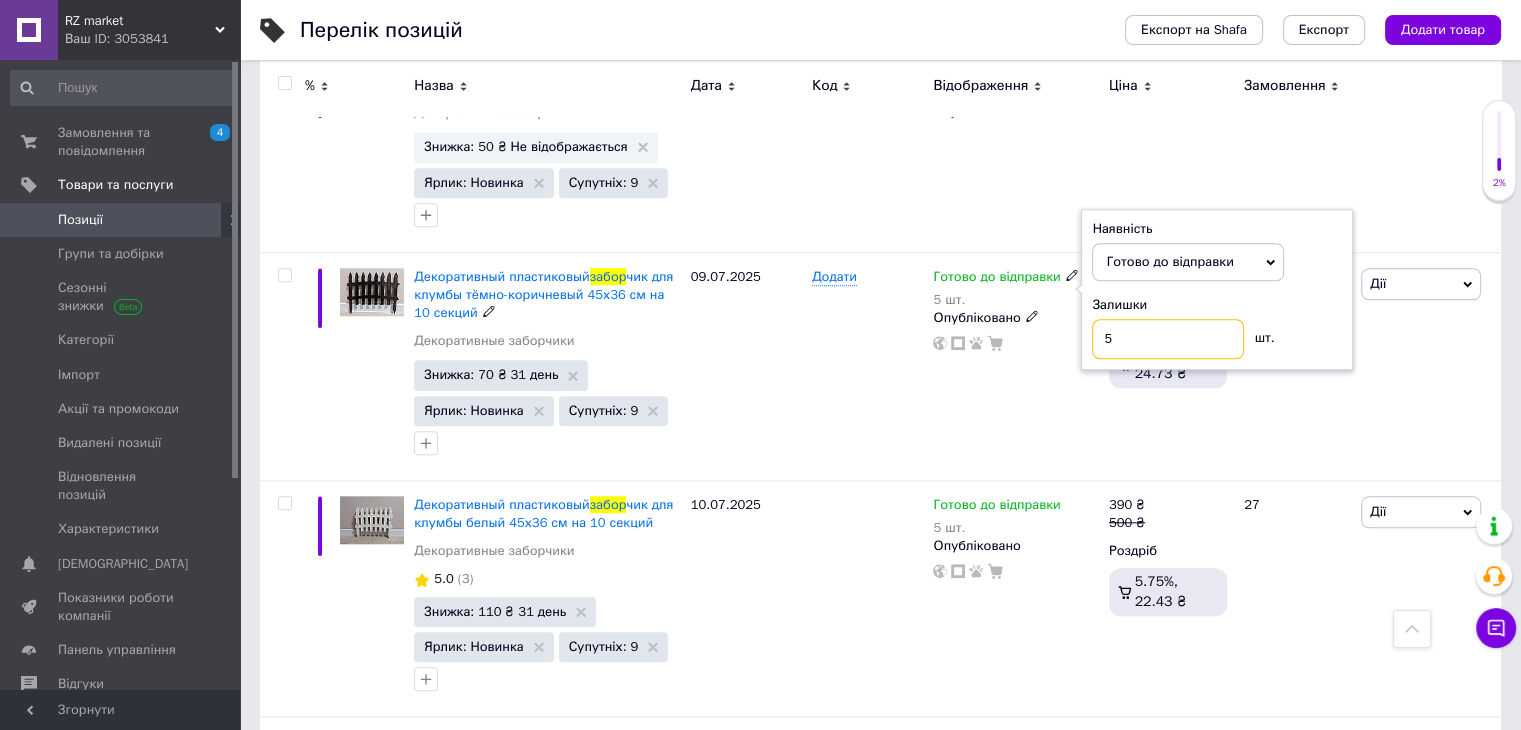click on "5" at bounding box center (1168, 339) 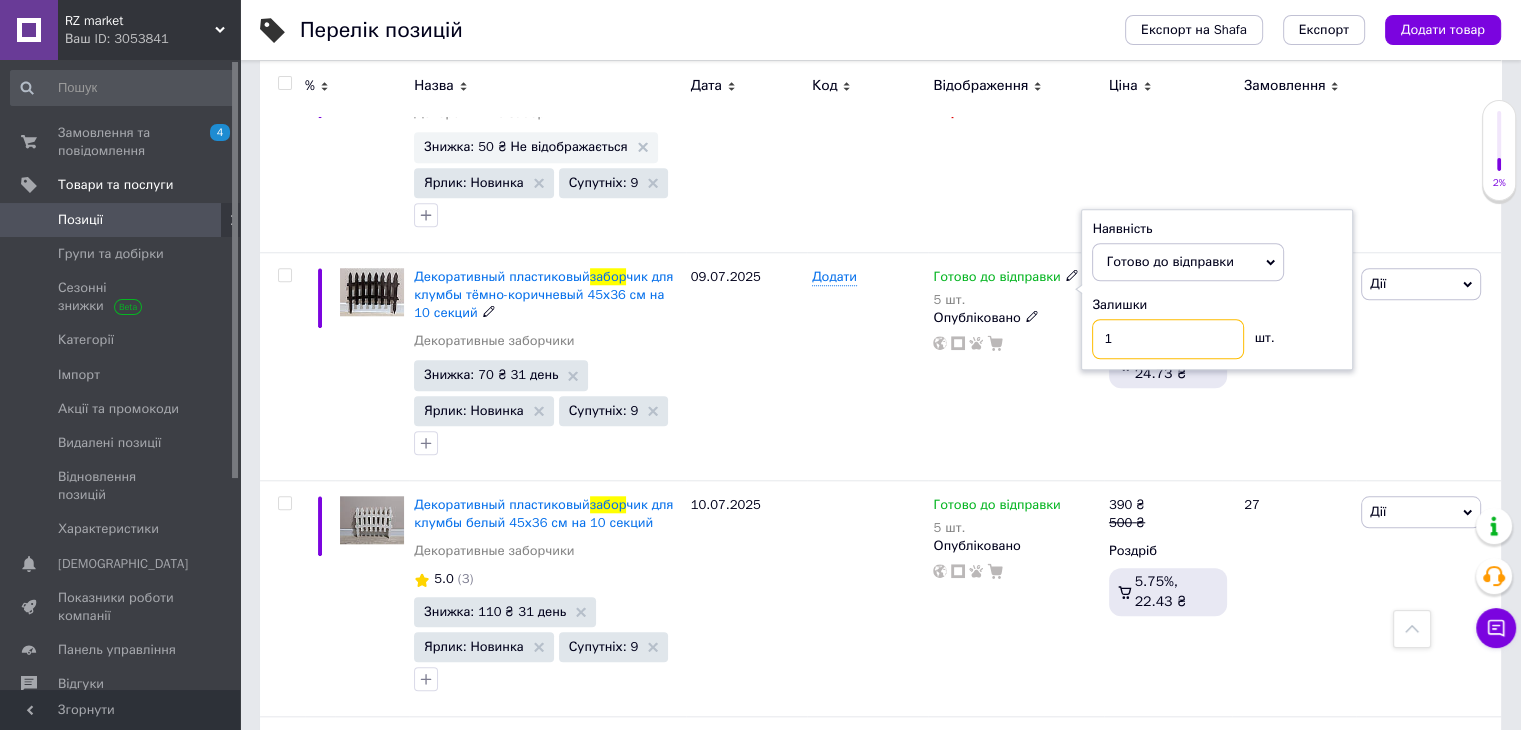 type on "10" 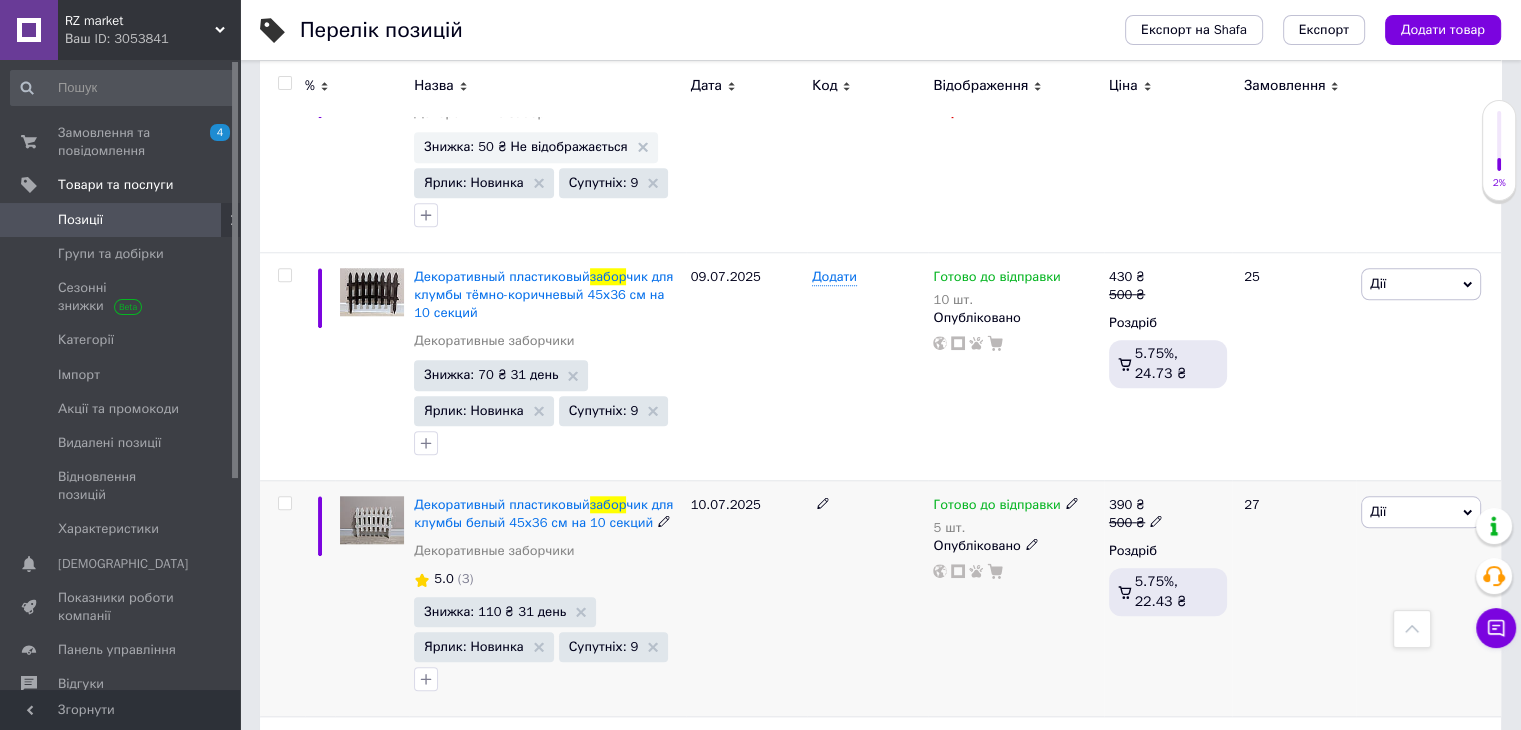 click on "Готово до відправки" at bounding box center (1005, 505) 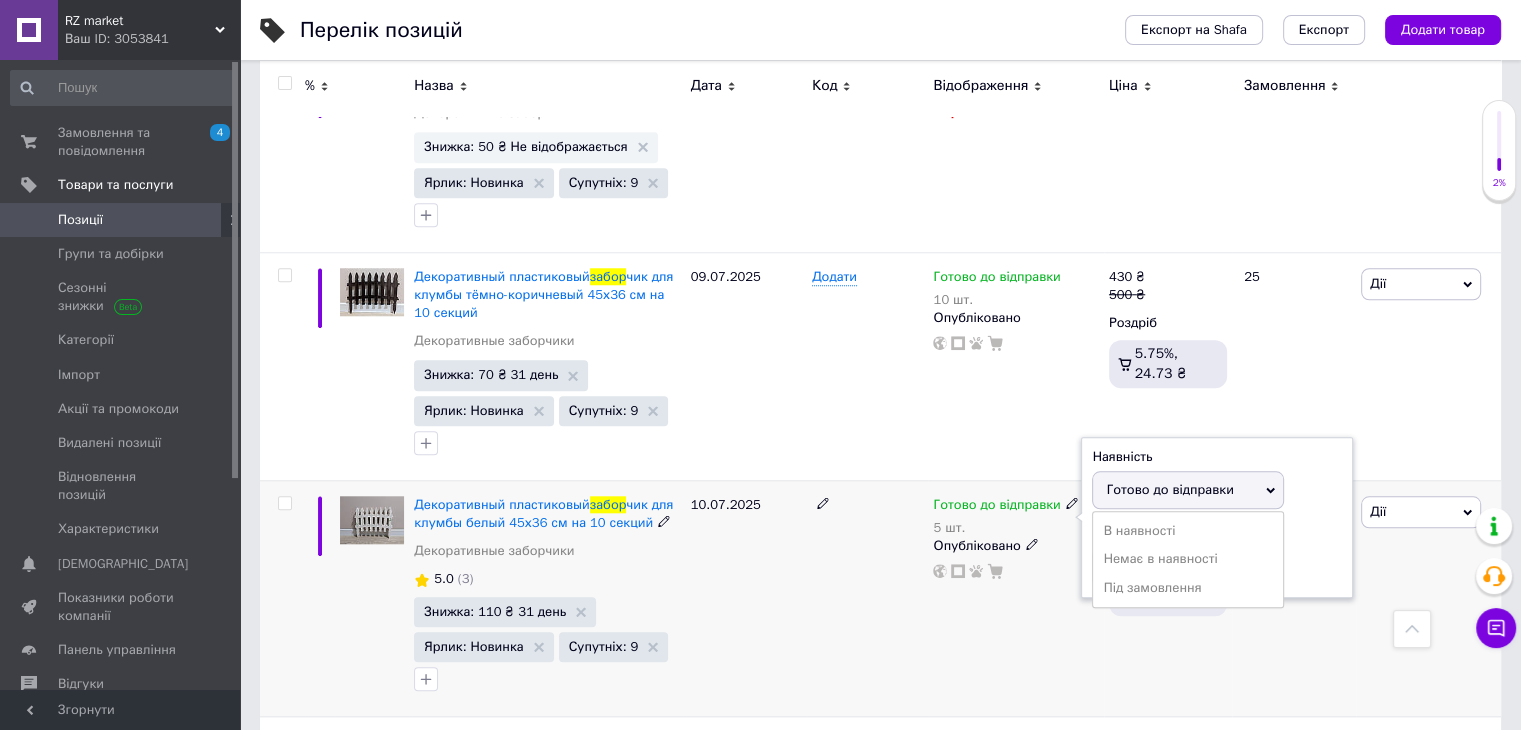click 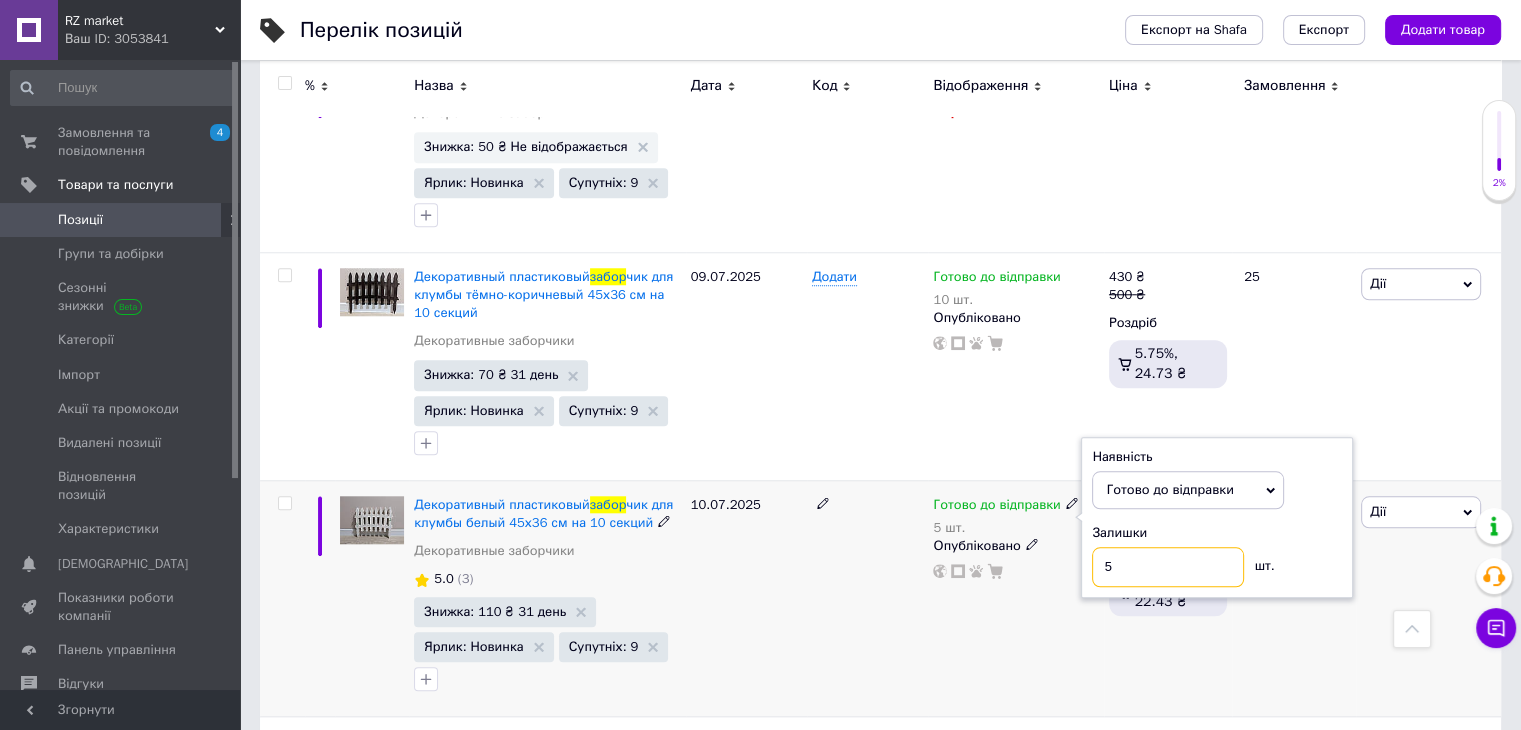 click on "5" at bounding box center [1168, 567] 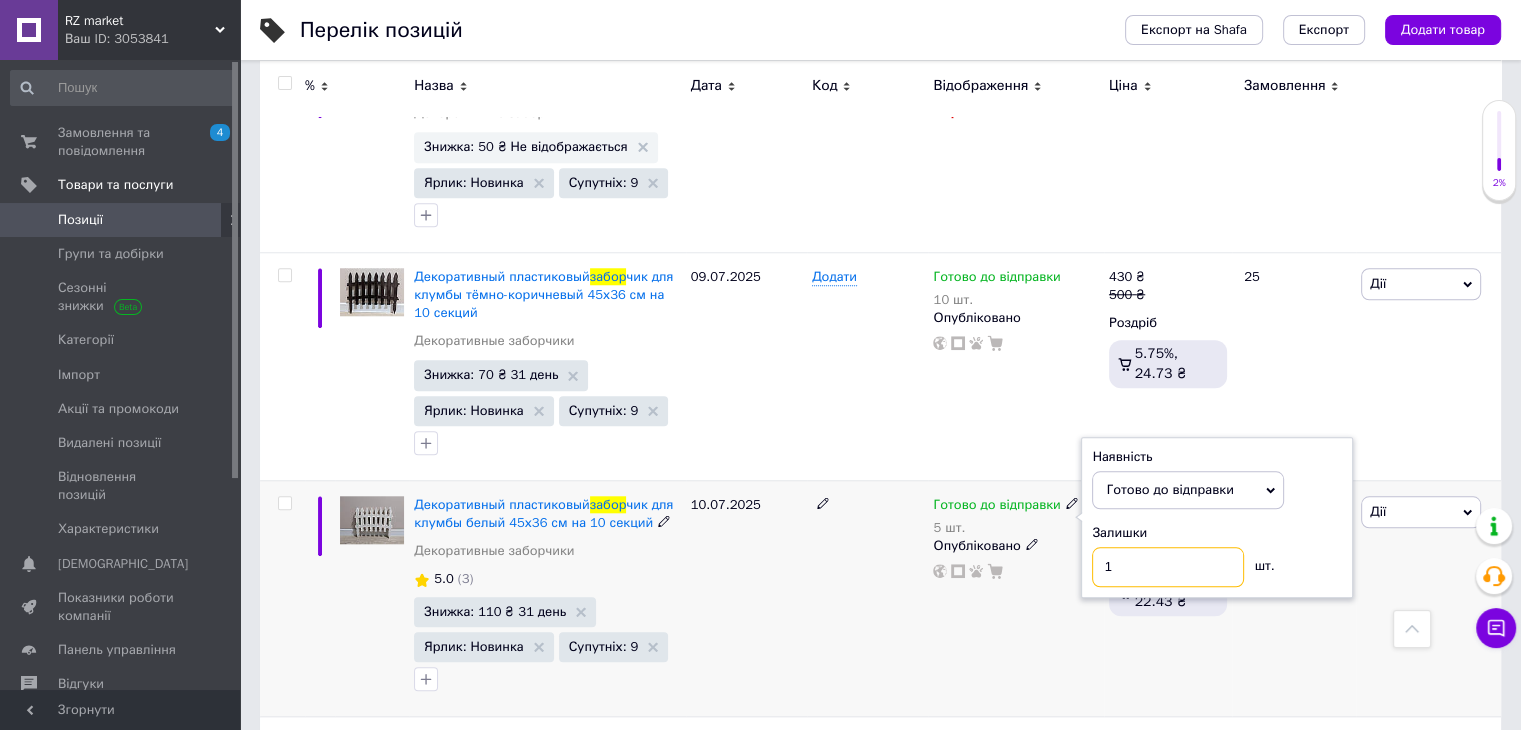 type on "10" 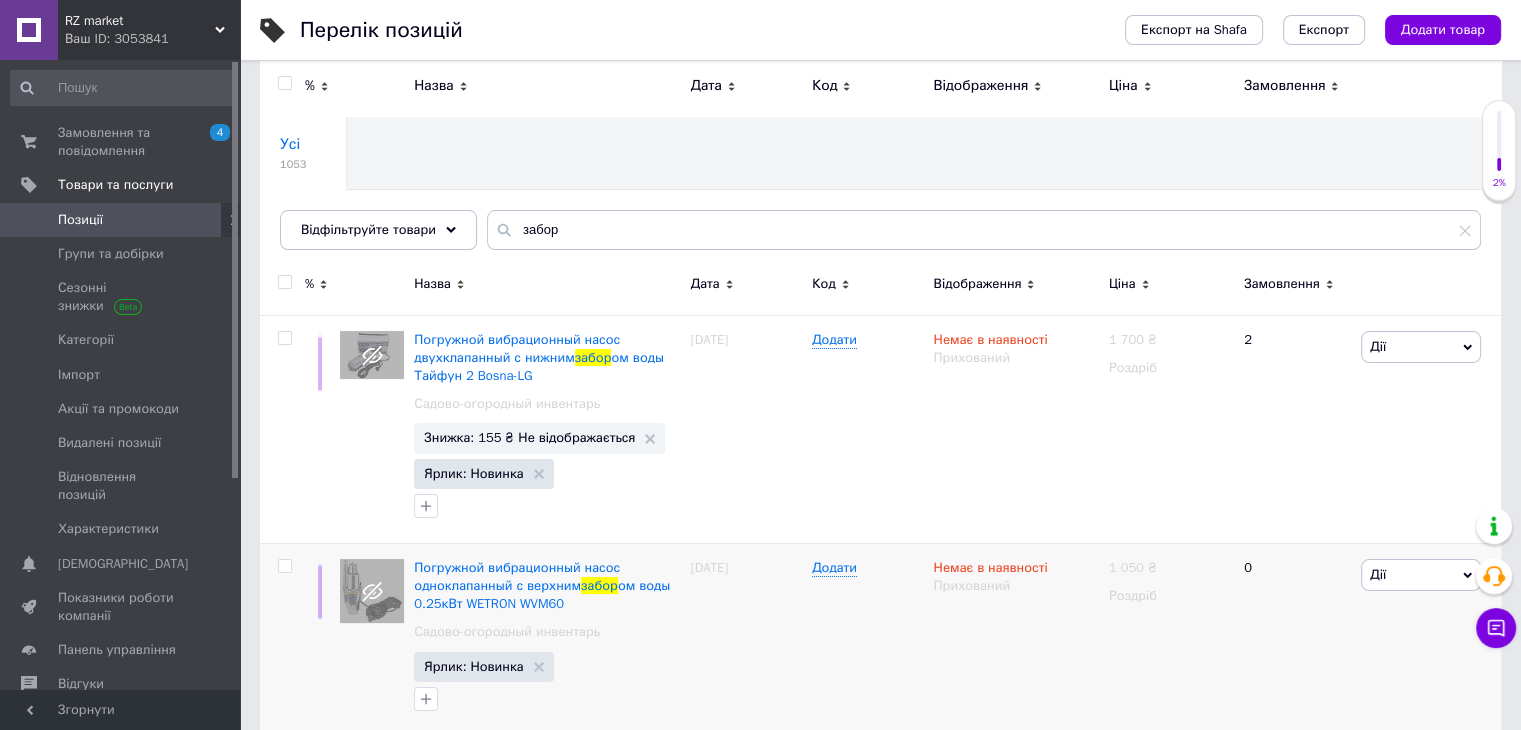scroll, scrollTop: 0, scrollLeft: 0, axis: both 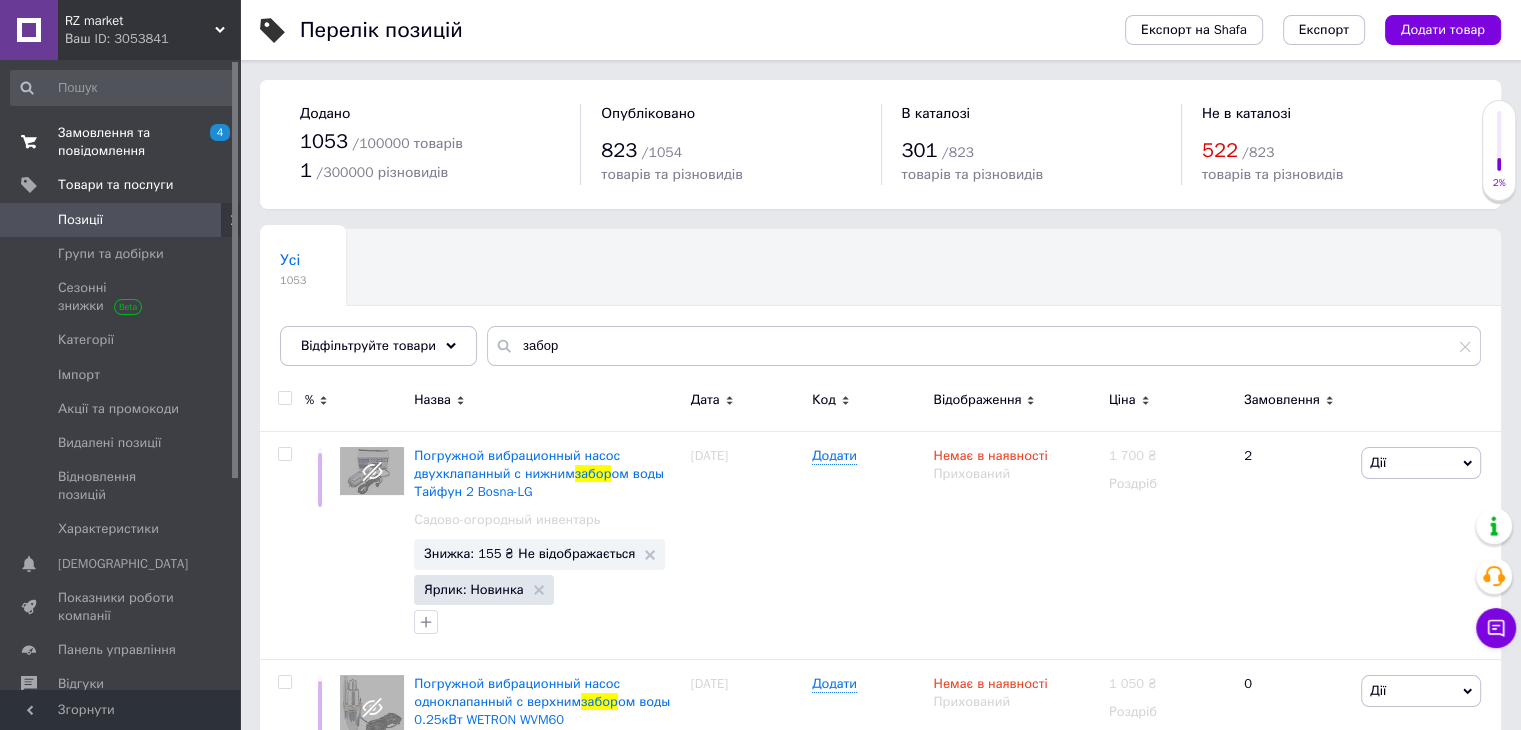 click on "Замовлення та повідомлення" at bounding box center [121, 142] 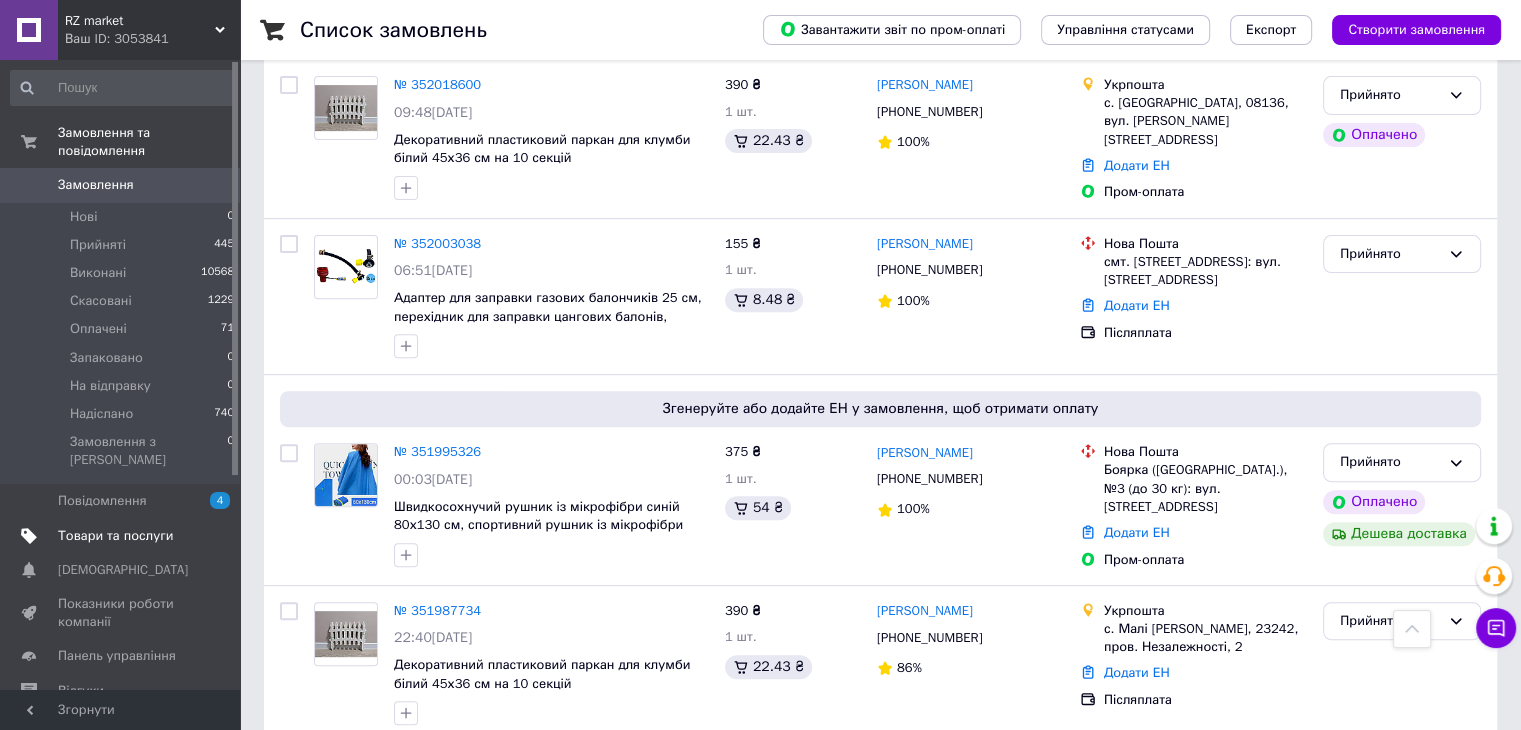 scroll, scrollTop: 800, scrollLeft: 0, axis: vertical 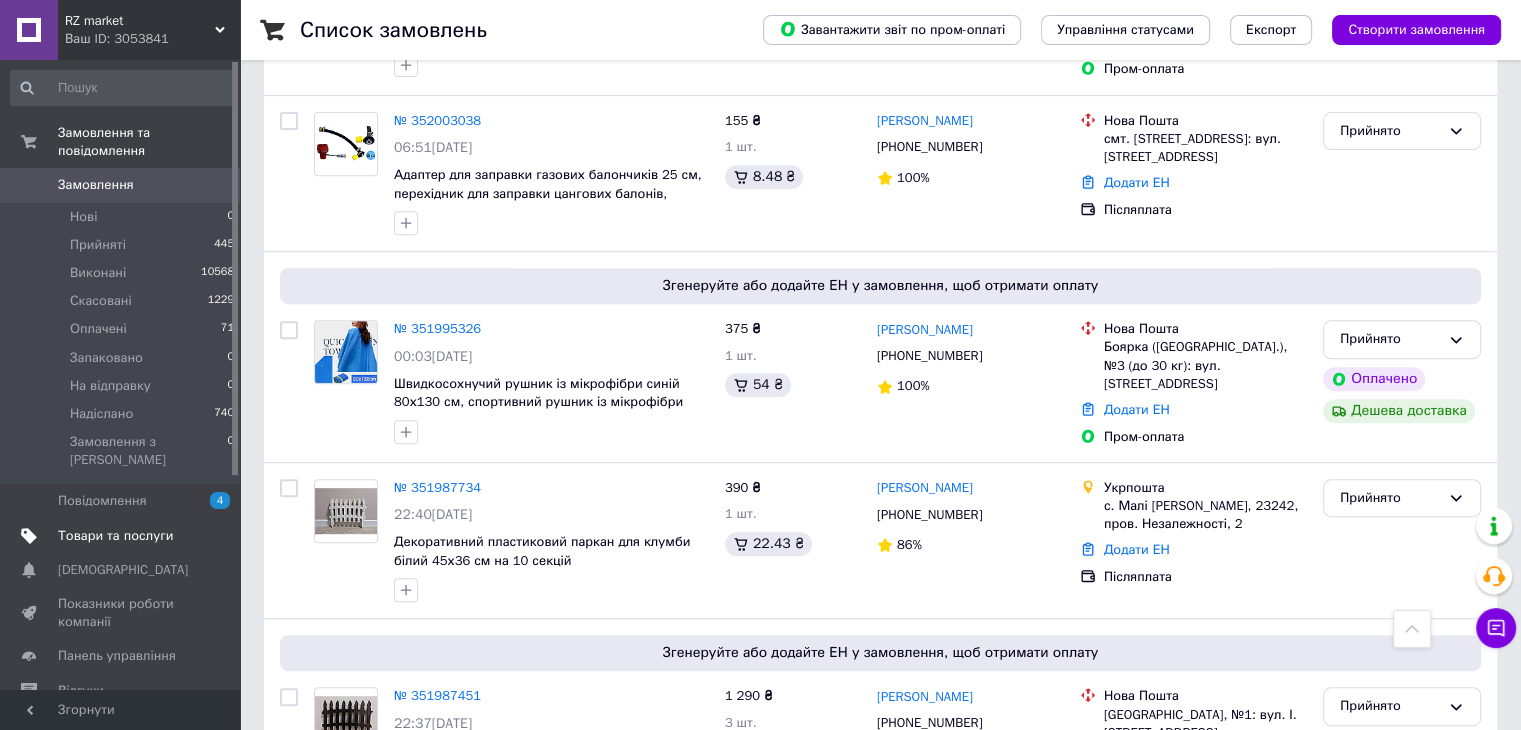 click on "Товари та послуги" at bounding box center (115, 536) 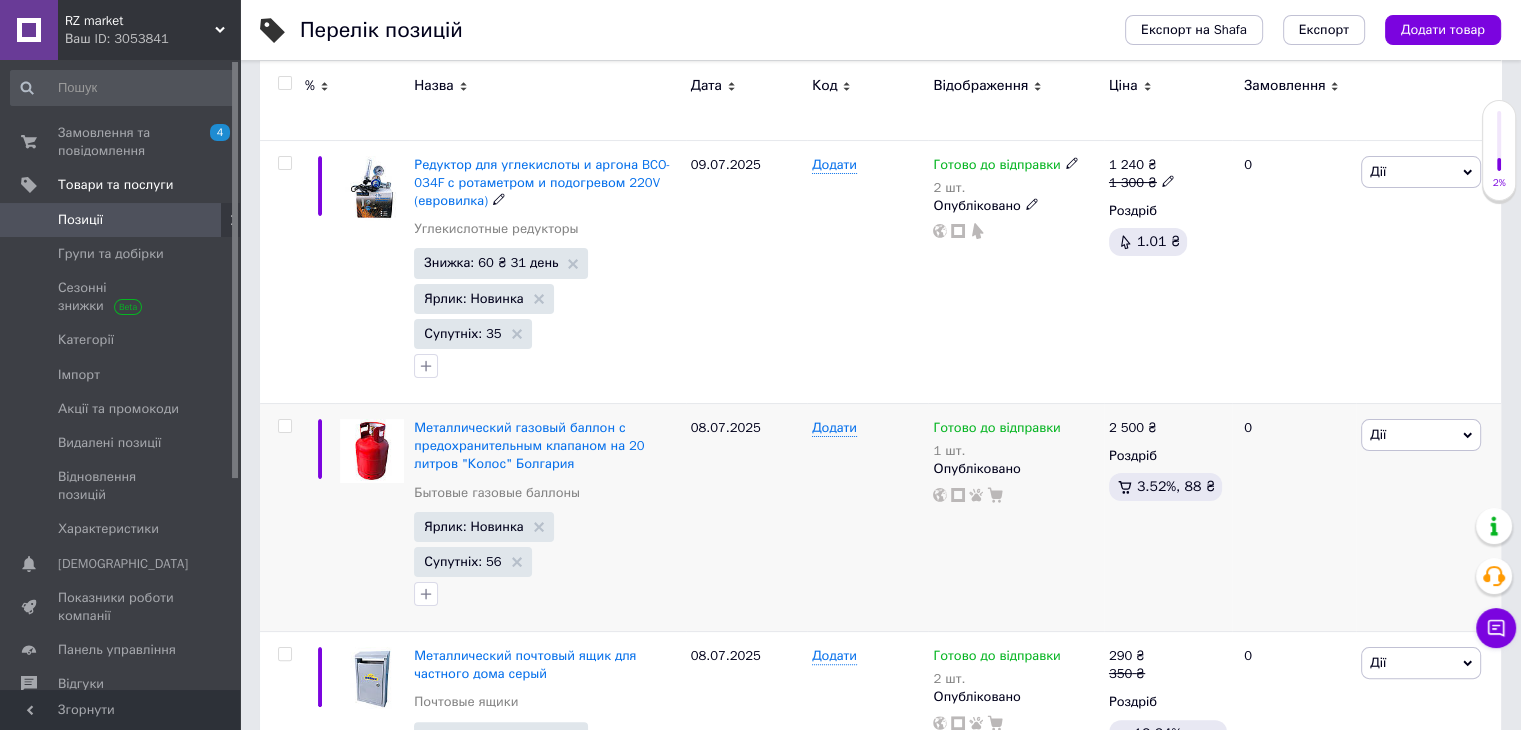 scroll, scrollTop: 400, scrollLeft: 0, axis: vertical 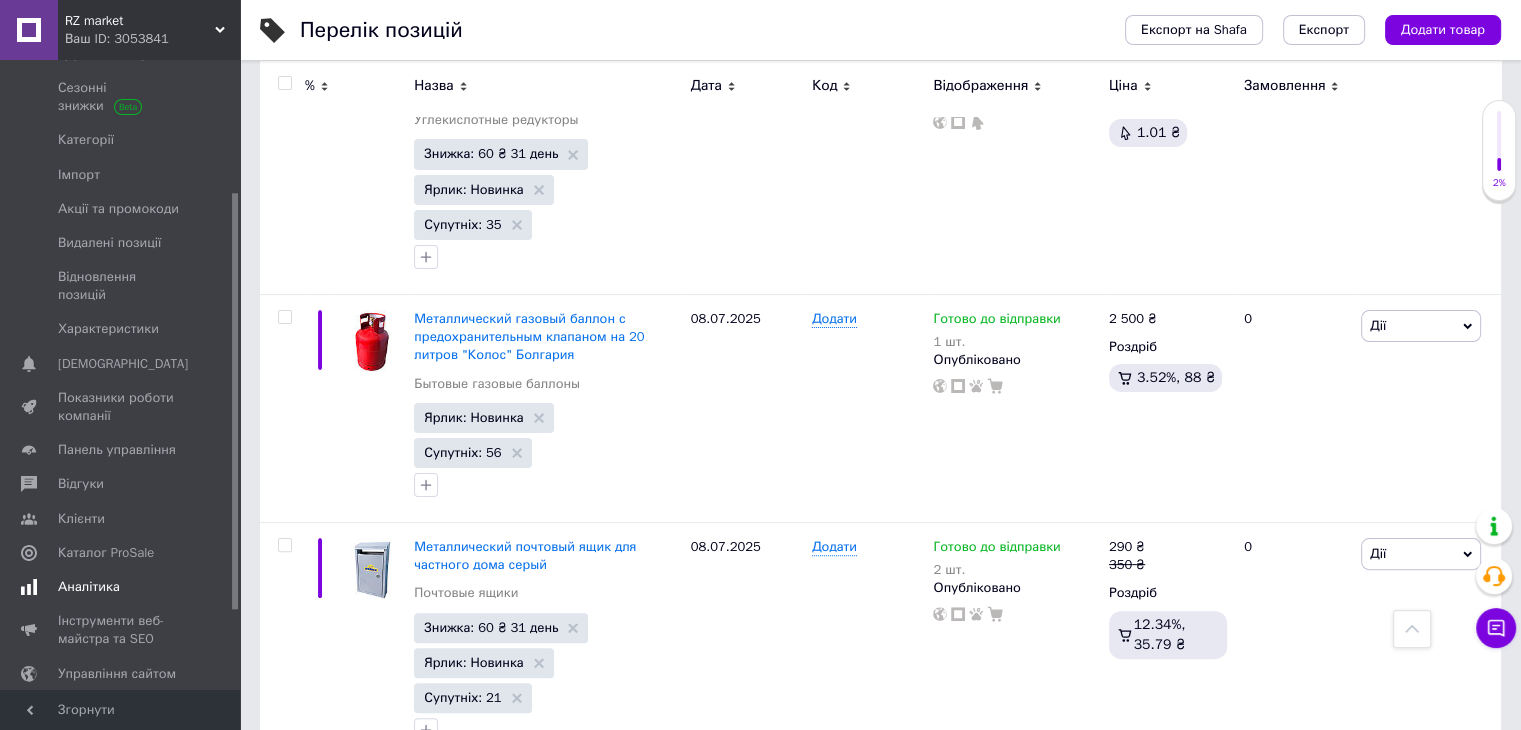 click on "Аналітика" at bounding box center [89, 587] 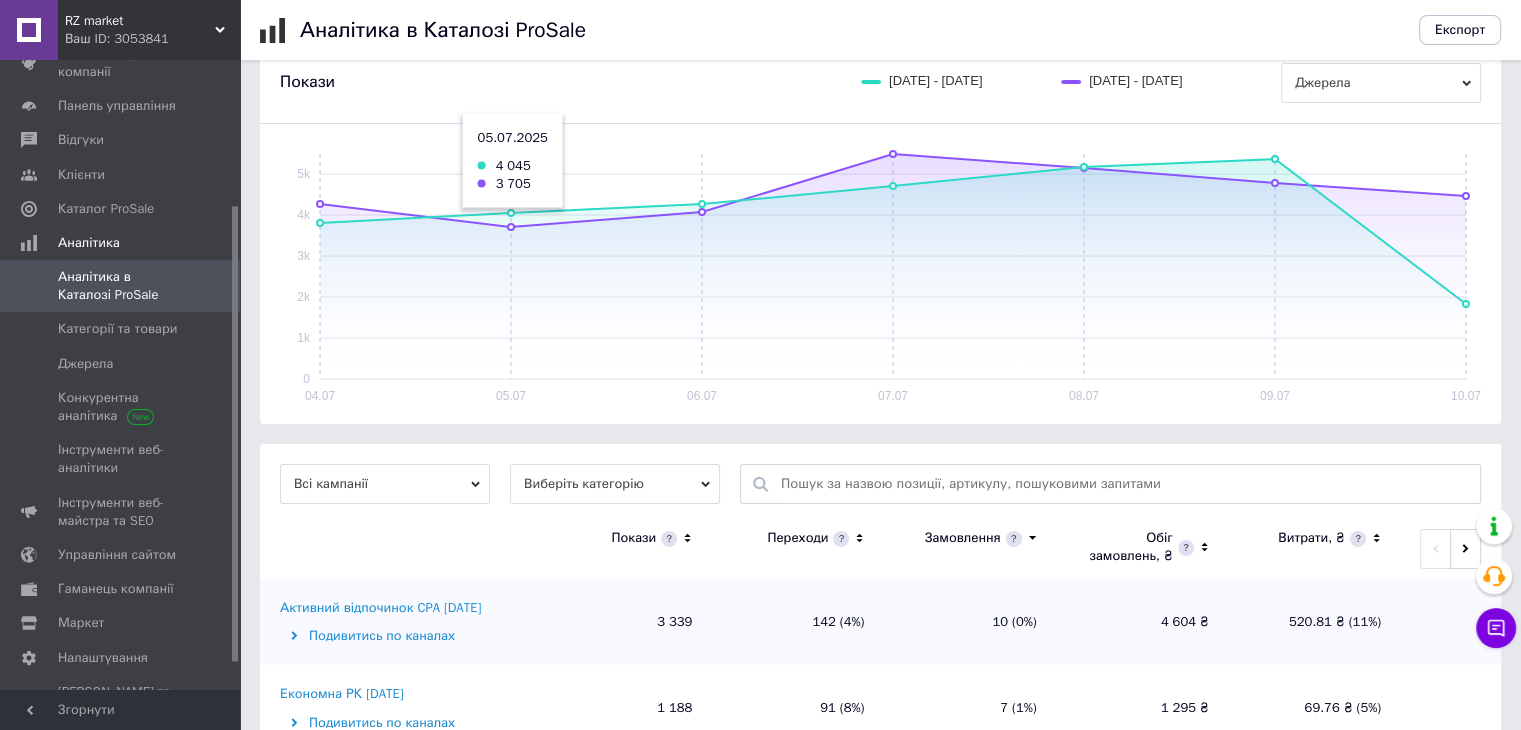 scroll, scrollTop: 600, scrollLeft: 0, axis: vertical 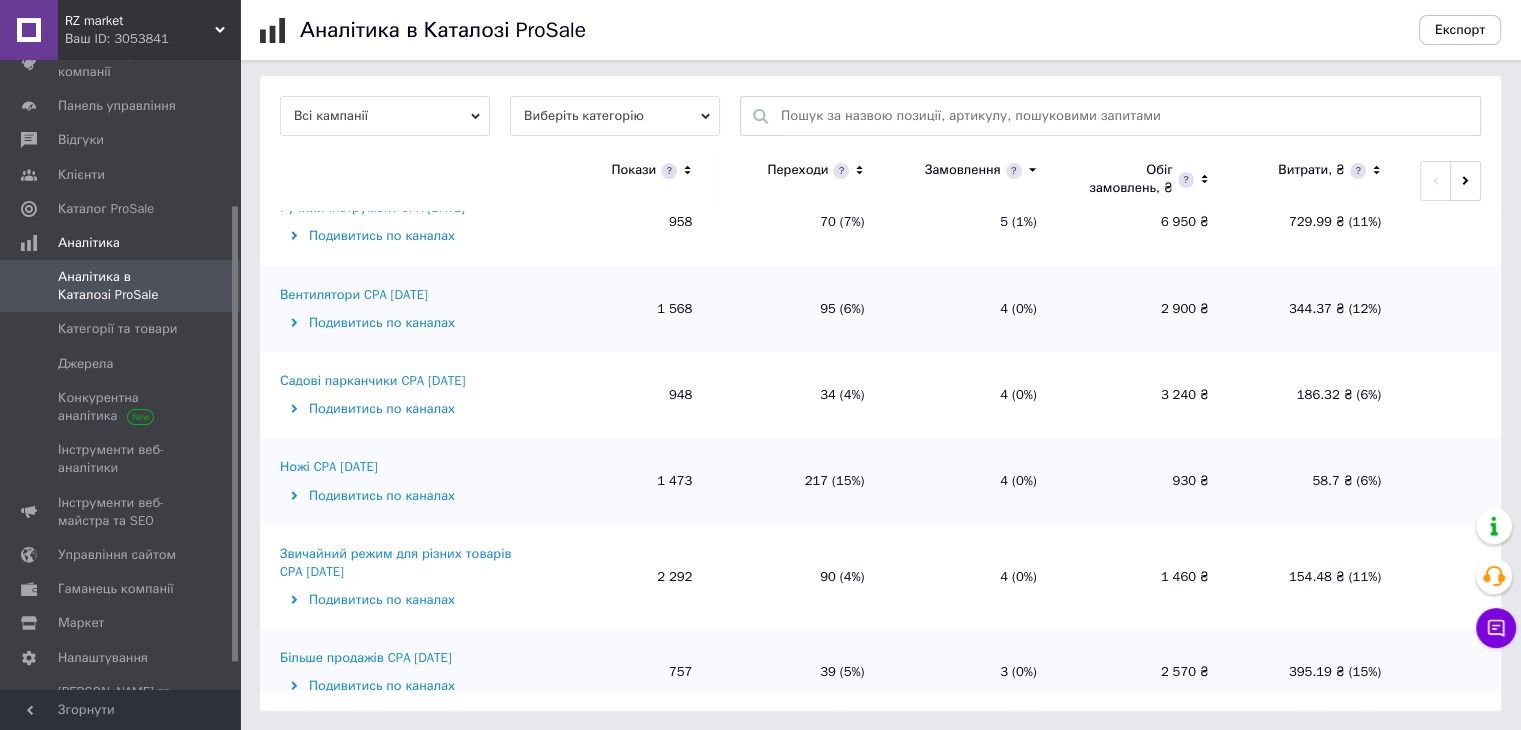 click on "Звичайний режим для різних товарів CPA [DATE]" at bounding box center [407, 563] 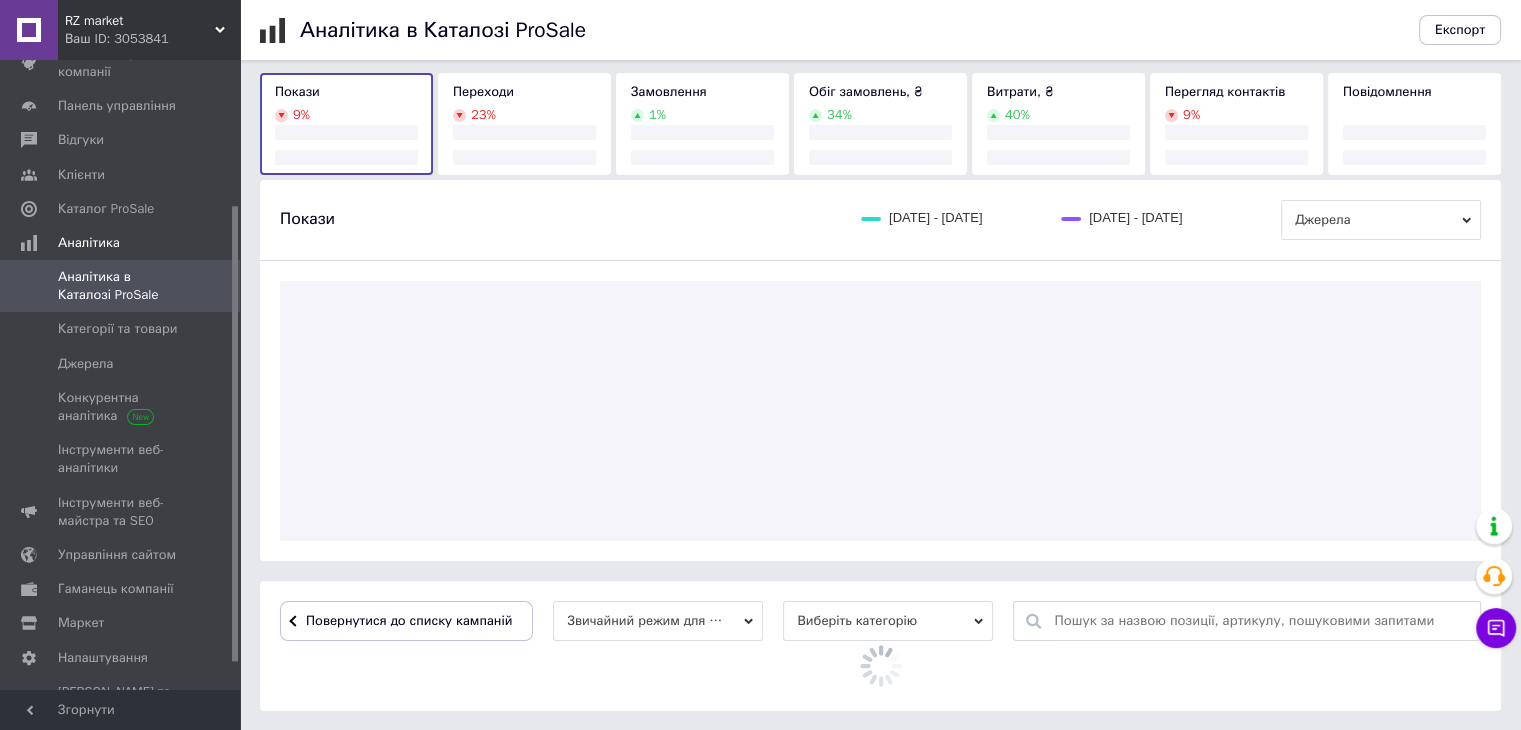 scroll, scrollTop: 600, scrollLeft: 0, axis: vertical 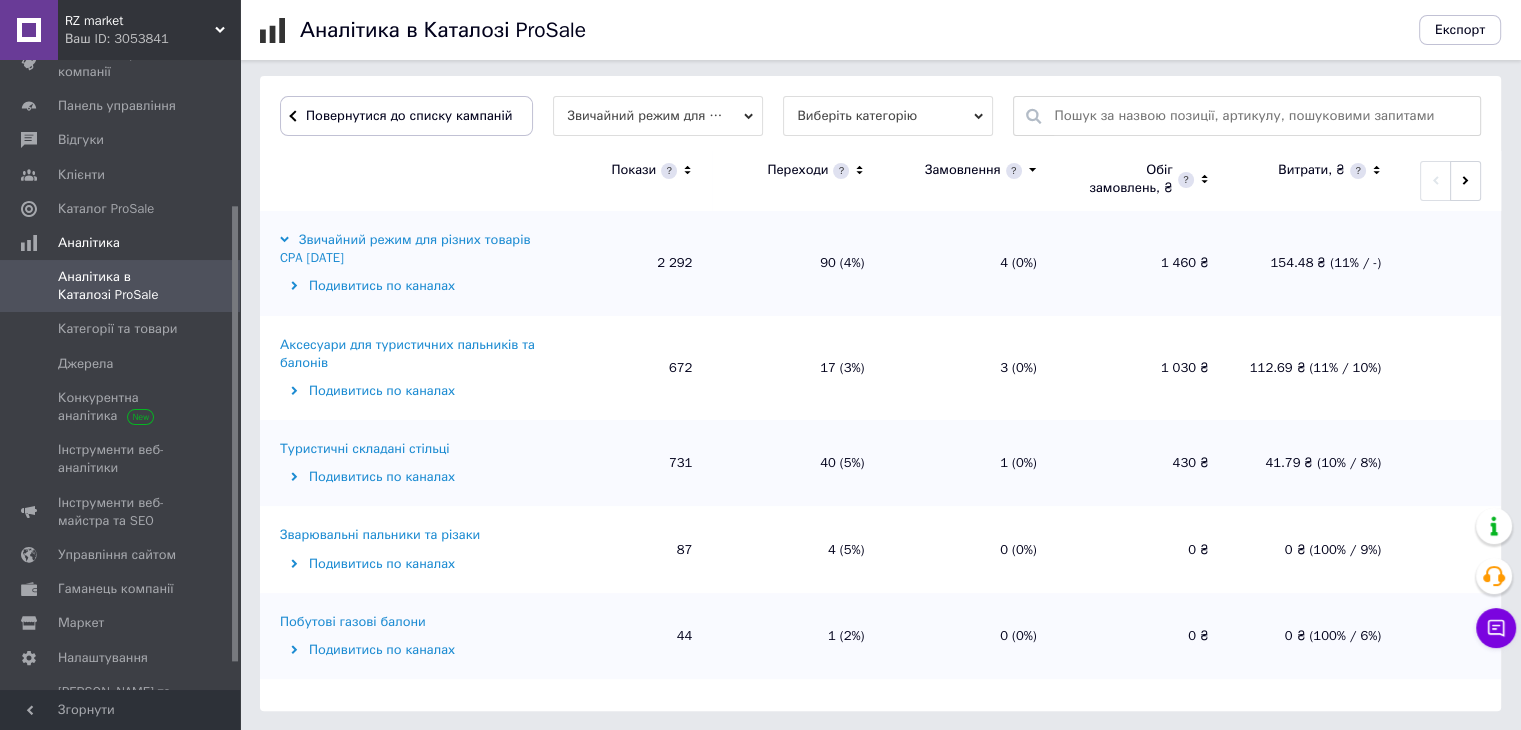 click on "Побутові газові балони" at bounding box center (353, 622) 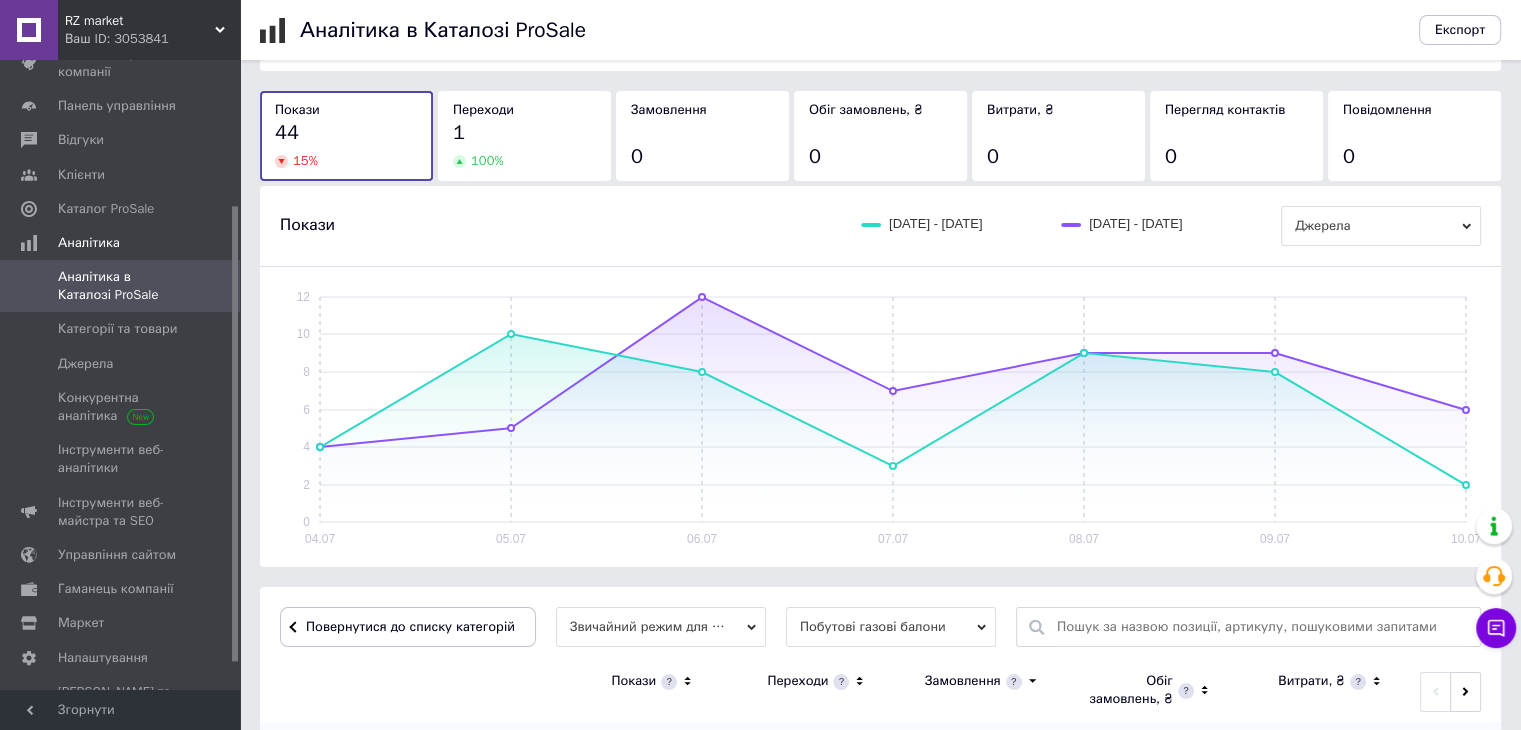 scroll, scrollTop: 0, scrollLeft: 0, axis: both 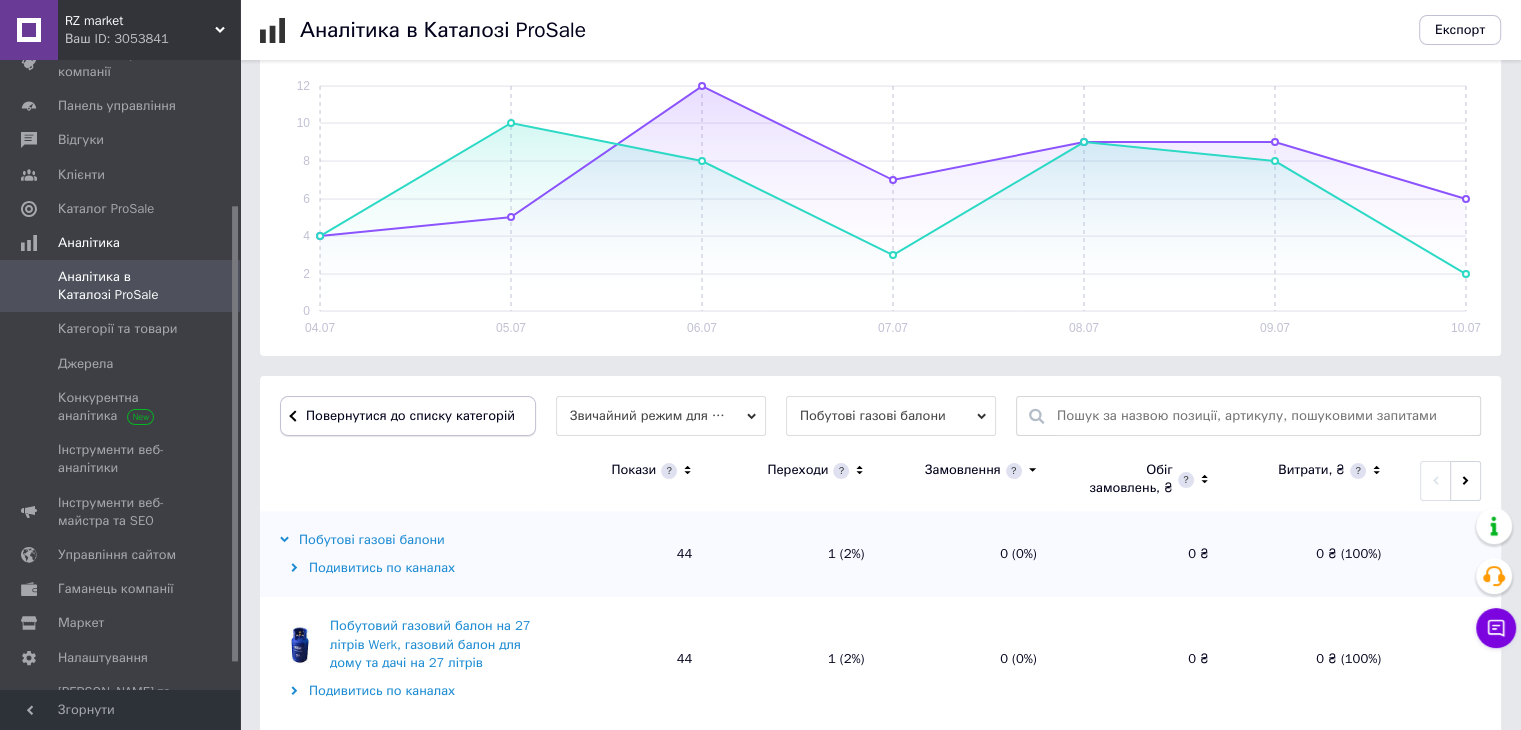 click on "Повернутися до списку категорій" at bounding box center [408, 416] 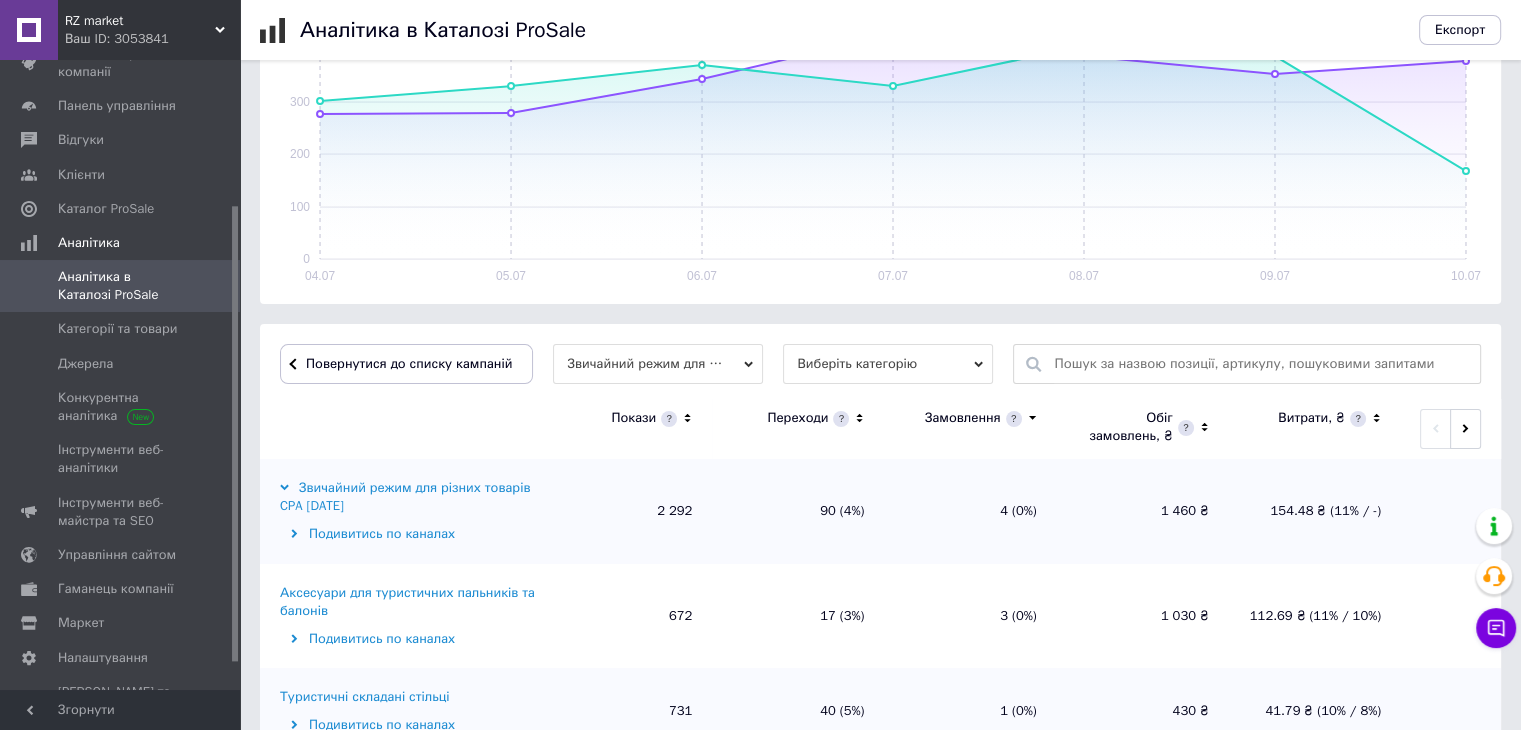 scroll, scrollTop: 400, scrollLeft: 0, axis: vertical 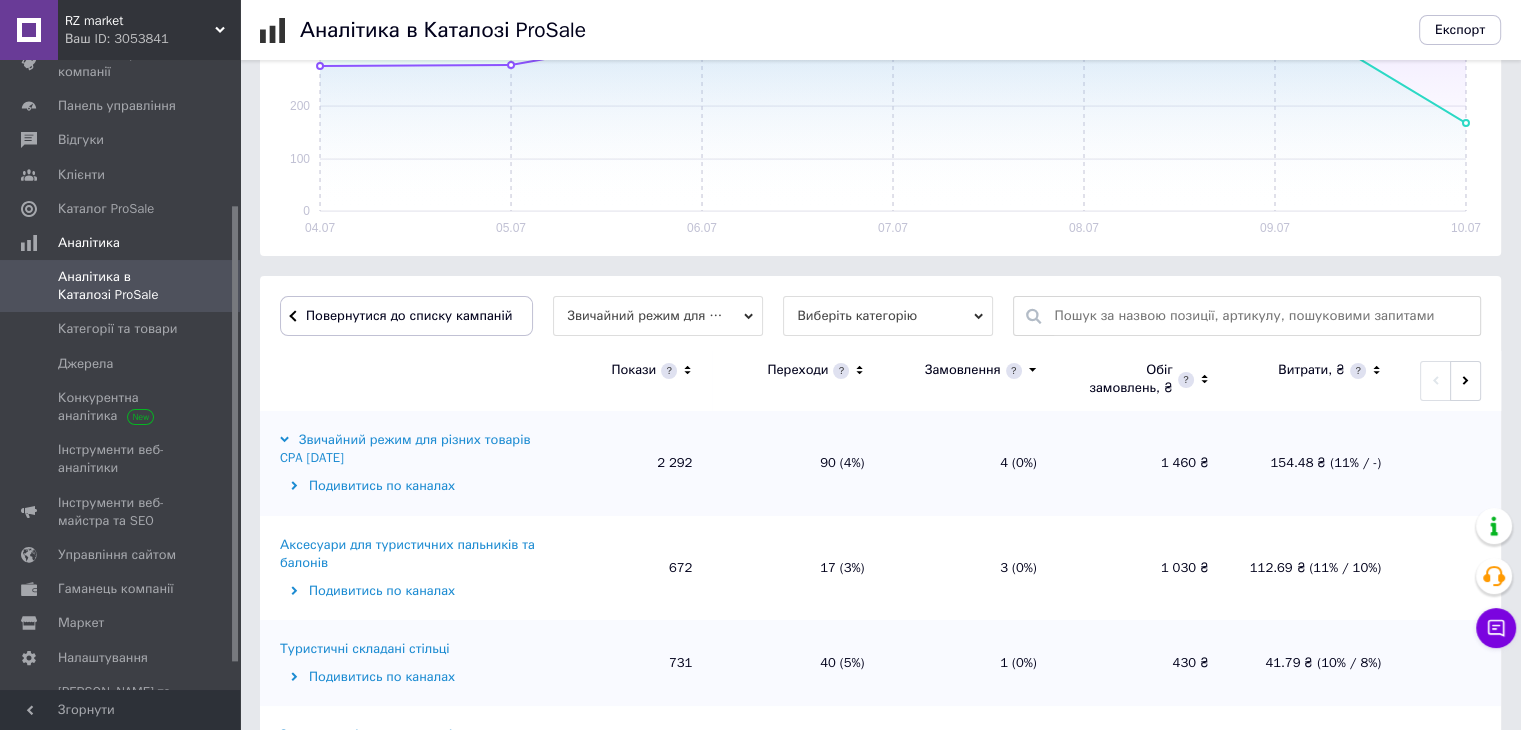click on "Аксесуари для туристичних пальників та балонів" at bounding box center (407, 554) 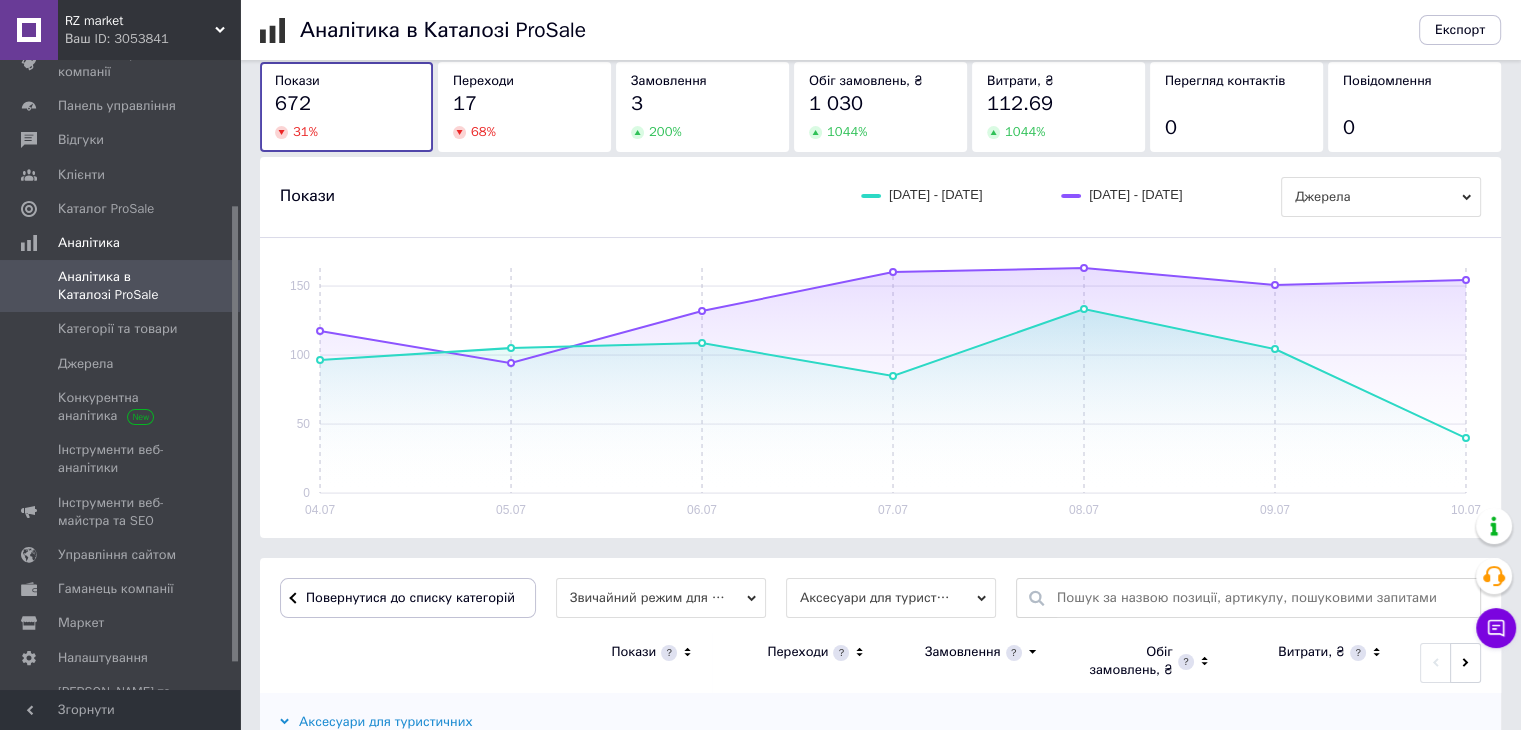 scroll, scrollTop: 300, scrollLeft: 0, axis: vertical 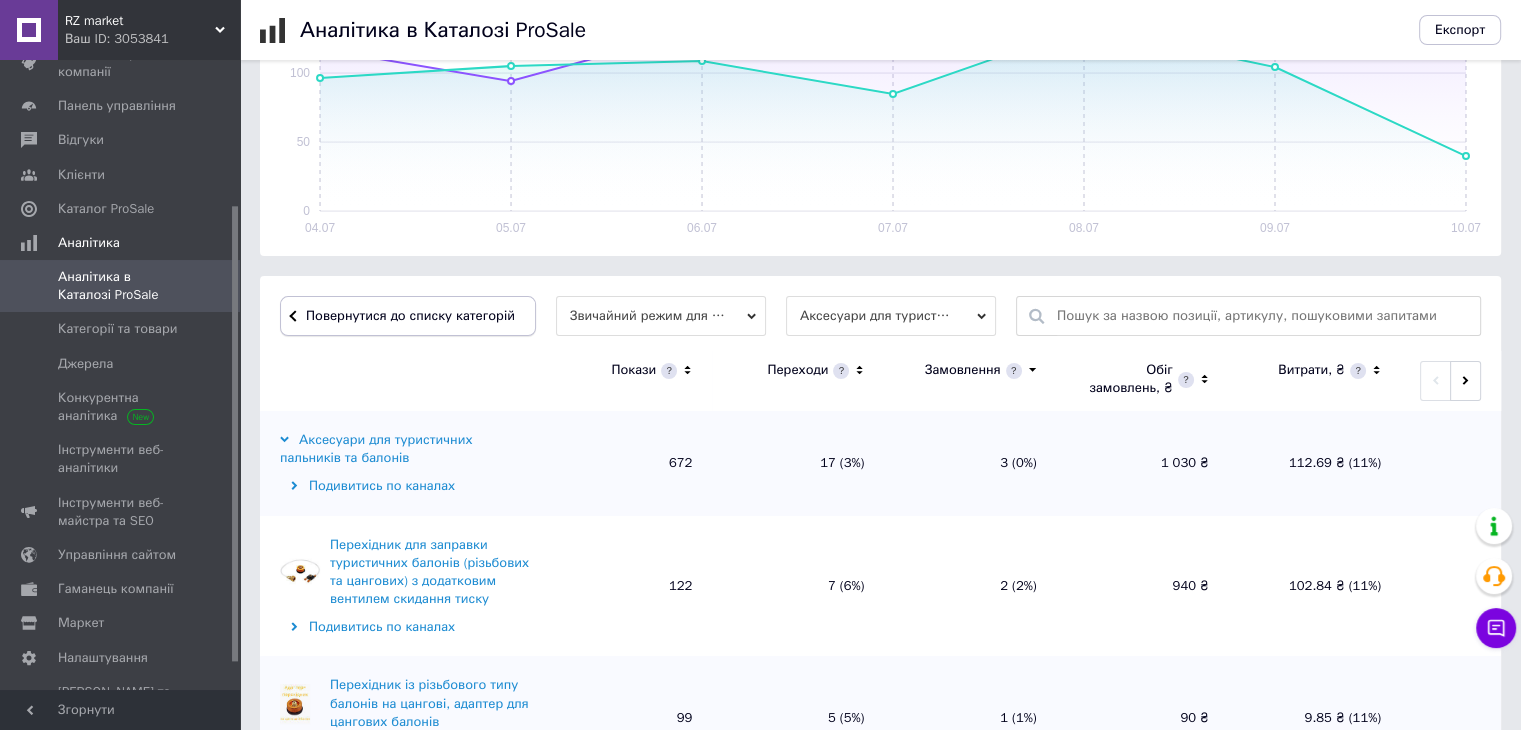 click on "Повернутися до списку категорій" at bounding box center [408, 316] 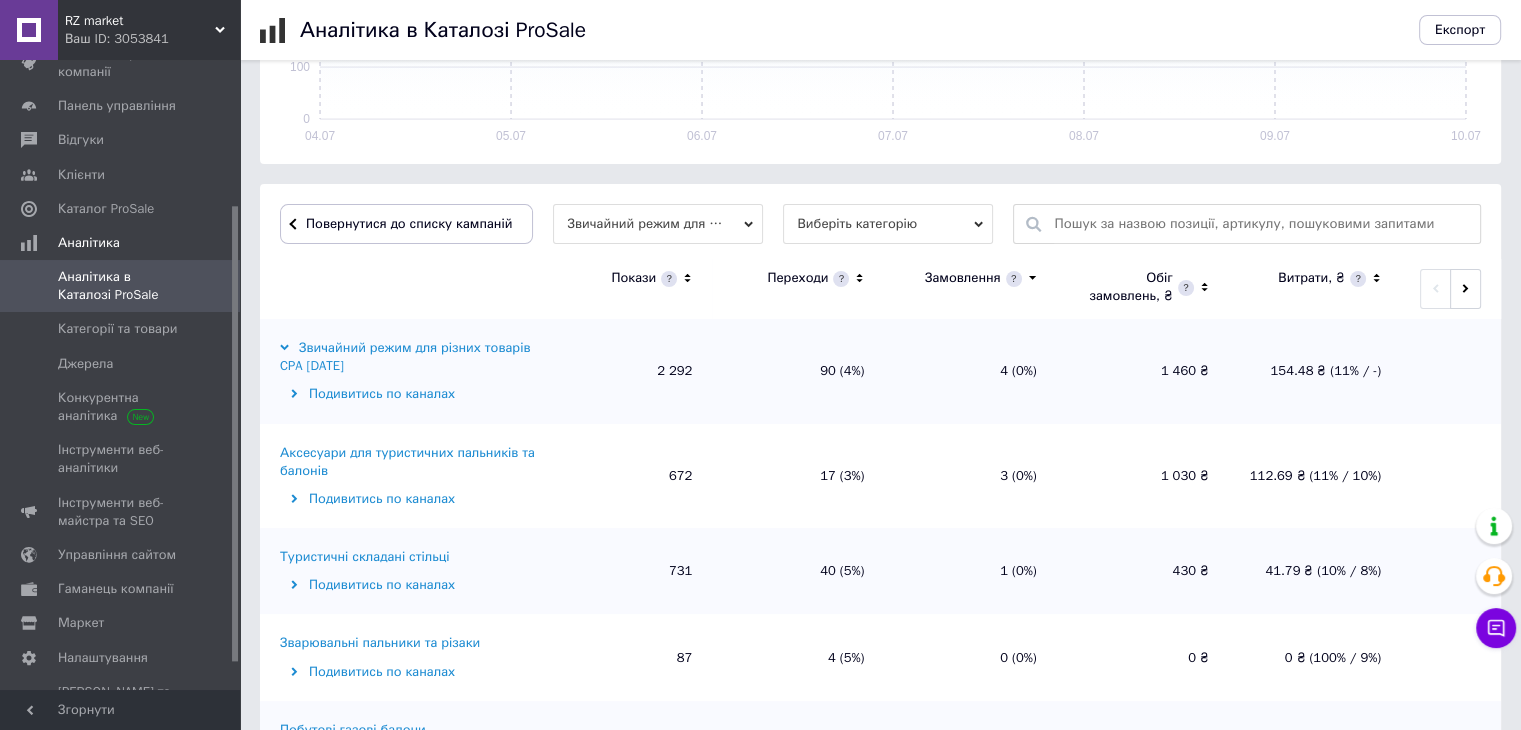 scroll, scrollTop: 600, scrollLeft: 0, axis: vertical 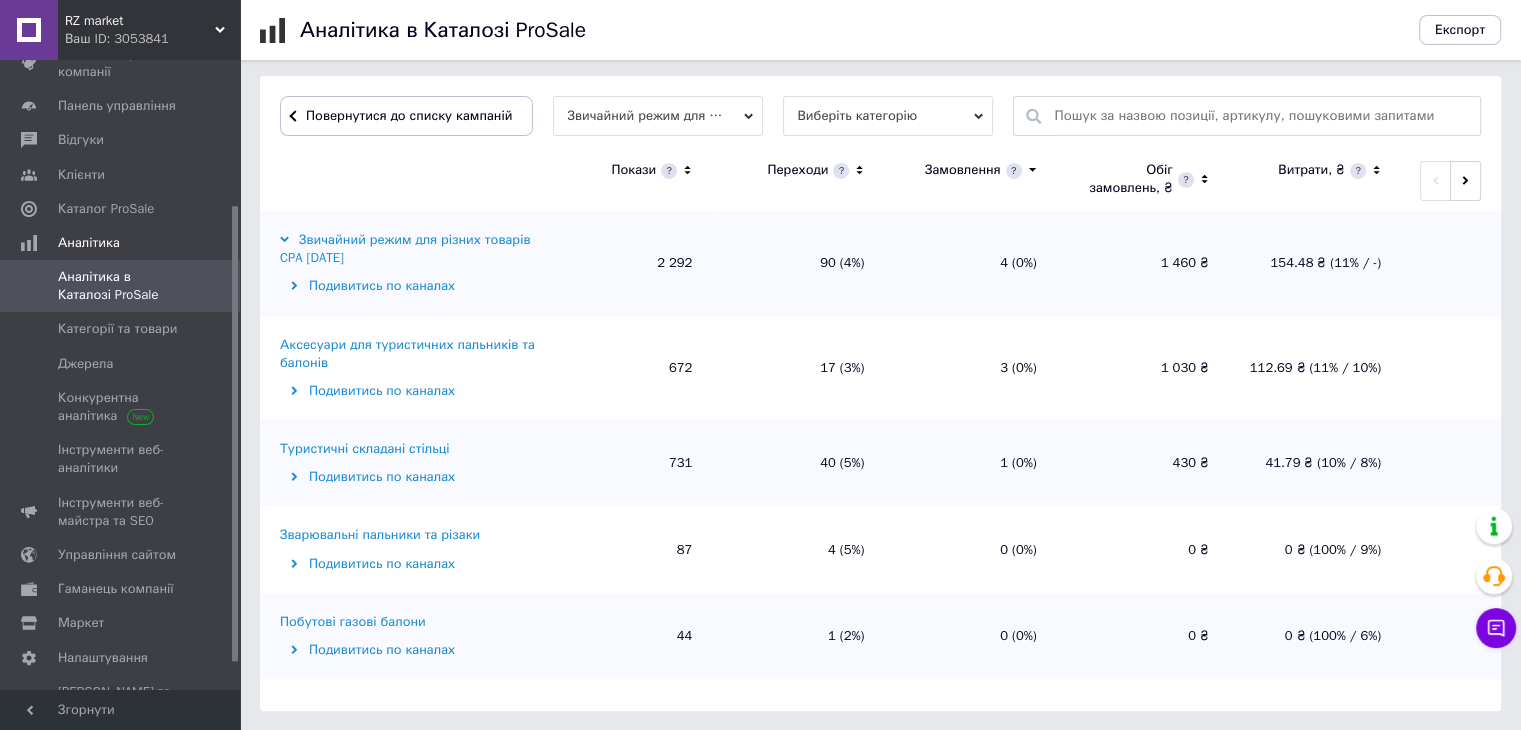 click on "Туристичні складані стільці" at bounding box center [365, 449] 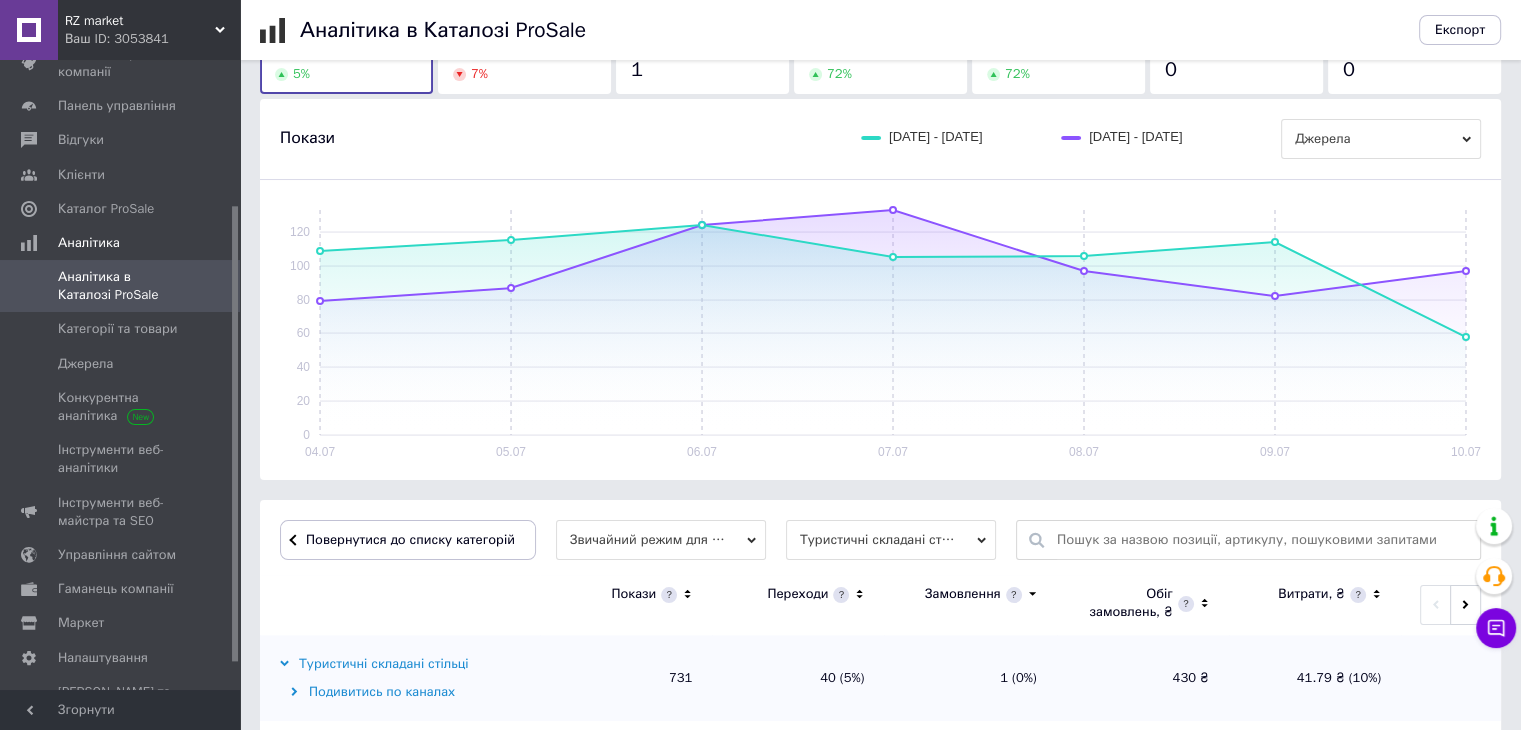 scroll, scrollTop: 275, scrollLeft: 0, axis: vertical 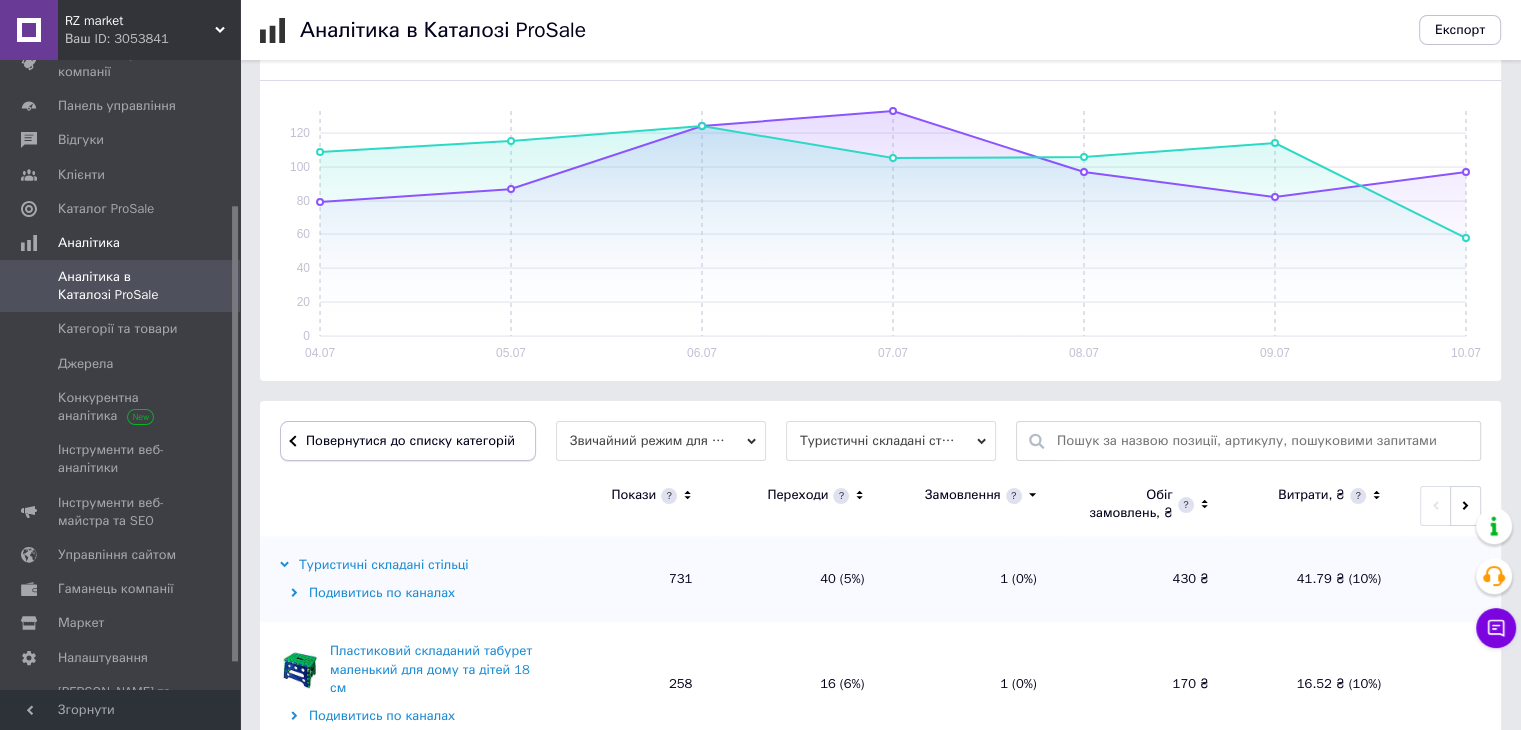 click on "Повернутися до списку категорій" at bounding box center [408, 441] 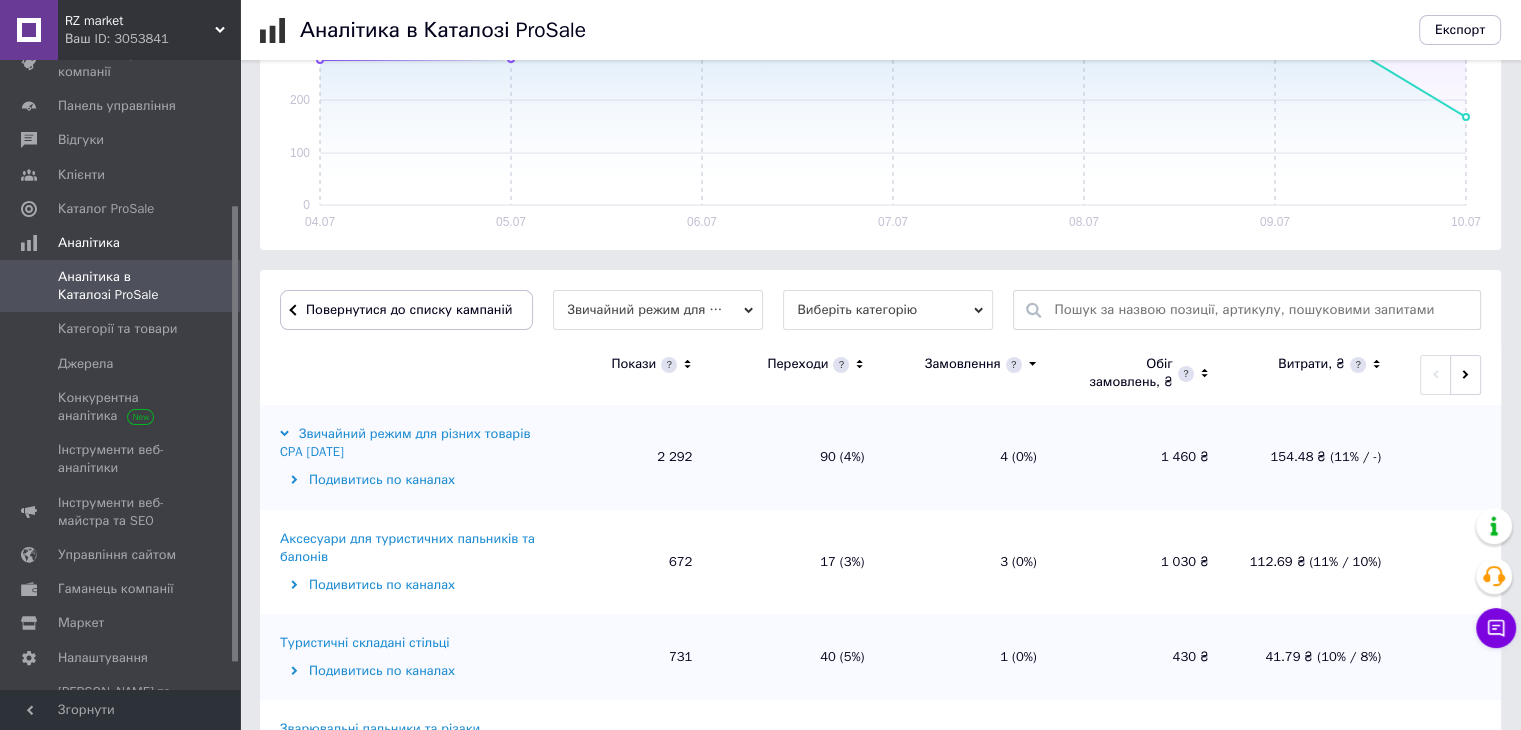 scroll 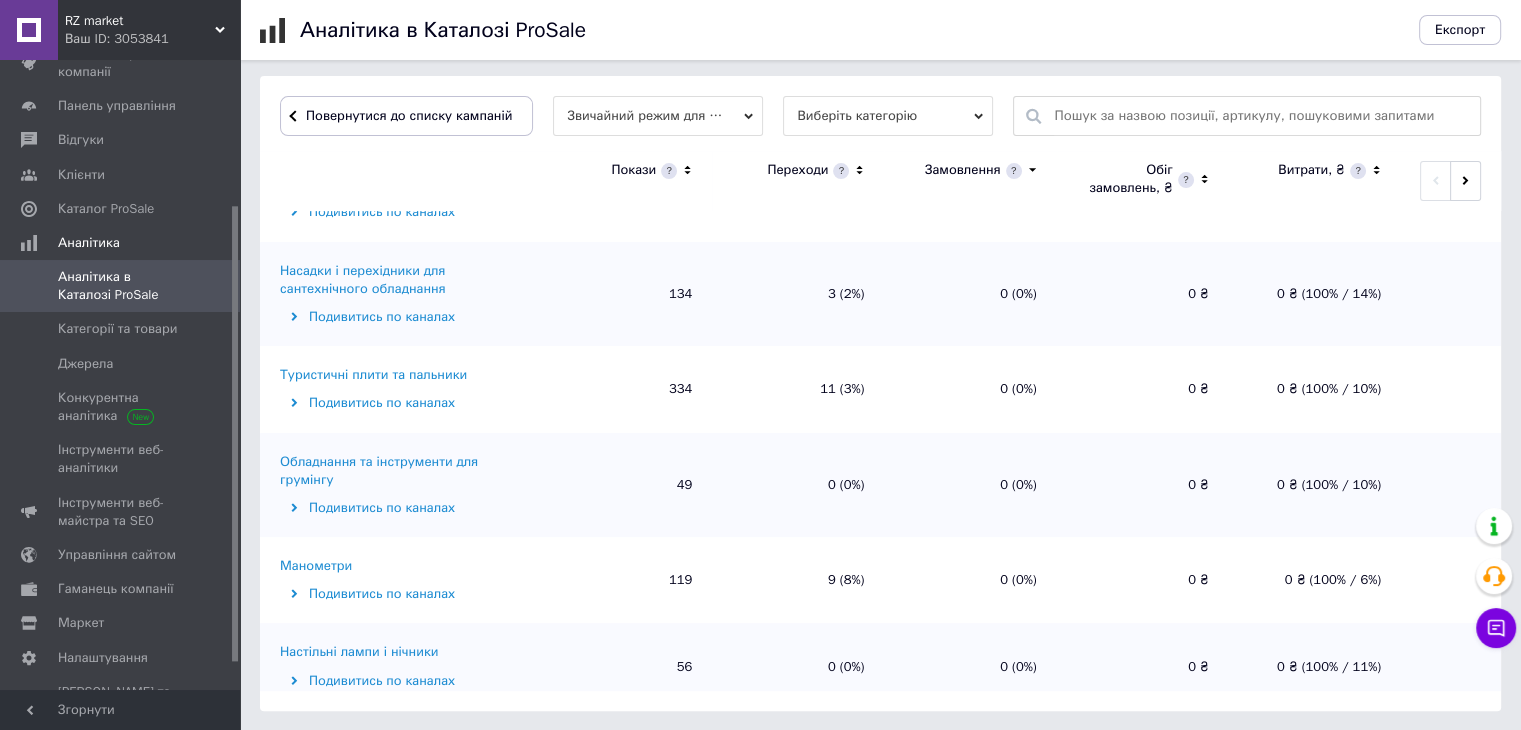 click on "Туристичні плити та пальники" at bounding box center [373, 375] 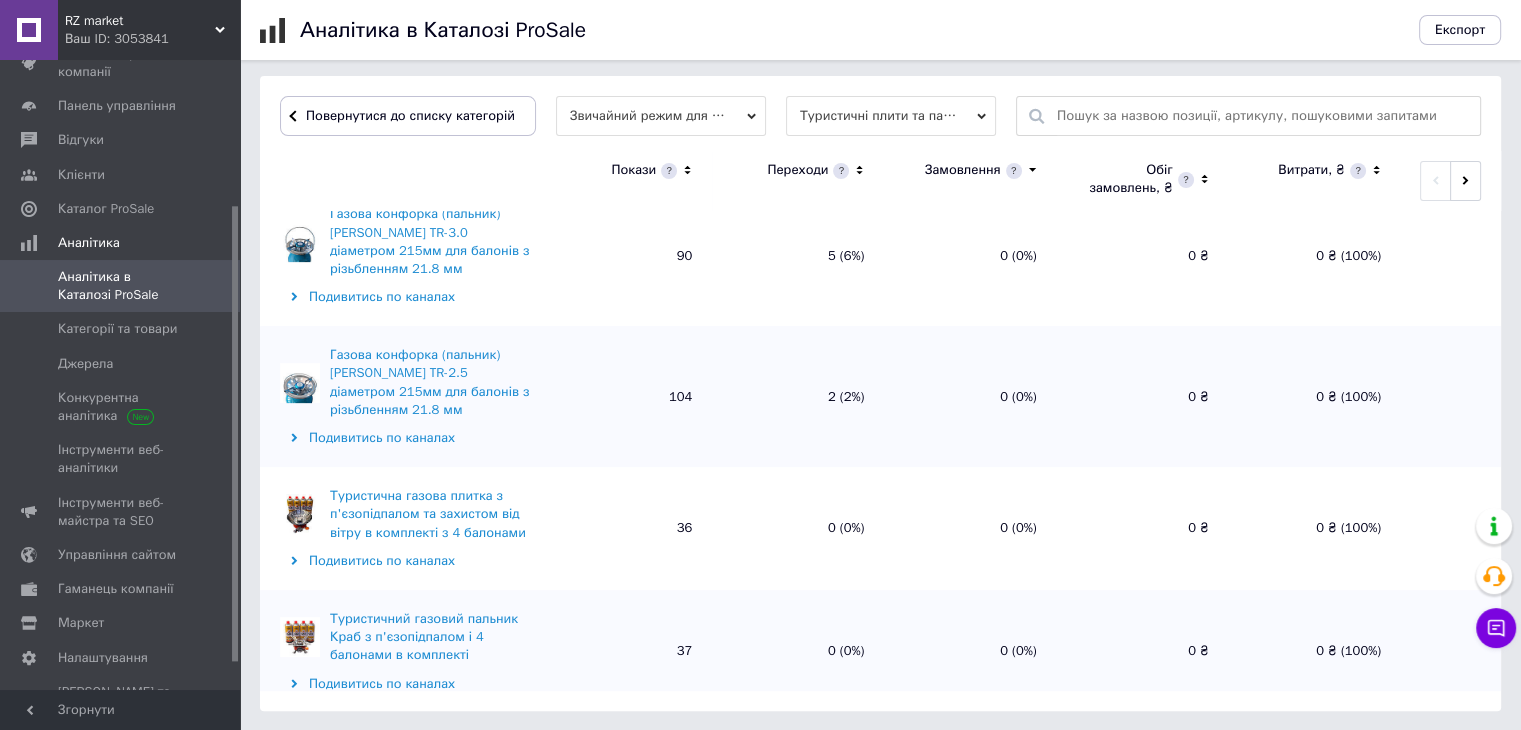 scroll, scrollTop: 0, scrollLeft: 0, axis: both 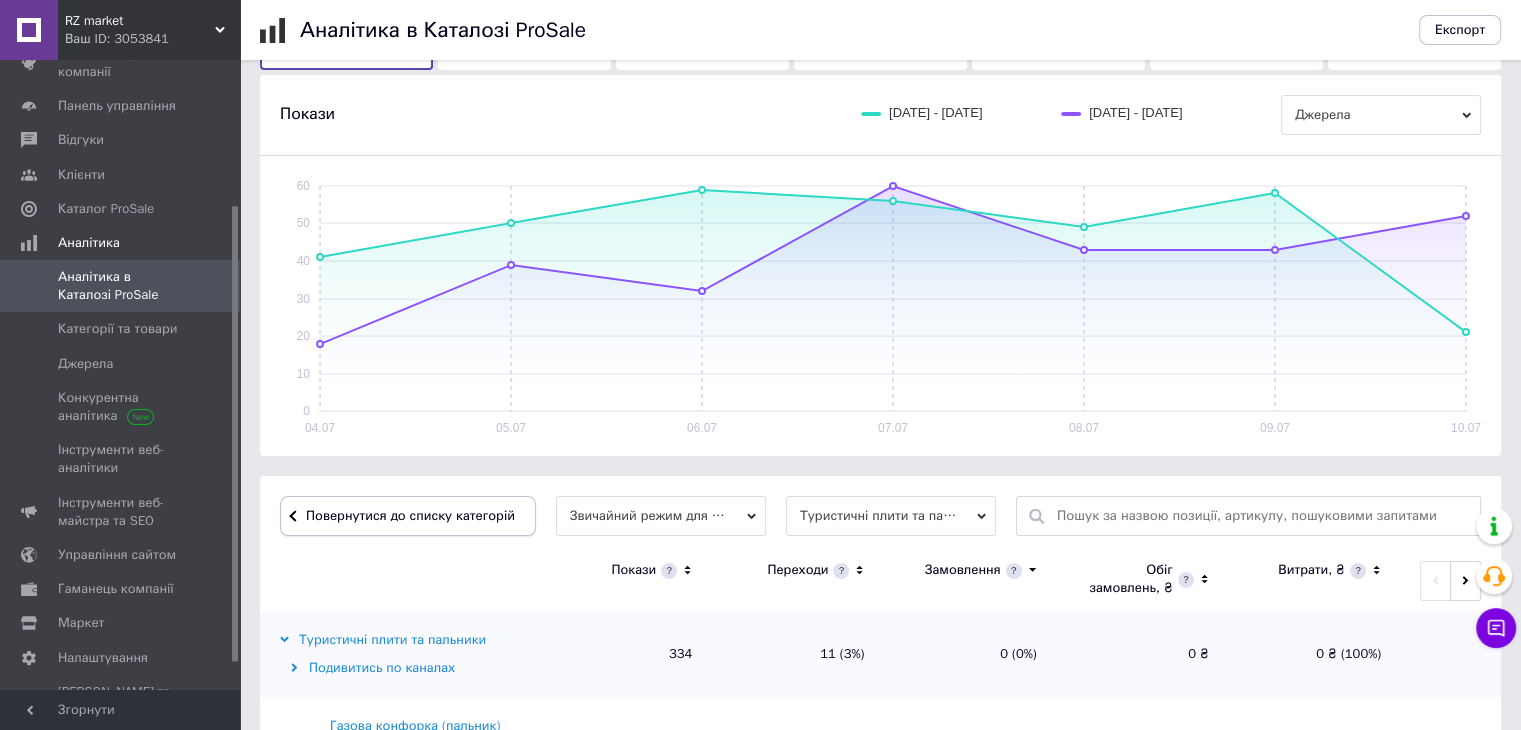 click on "Повернутися до списку категорій" at bounding box center (408, 516) 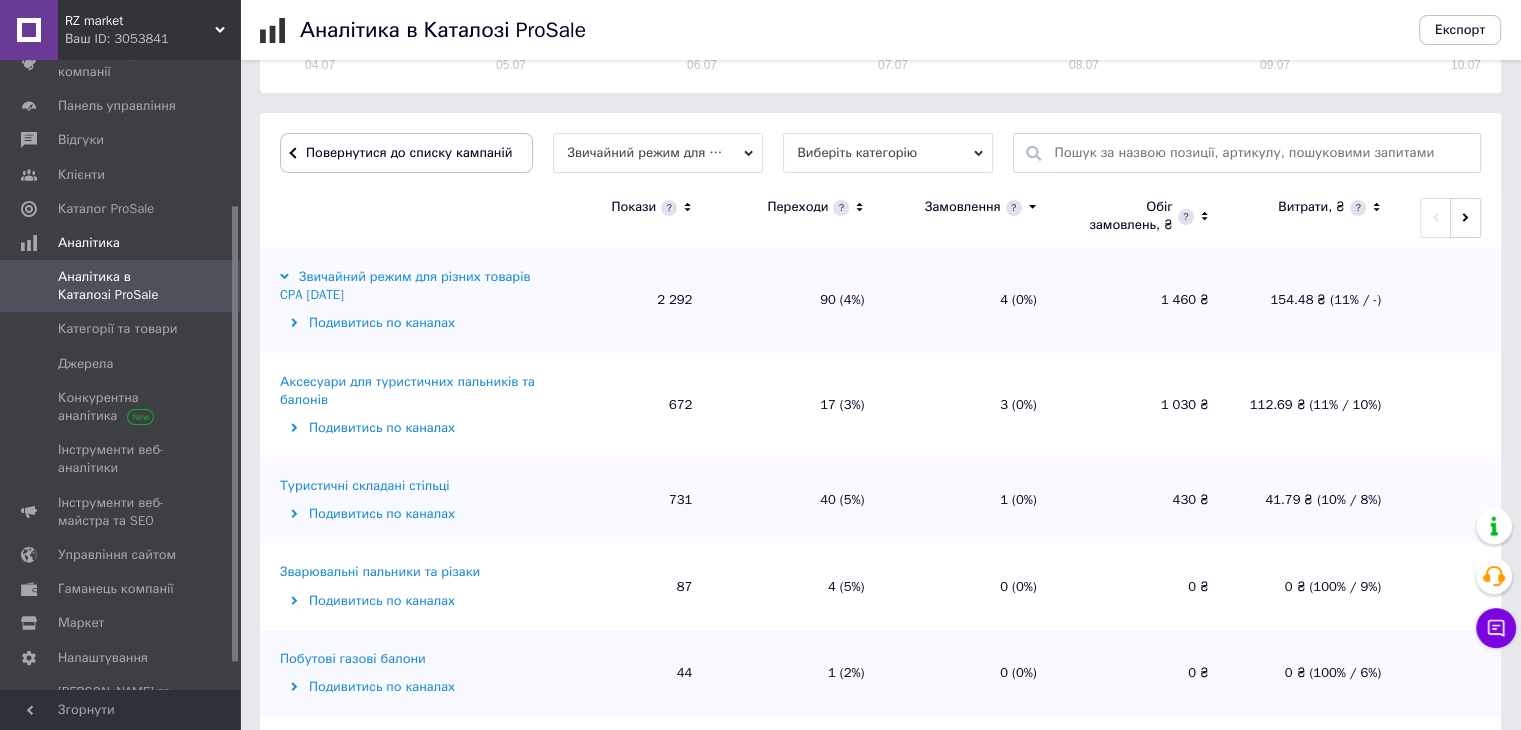 scroll, scrollTop: 600, scrollLeft: 0, axis: vertical 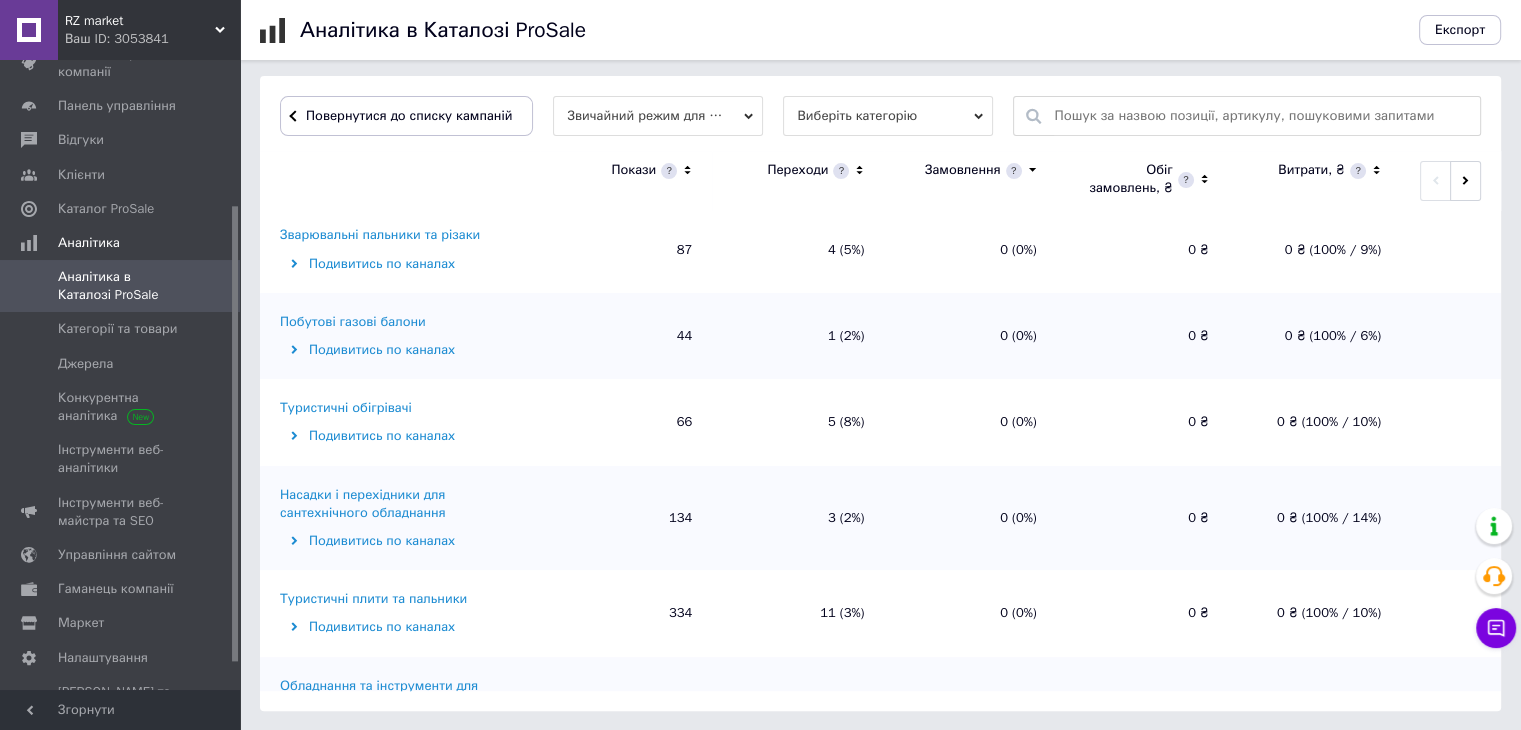click on "Побутові газові балони" at bounding box center [353, 322] 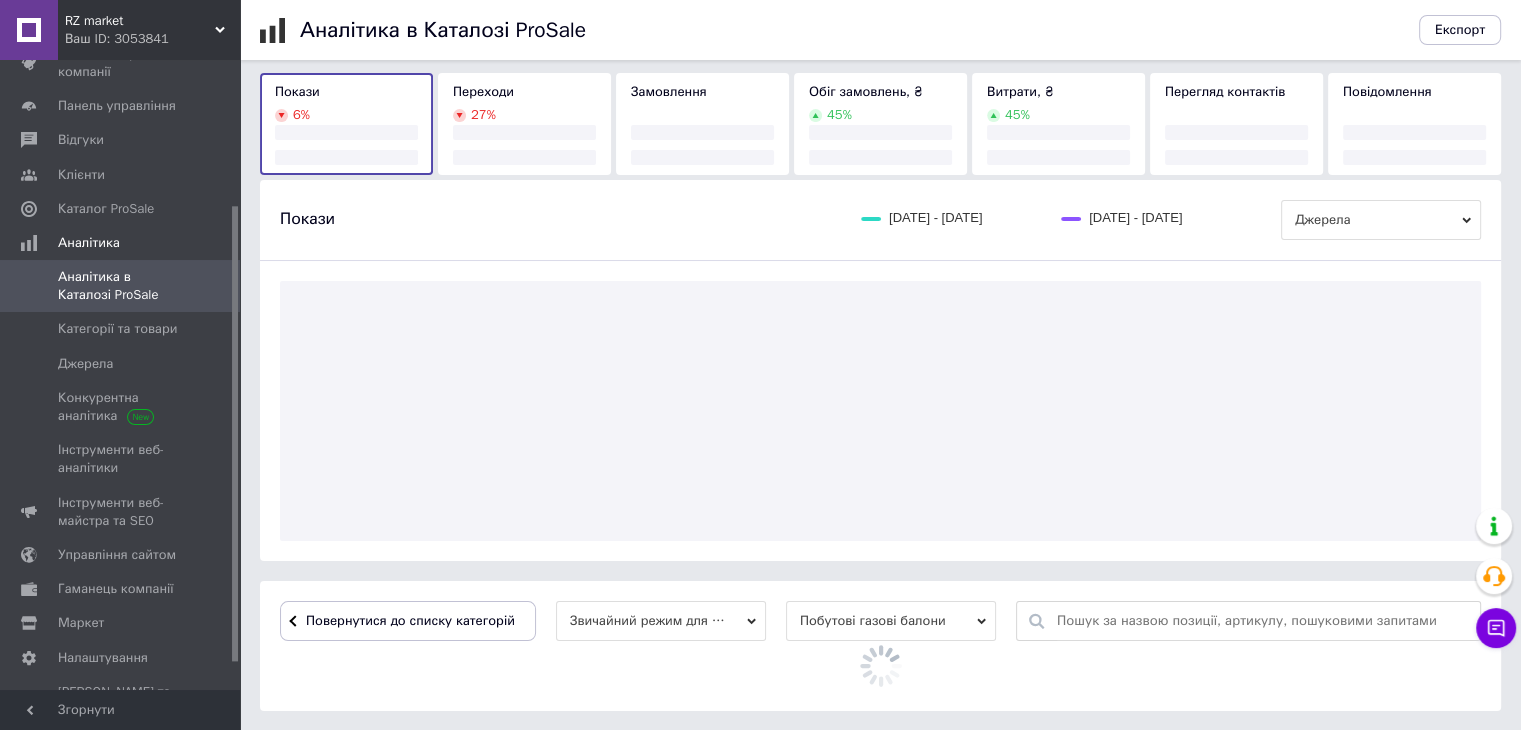 scroll, scrollTop: 329, scrollLeft: 0, axis: vertical 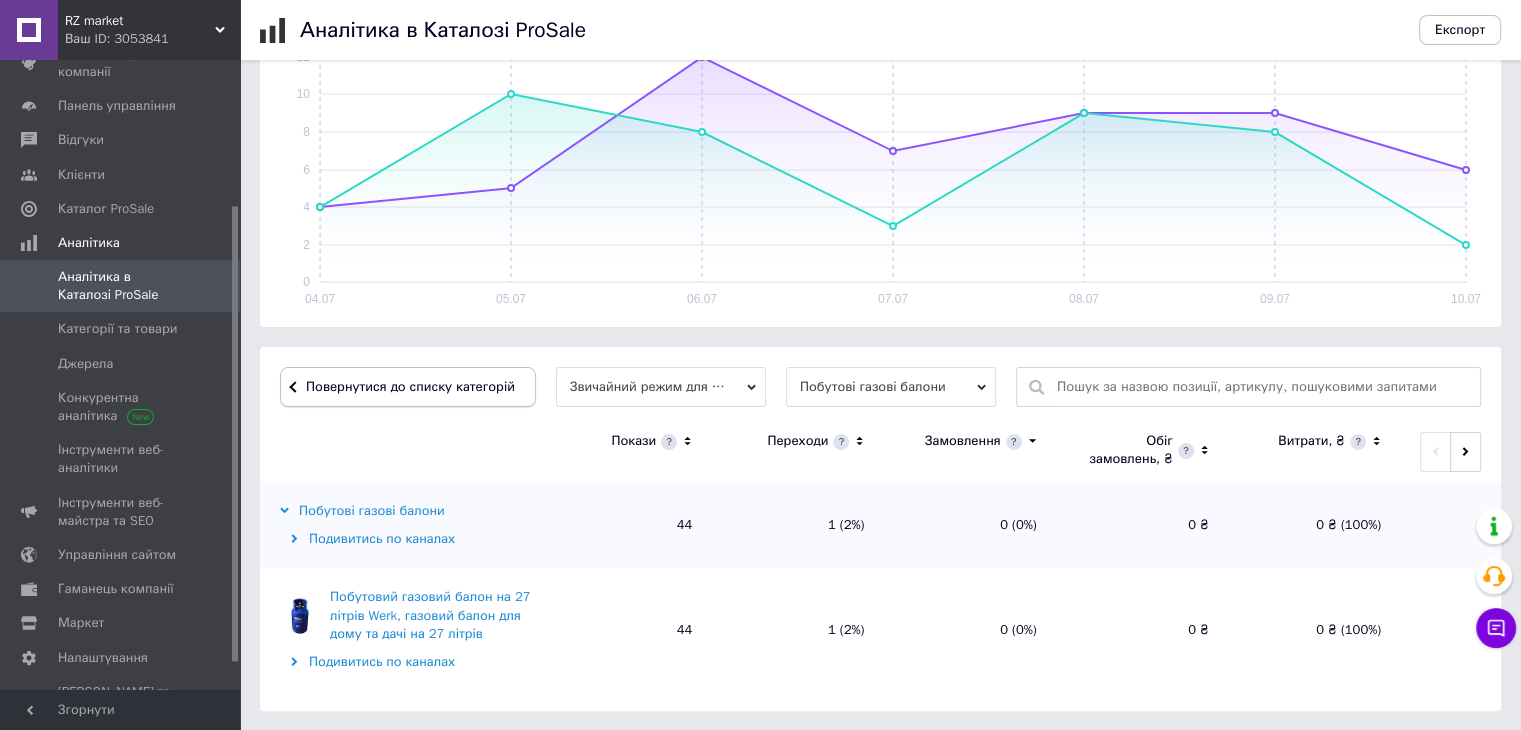 click on "Повернутися до списку категорій" at bounding box center [408, 387] 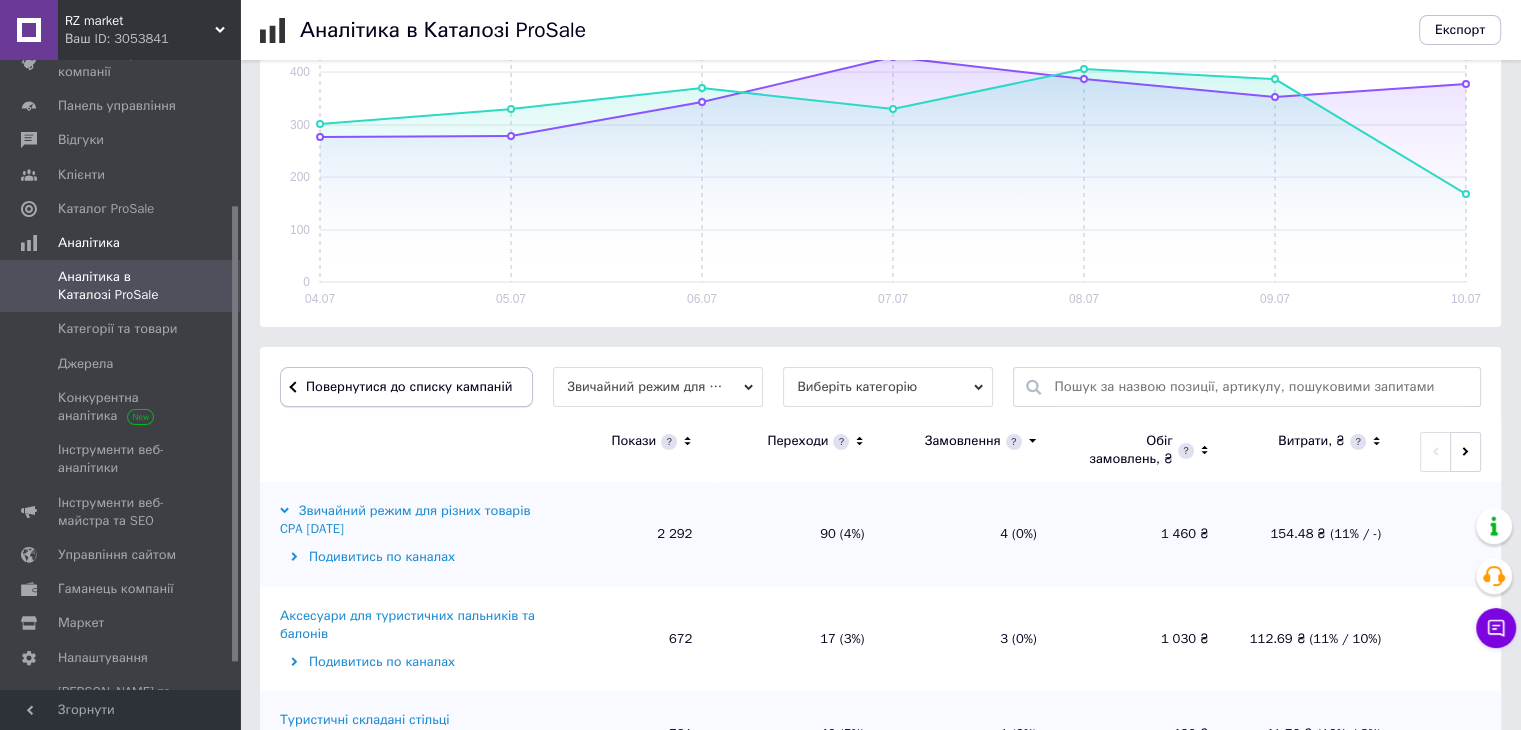 click on "Повернутися до списку кампаній" at bounding box center [409, 386] 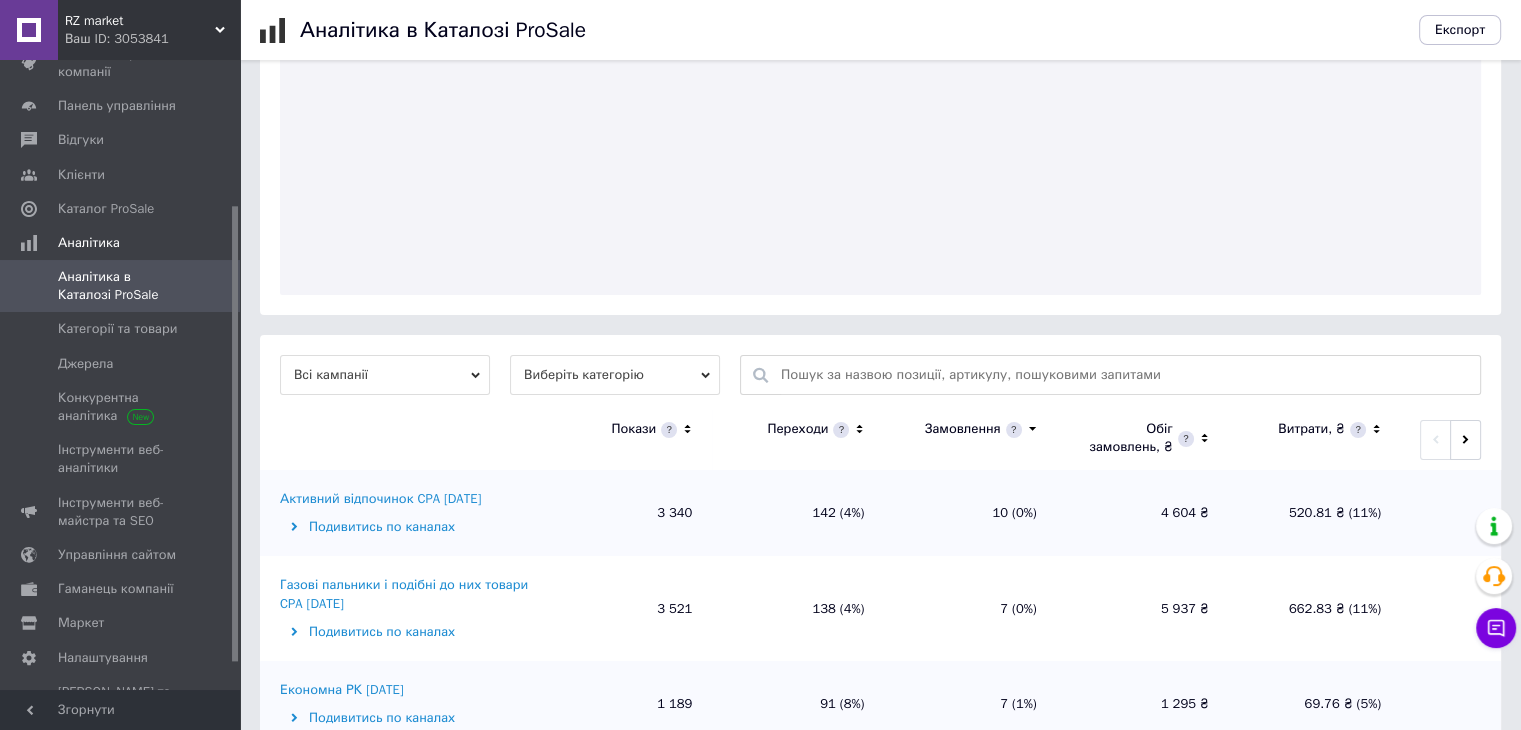 scroll, scrollTop: 329, scrollLeft: 0, axis: vertical 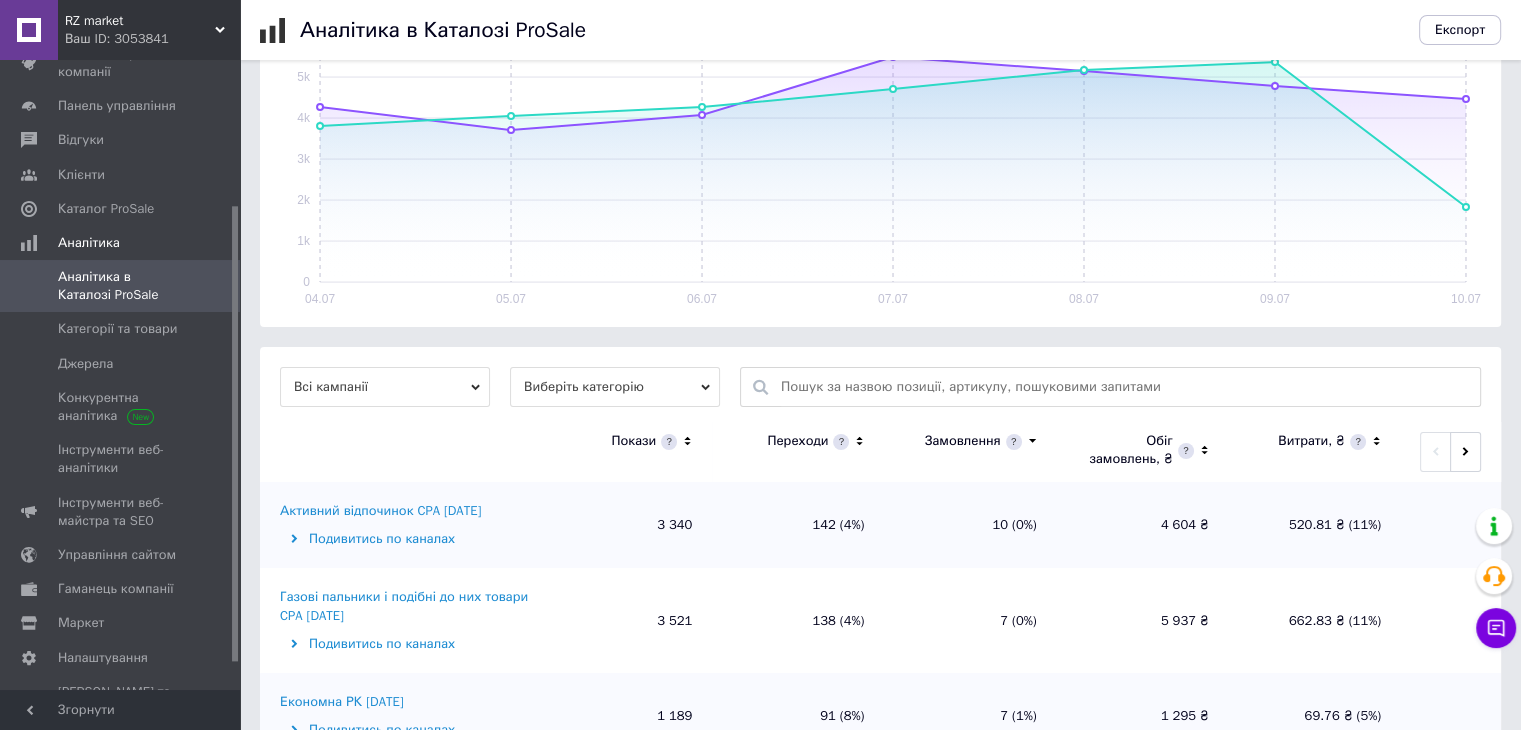click on "Газові пальники і подібні до них товари CPA [DATE]" at bounding box center (407, 606) 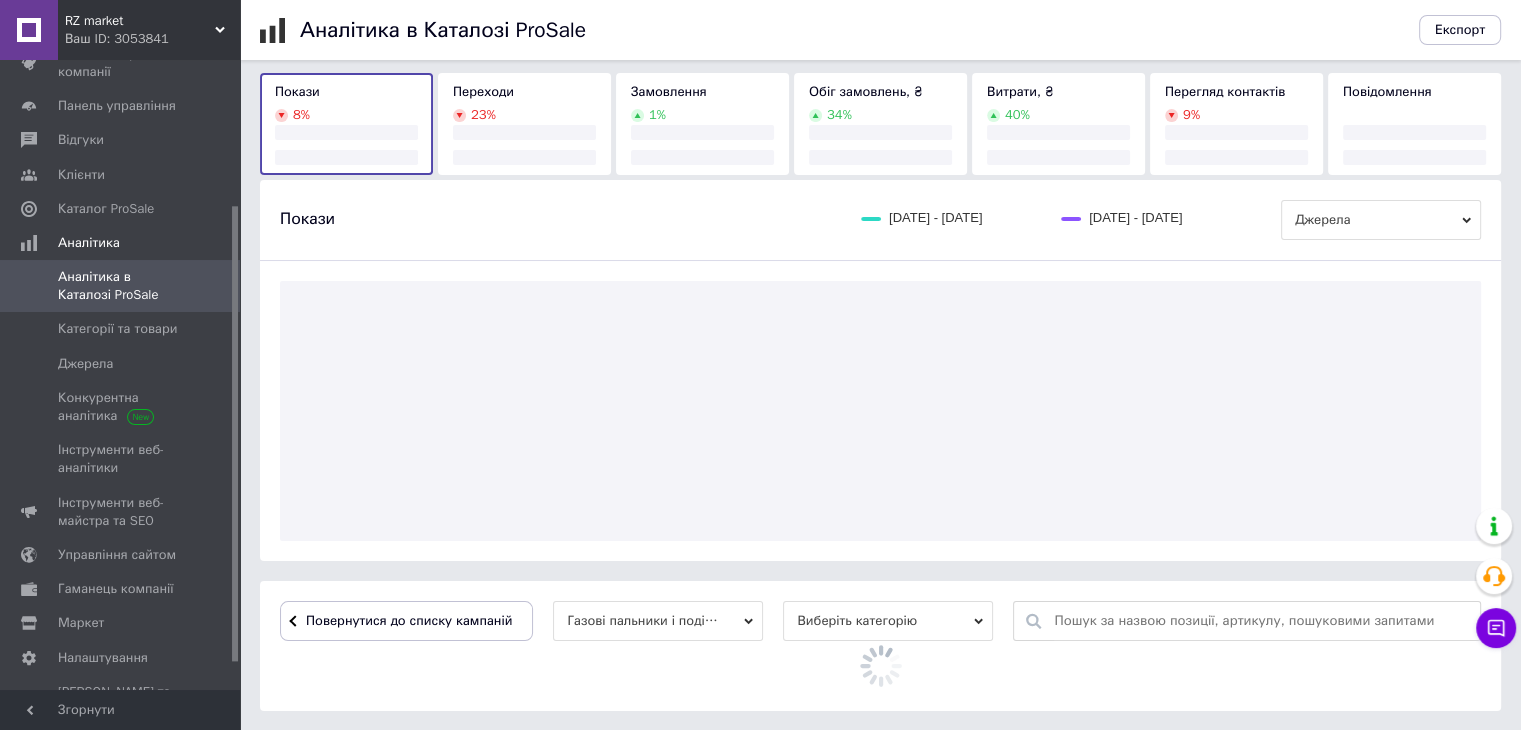 scroll, scrollTop: 329, scrollLeft: 0, axis: vertical 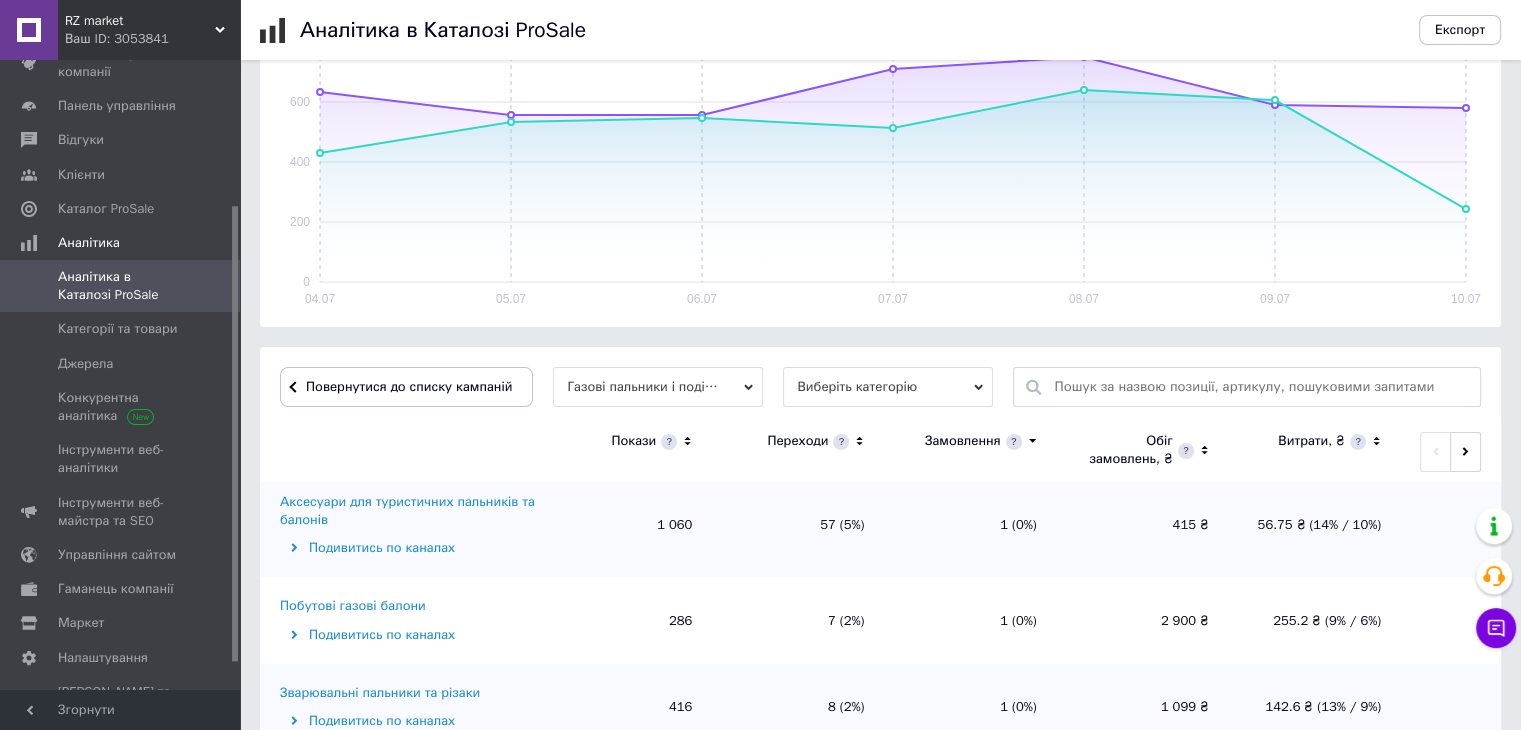 click on "Побутові газові балони" at bounding box center (353, 606) 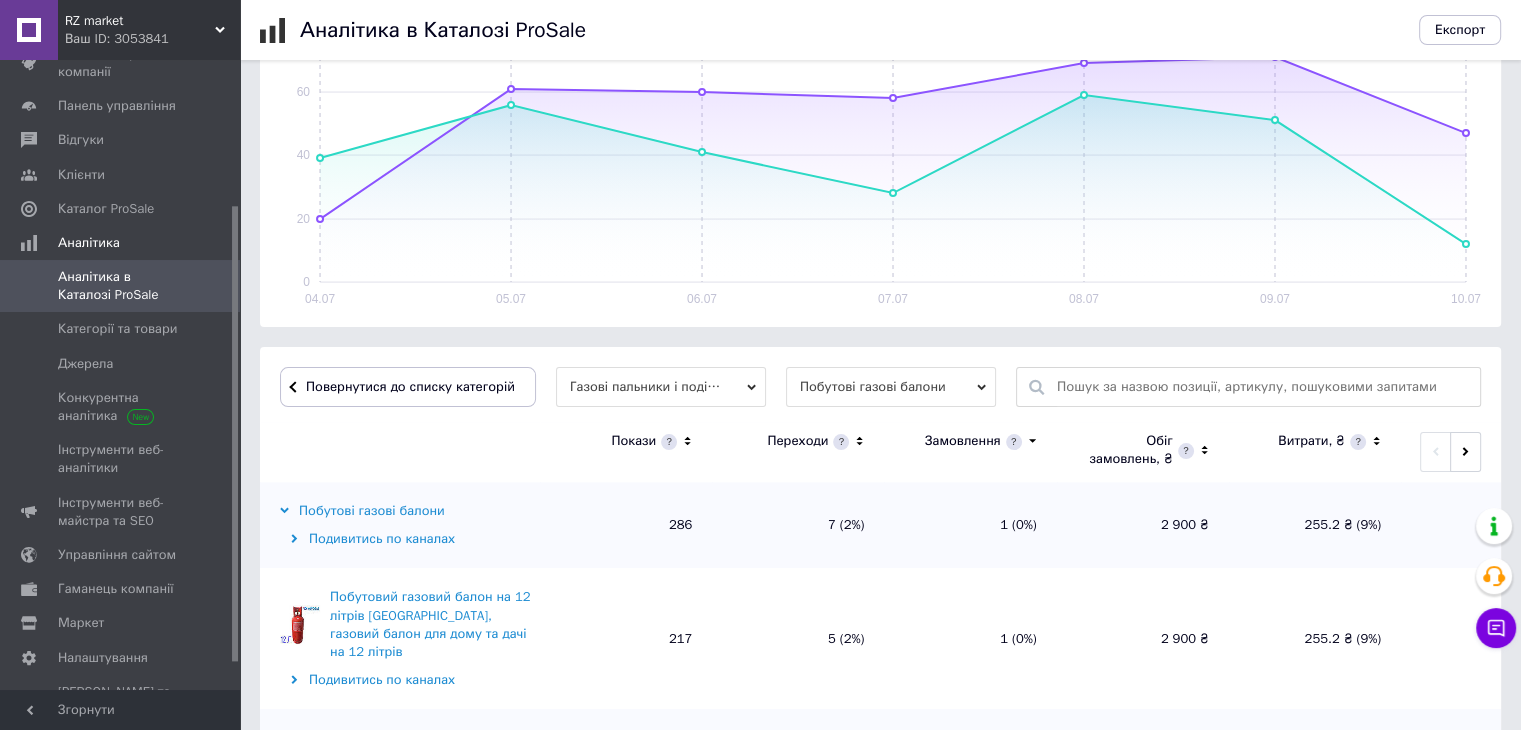 scroll, scrollTop: 488, scrollLeft: 0, axis: vertical 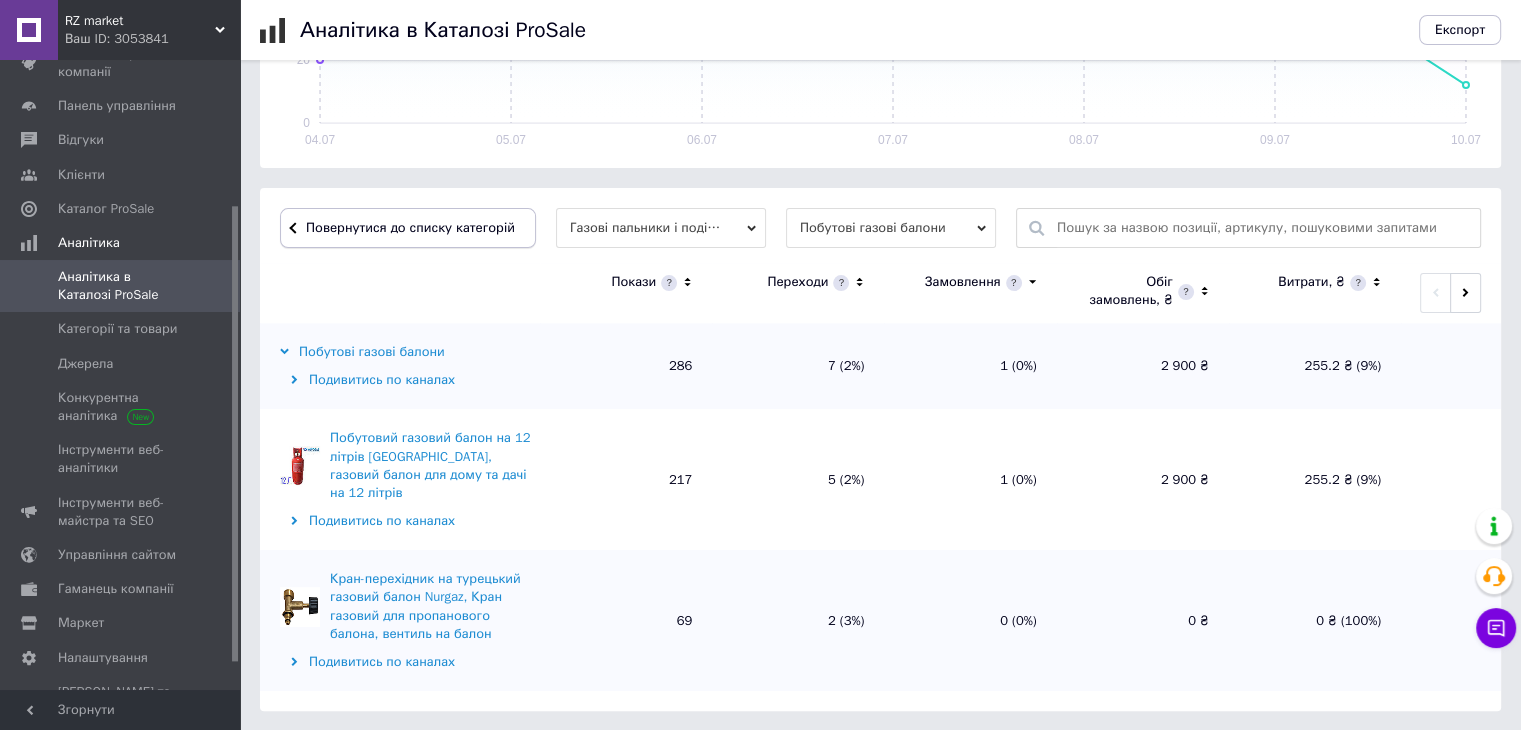 click on "Повернутися до списку категорій" at bounding box center [408, 228] 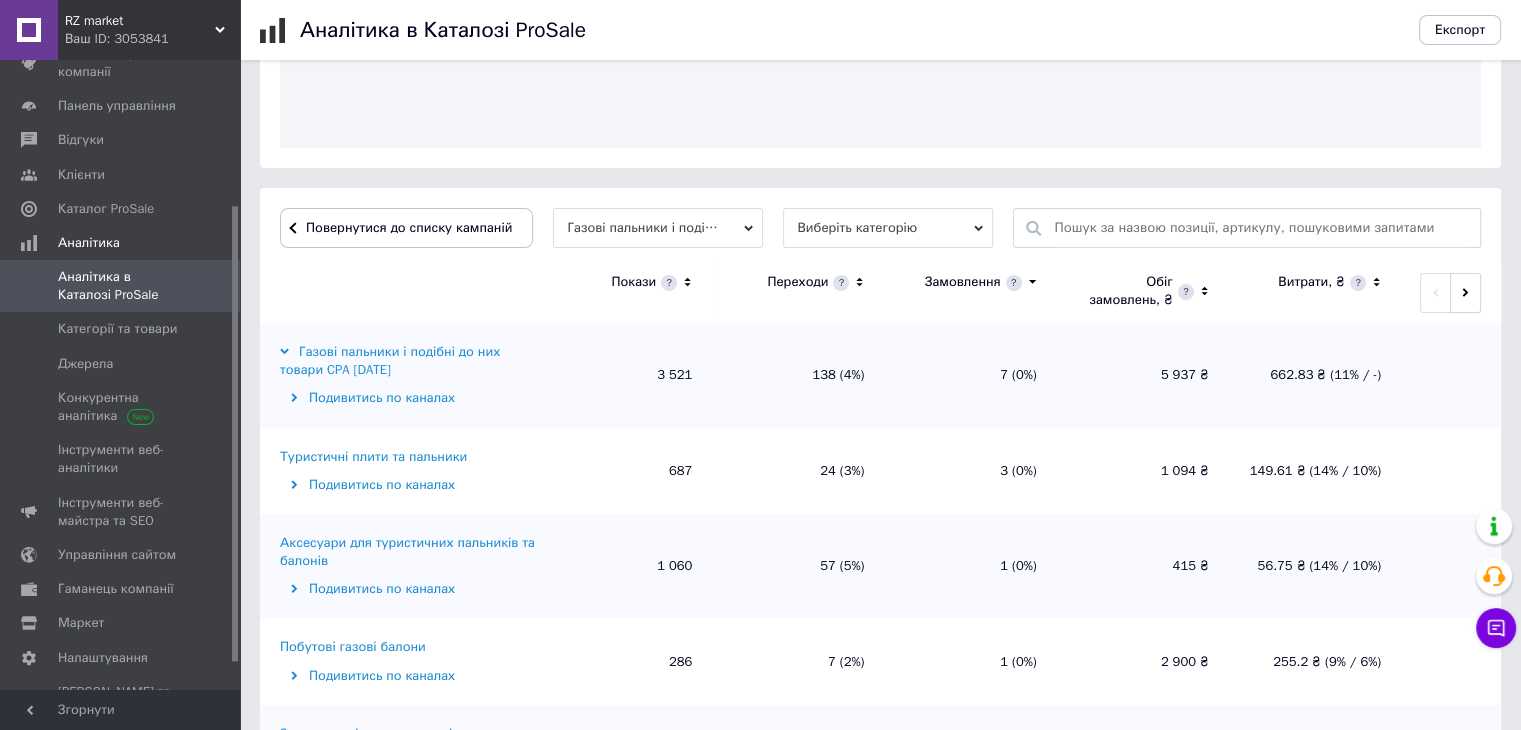 scroll, scrollTop: 488, scrollLeft: 0, axis: vertical 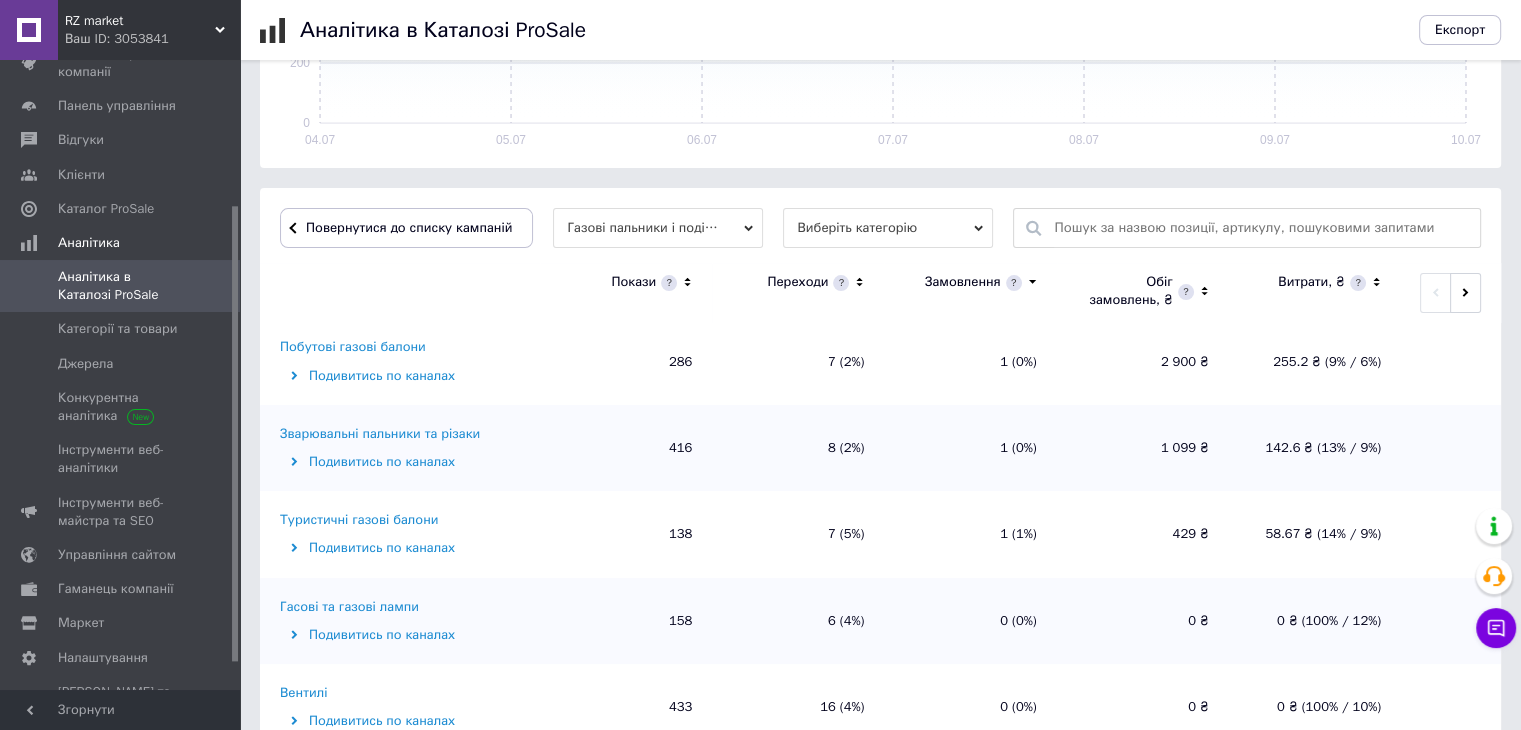 click on "Зварювальні пальники та різаки" at bounding box center [380, 434] 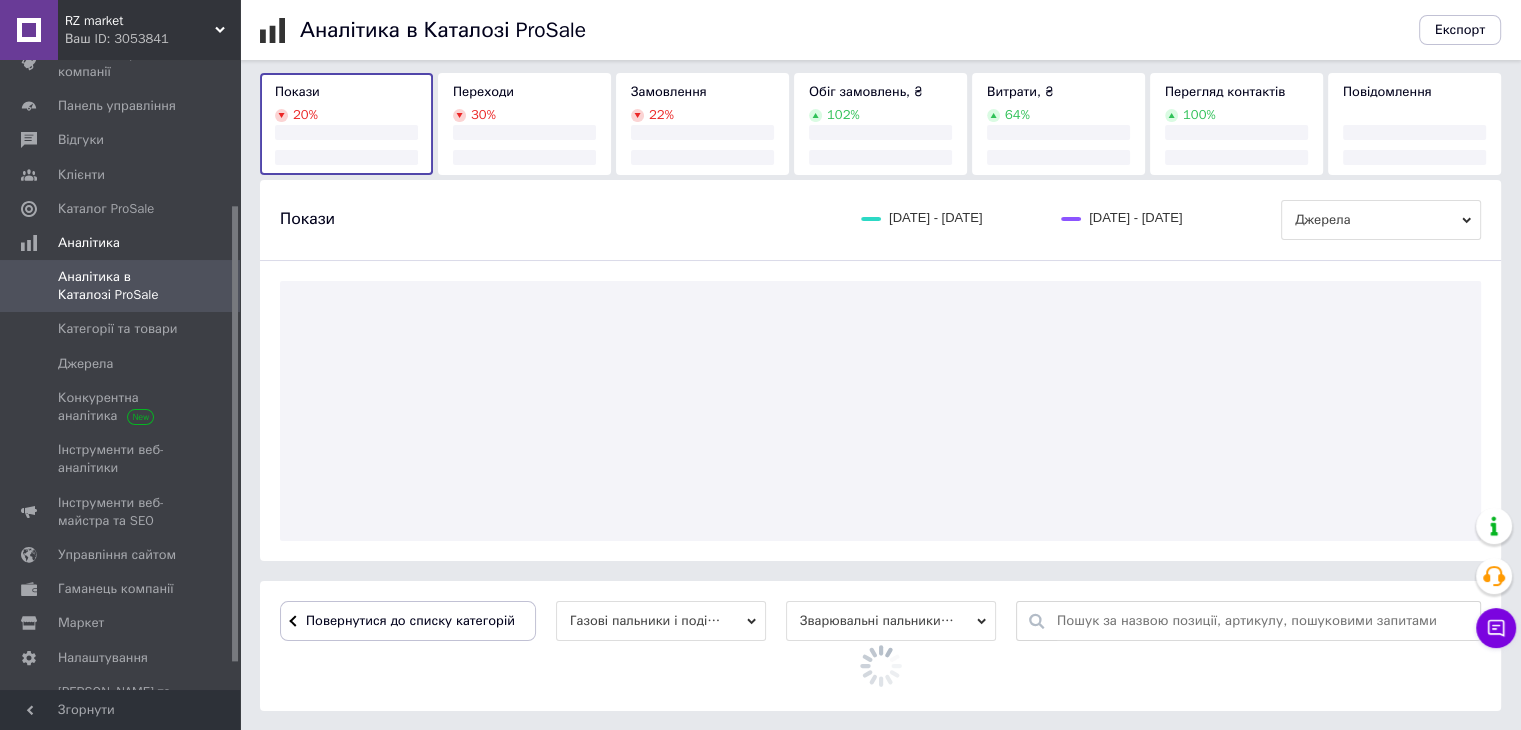 scroll, scrollTop: 488, scrollLeft: 0, axis: vertical 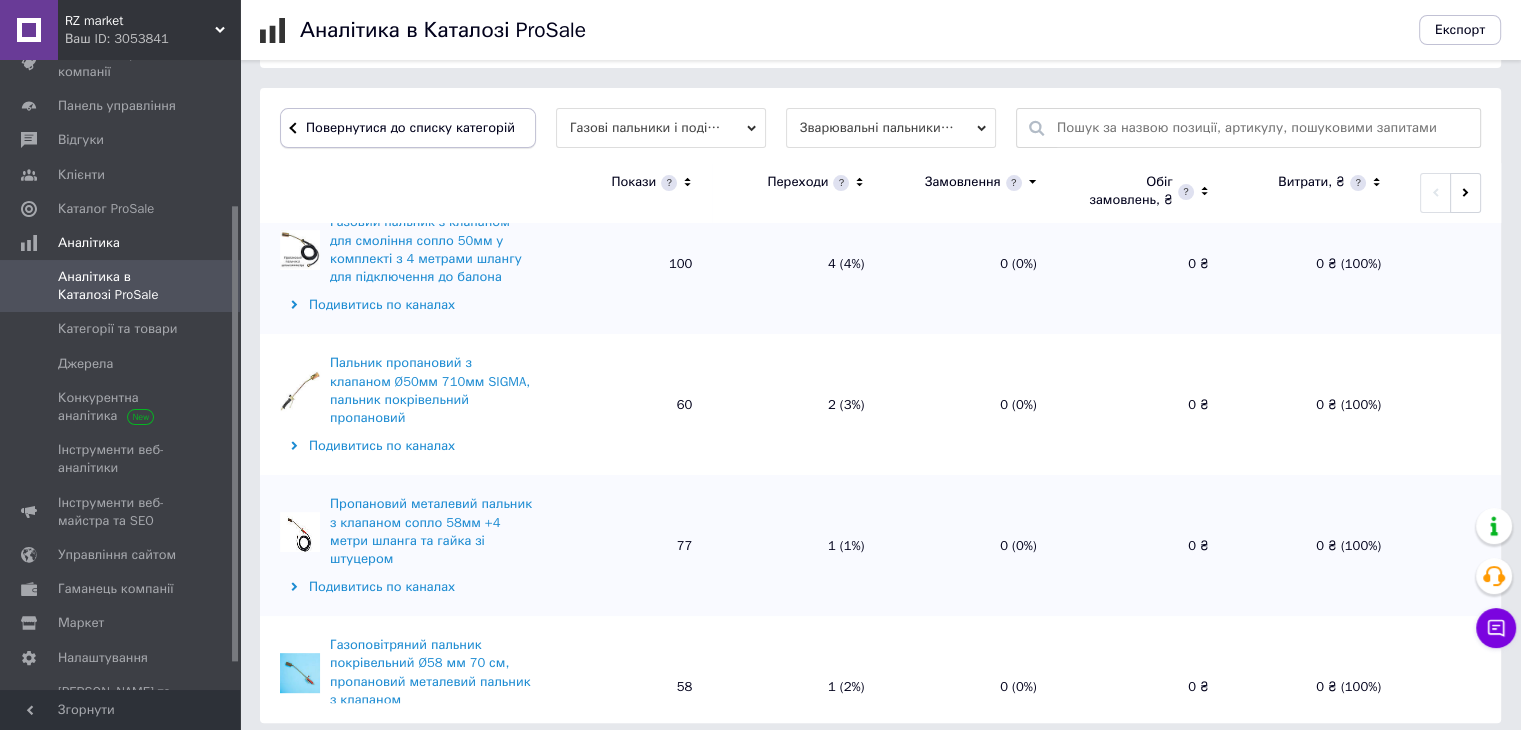 click on "Повернутися до списку категорій" at bounding box center [408, 128] 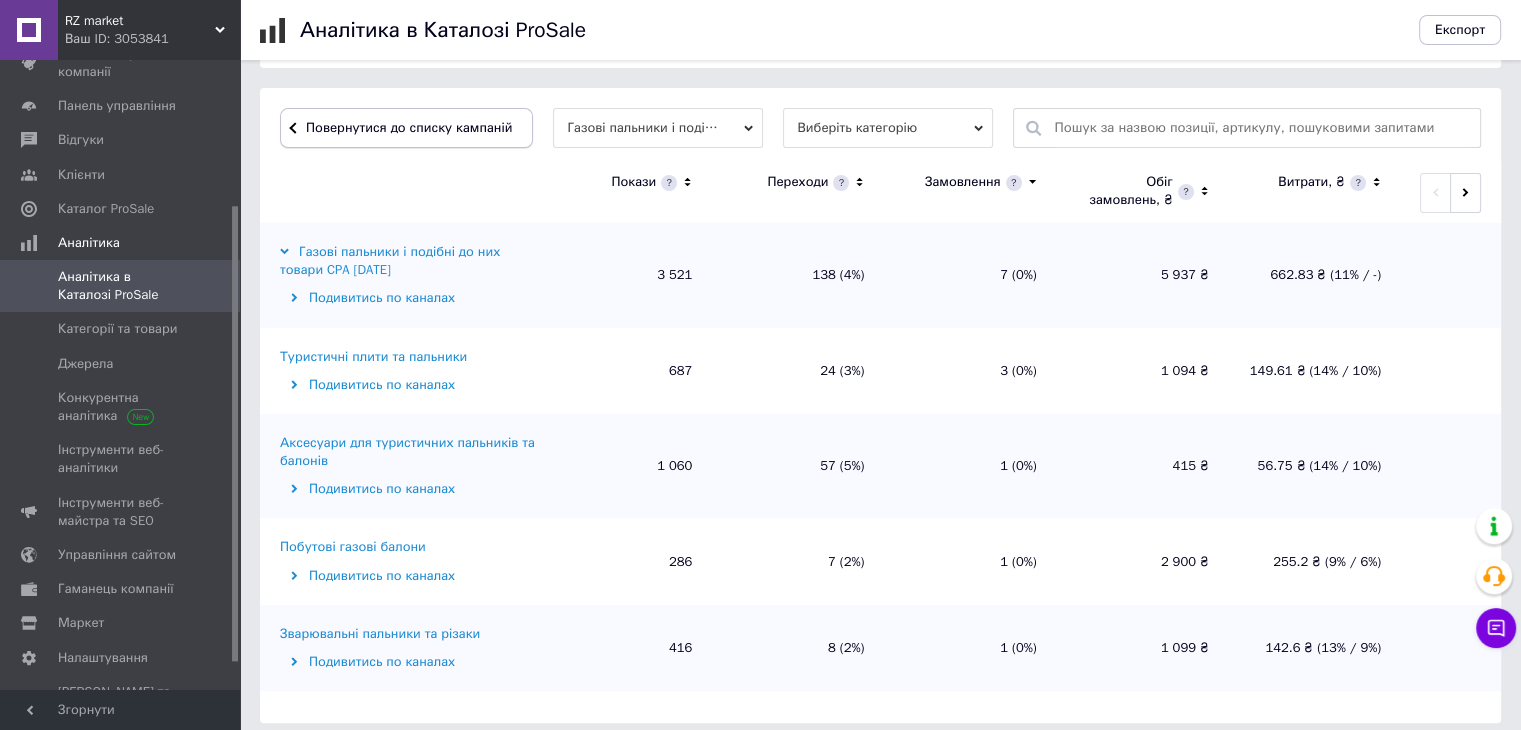 scroll, scrollTop: 588, scrollLeft: 0, axis: vertical 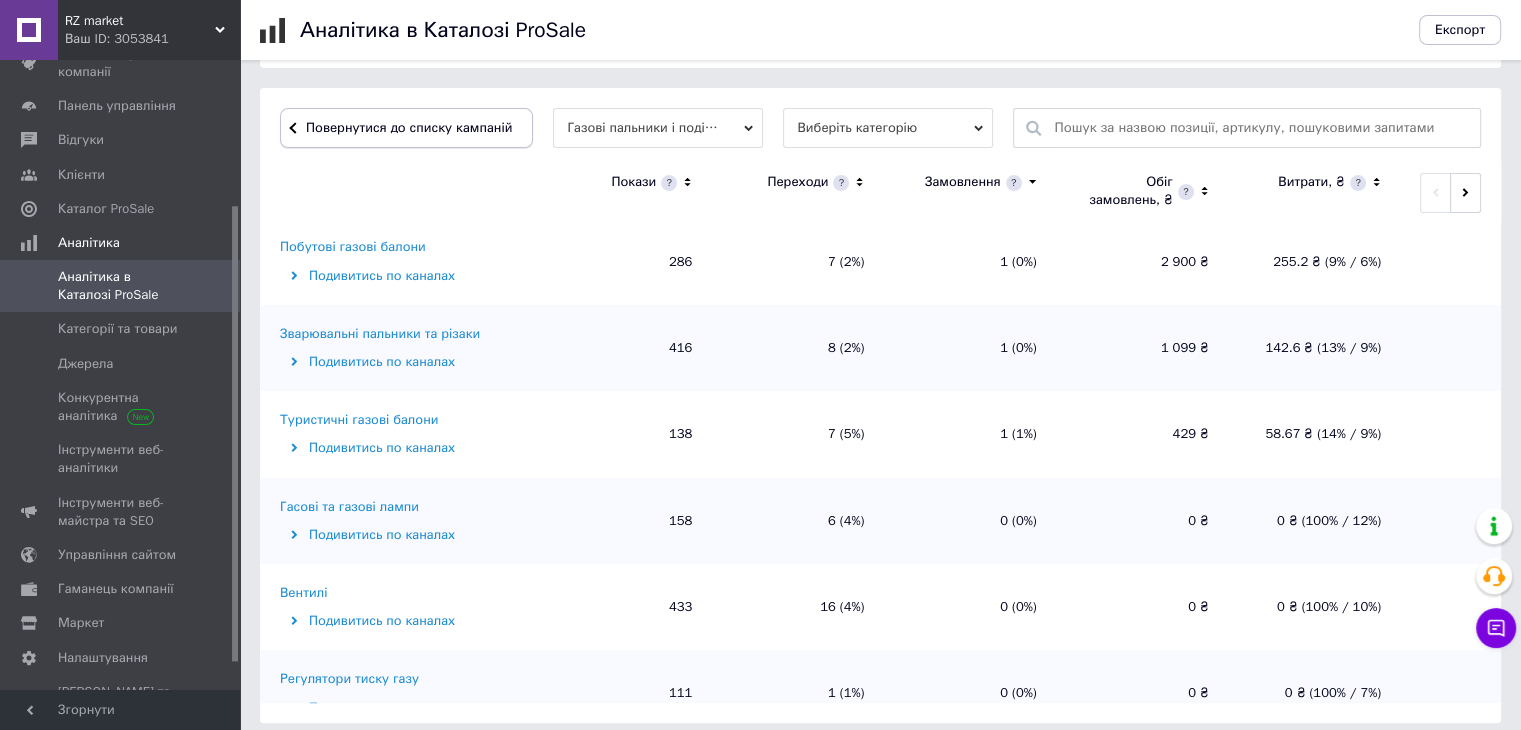 click on "Повернутися до списку кампаній" at bounding box center (409, 127) 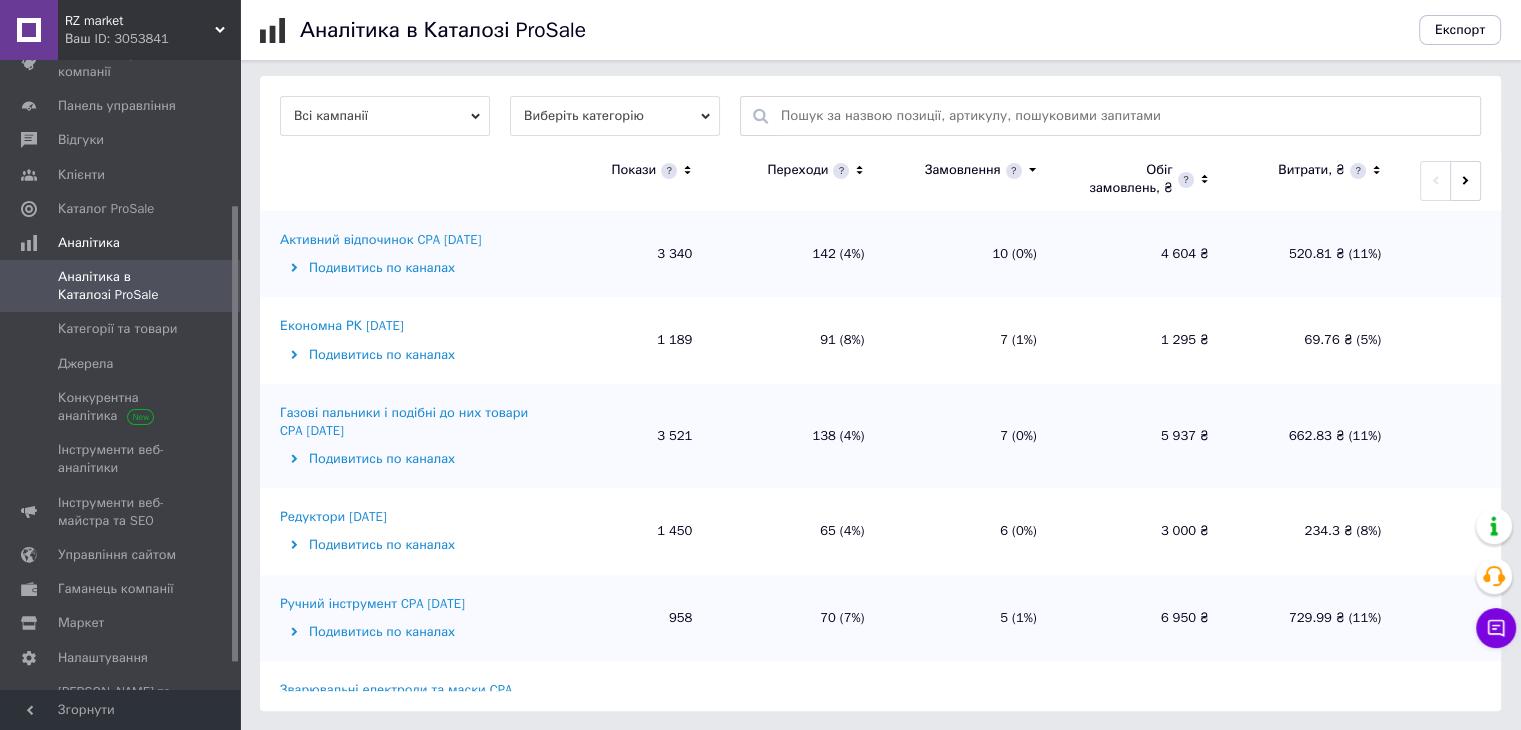 scroll, scrollTop: 588, scrollLeft: 0, axis: vertical 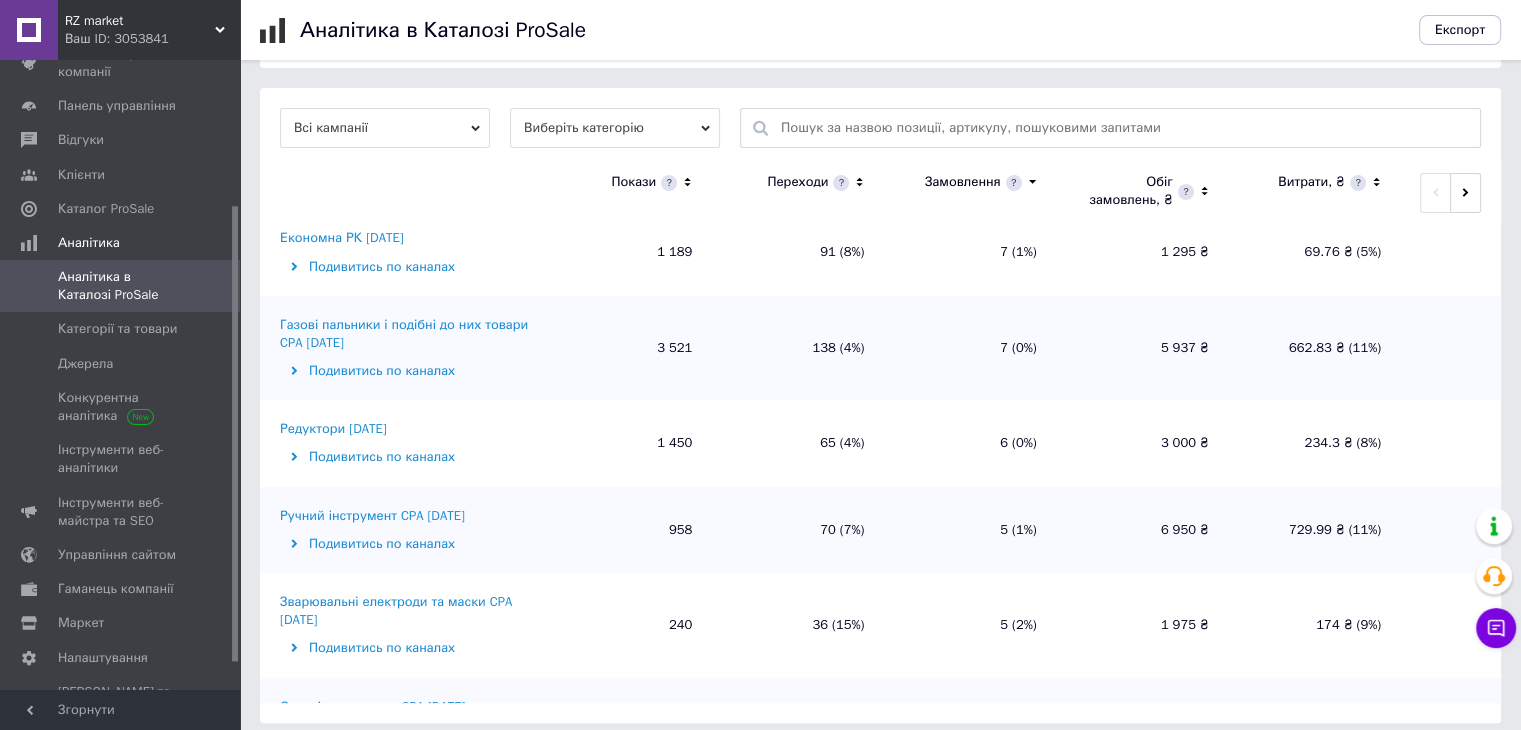 click on "Ручний інструмент CPA [DATE]" at bounding box center (372, 516) 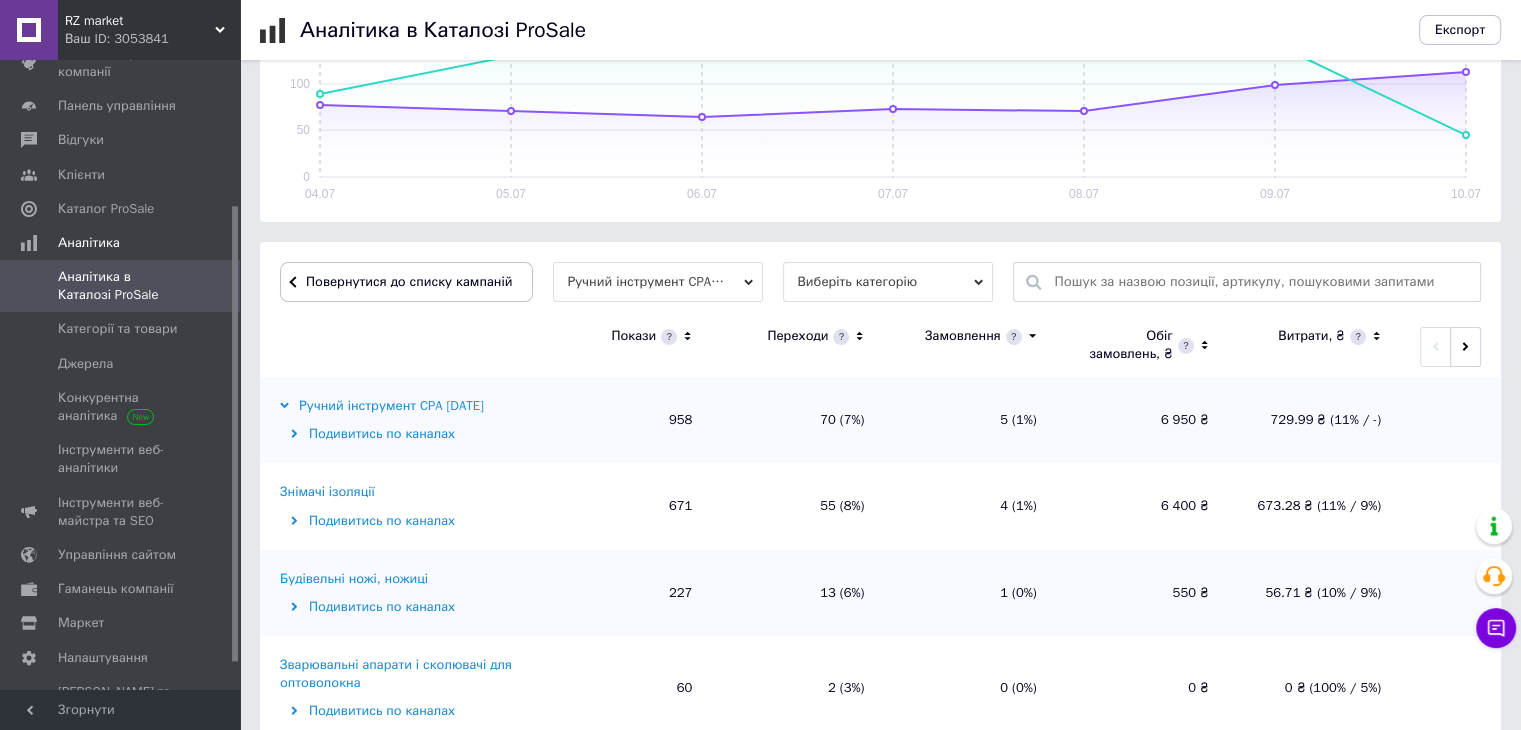 scroll, scrollTop: 484, scrollLeft: 0, axis: vertical 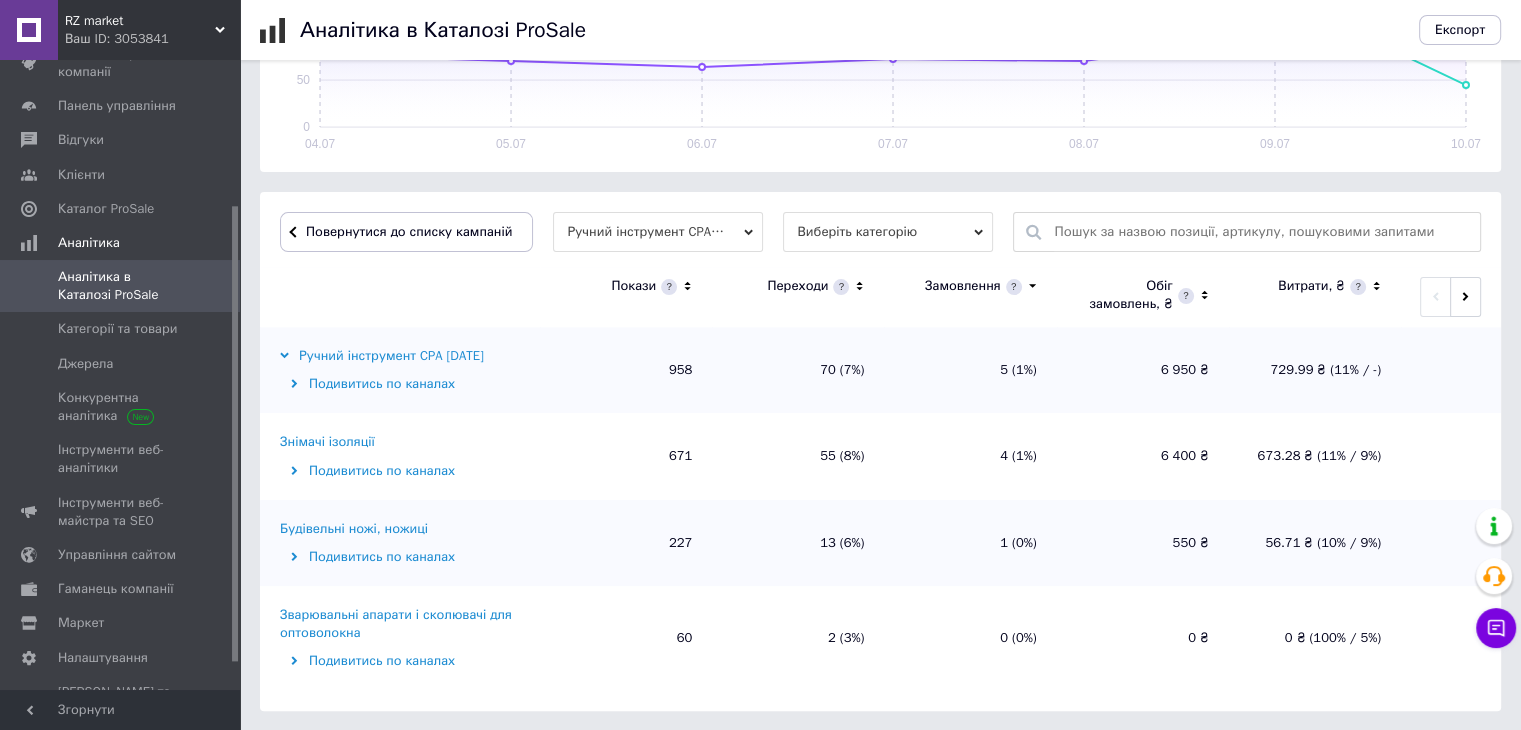 click on "Будівельні ножі, ножиці" at bounding box center [354, 529] 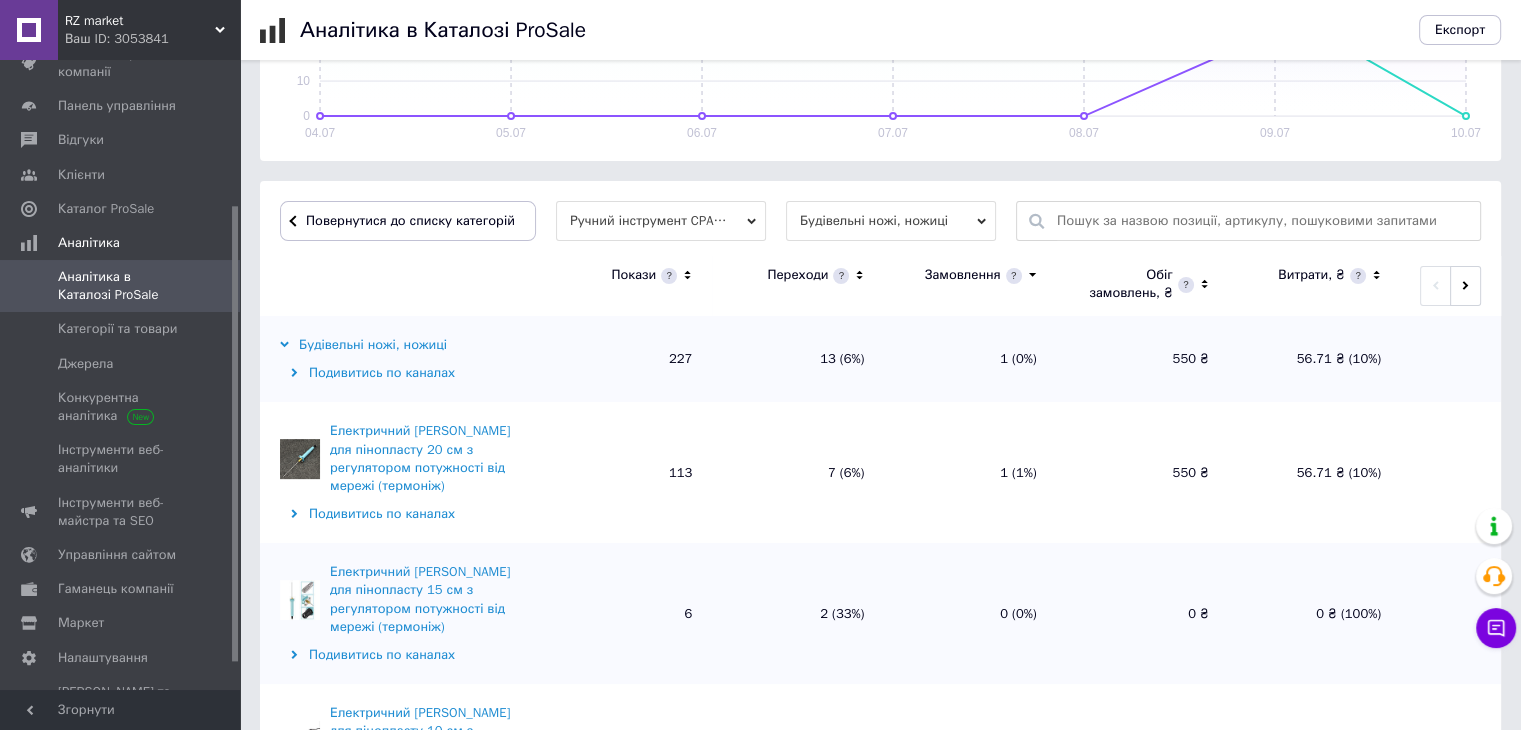 scroll, scrollTop: 575, scrollLeft: 0, axis: vertical 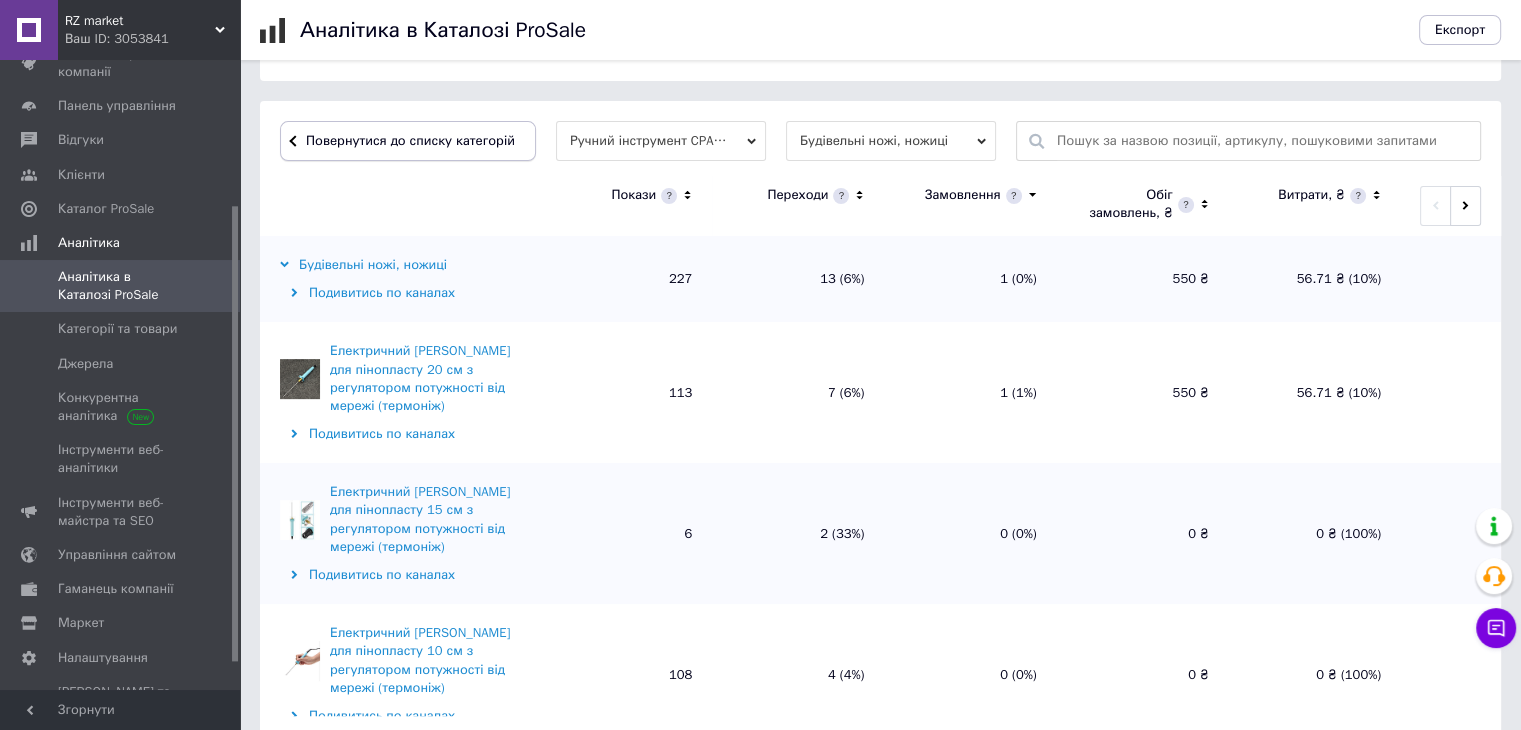 click on "Повернутися до списку категорій" at bounding box center [408, 141] 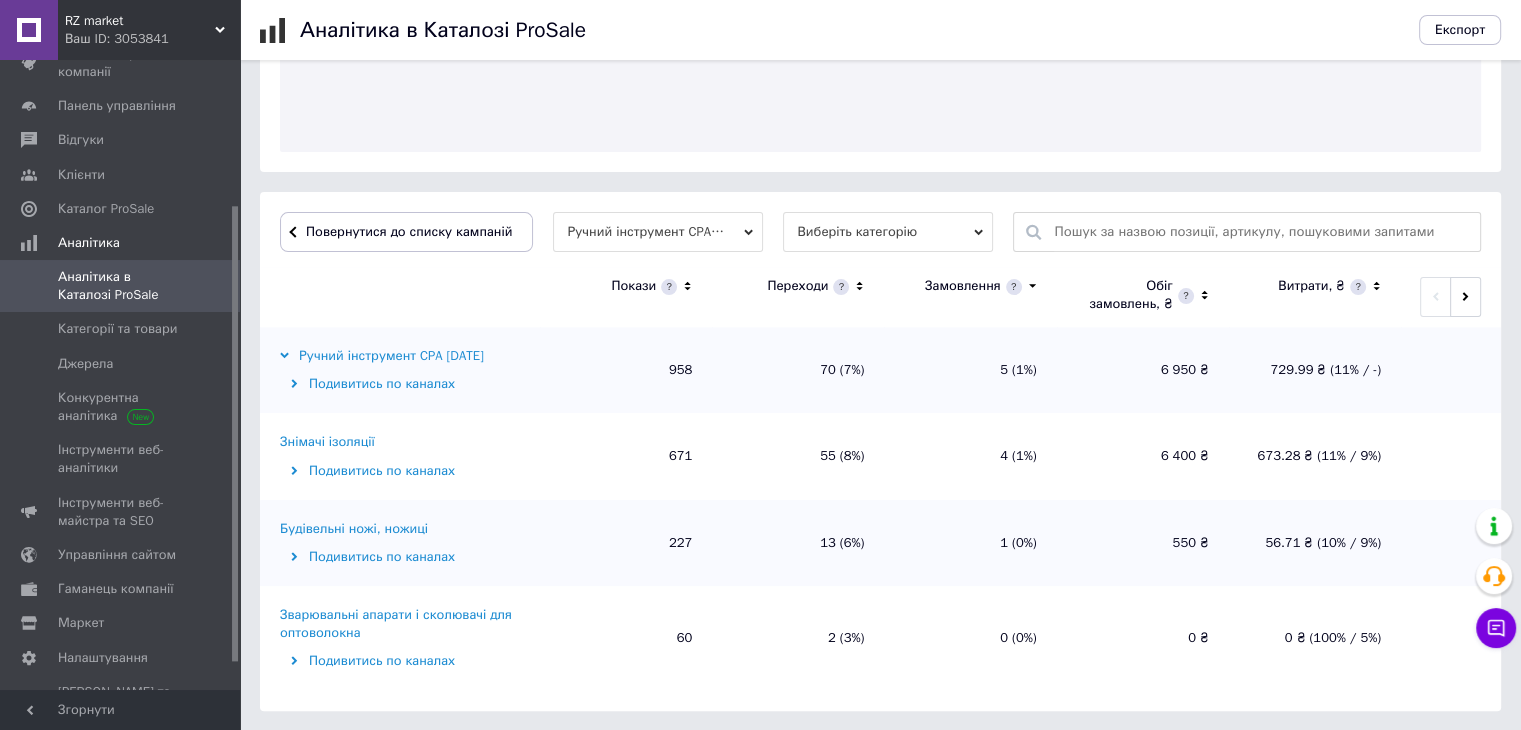 scroll, scrollTop: 484, scrollLeft: 0, axis: vertical 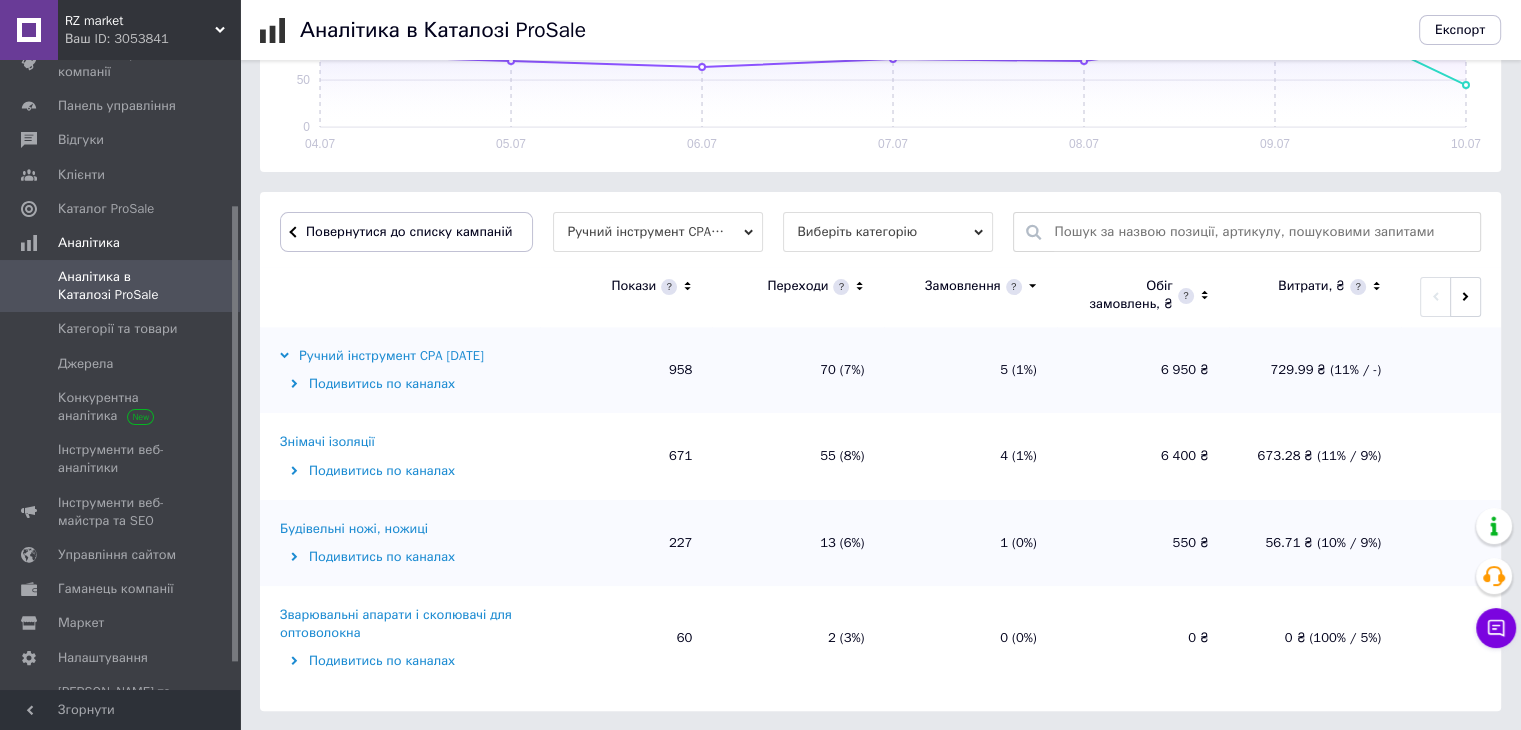 click on "Знімачі ізоляції" at bounding box center [327, 442] 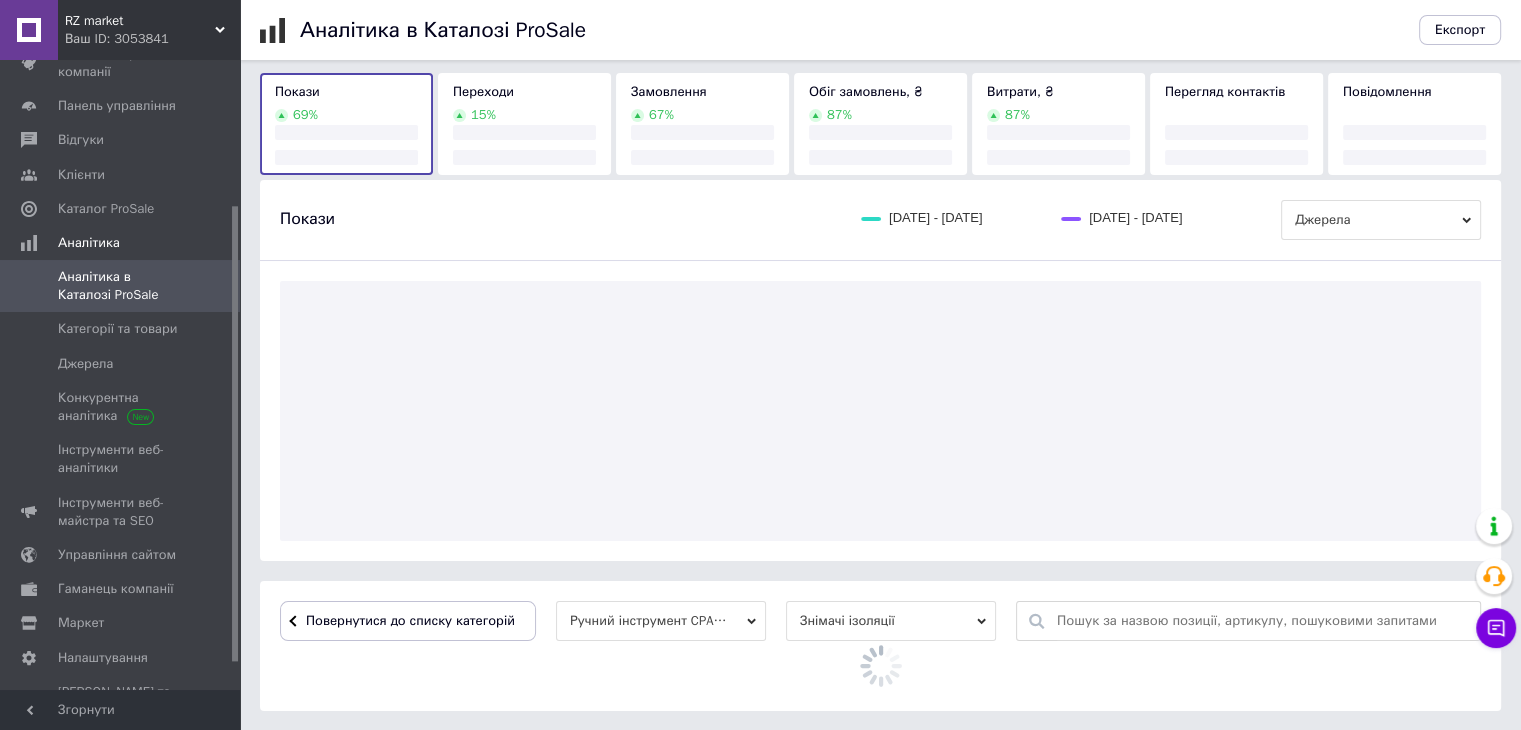 scroll, scrollTop: 484, scrollLeft: 0, axis: vertical 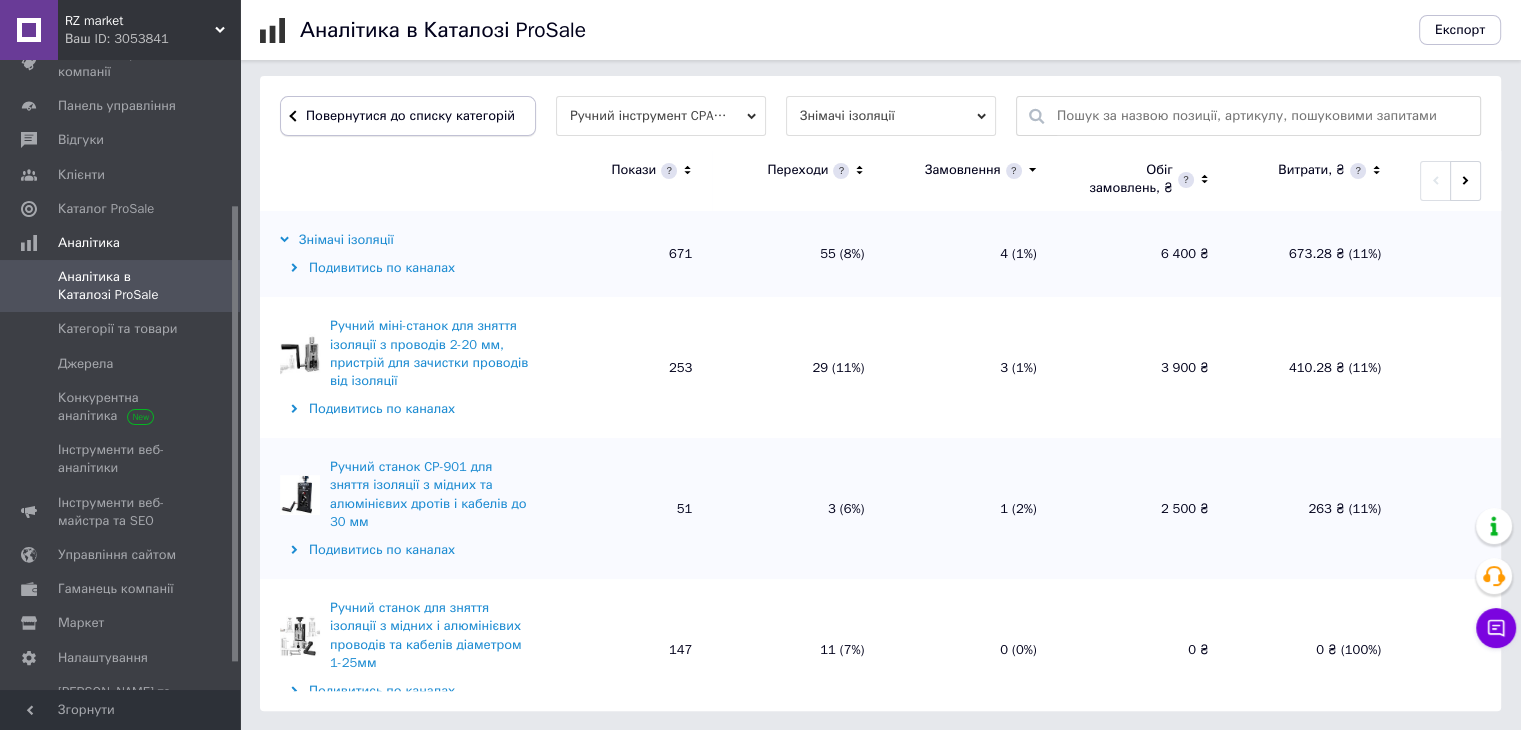 click on "Повернутися до списку категорій" at bounding box center [408, 116] 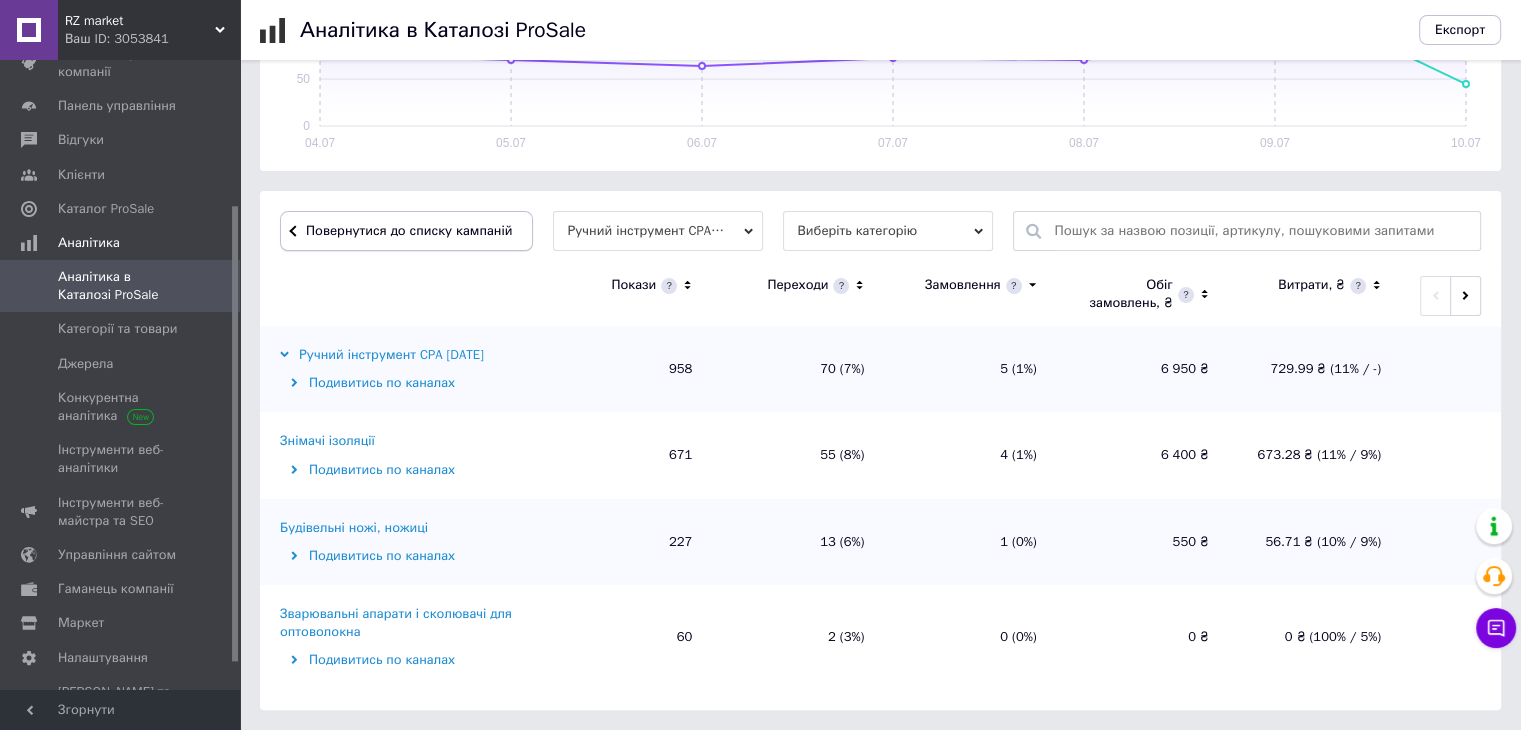 scroll, scrollTop: 484, scrollLeft: 0, axis: vertical 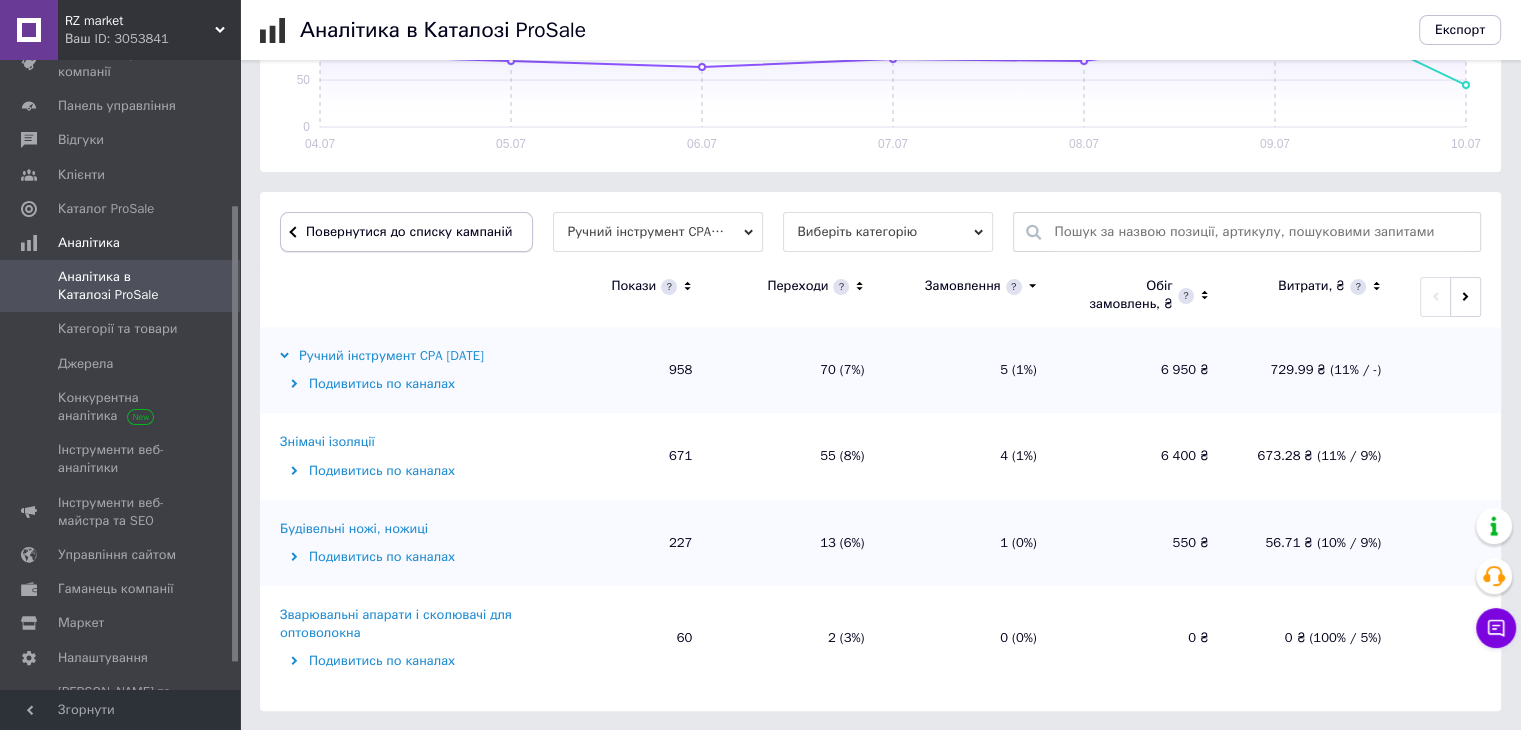 click on "Повернутися до списку кампаній" at bounding box center (409, 231) 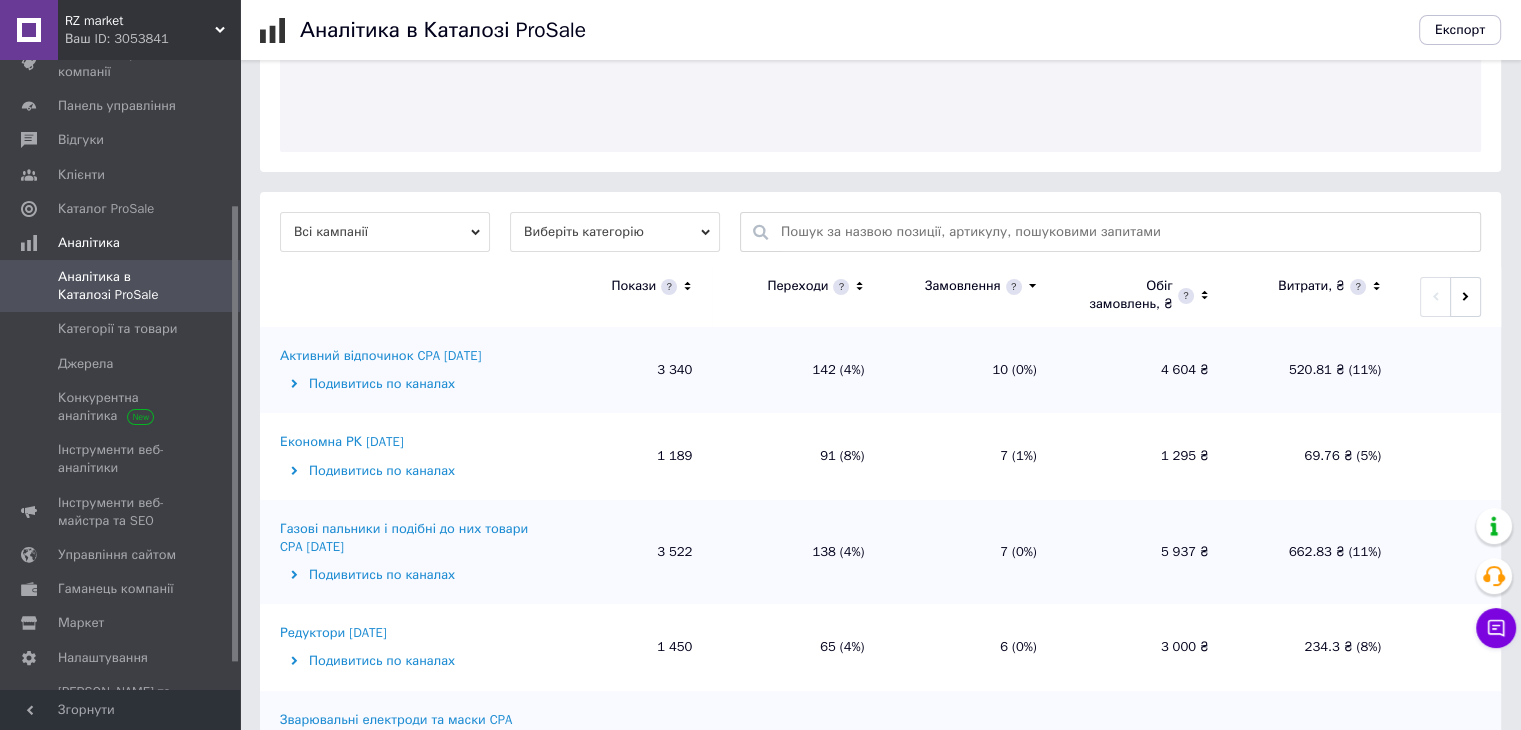 scroll, scrollTop: 484, scrollLeft: 0, axis: vertical 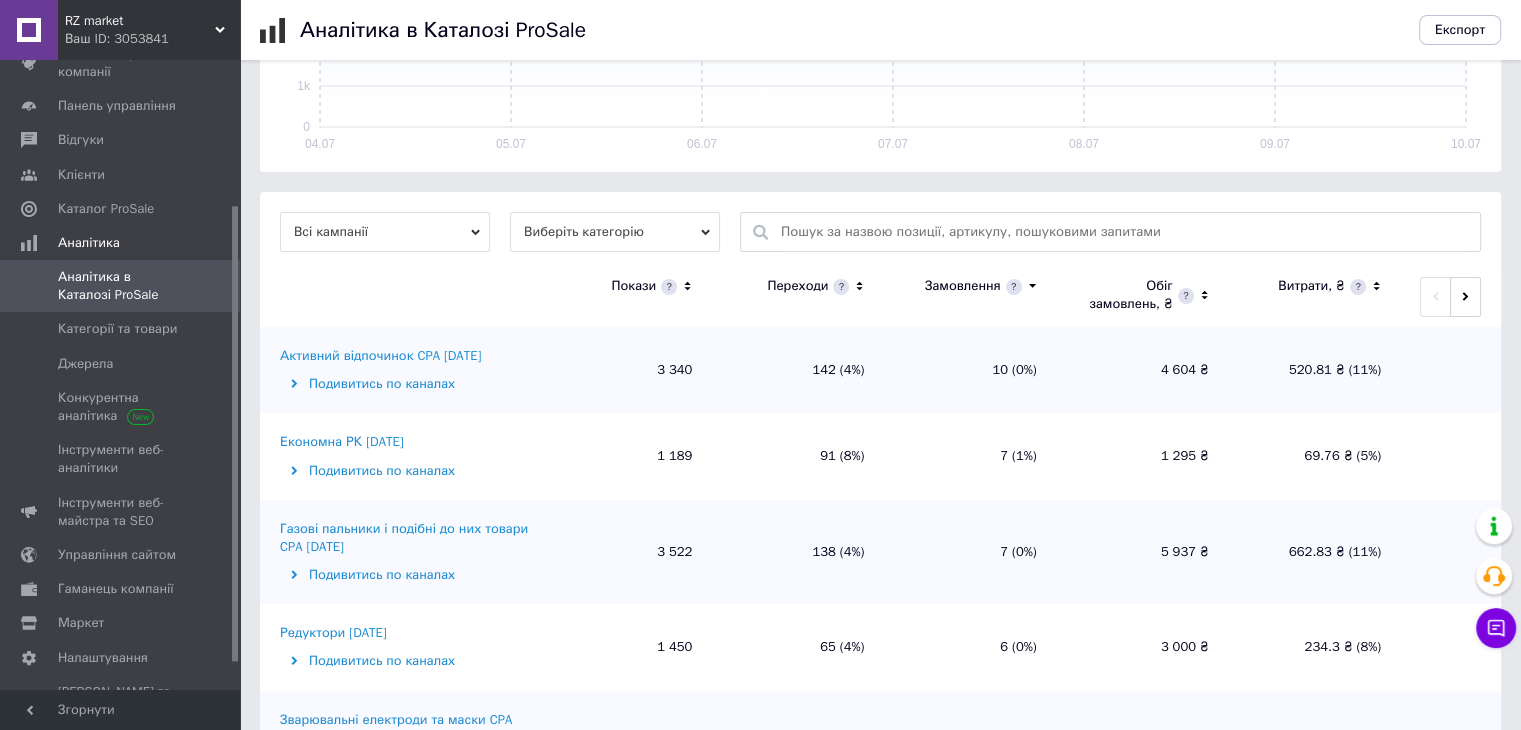 click on "Економна РК [DATE]" at bounding box center (342, 442) 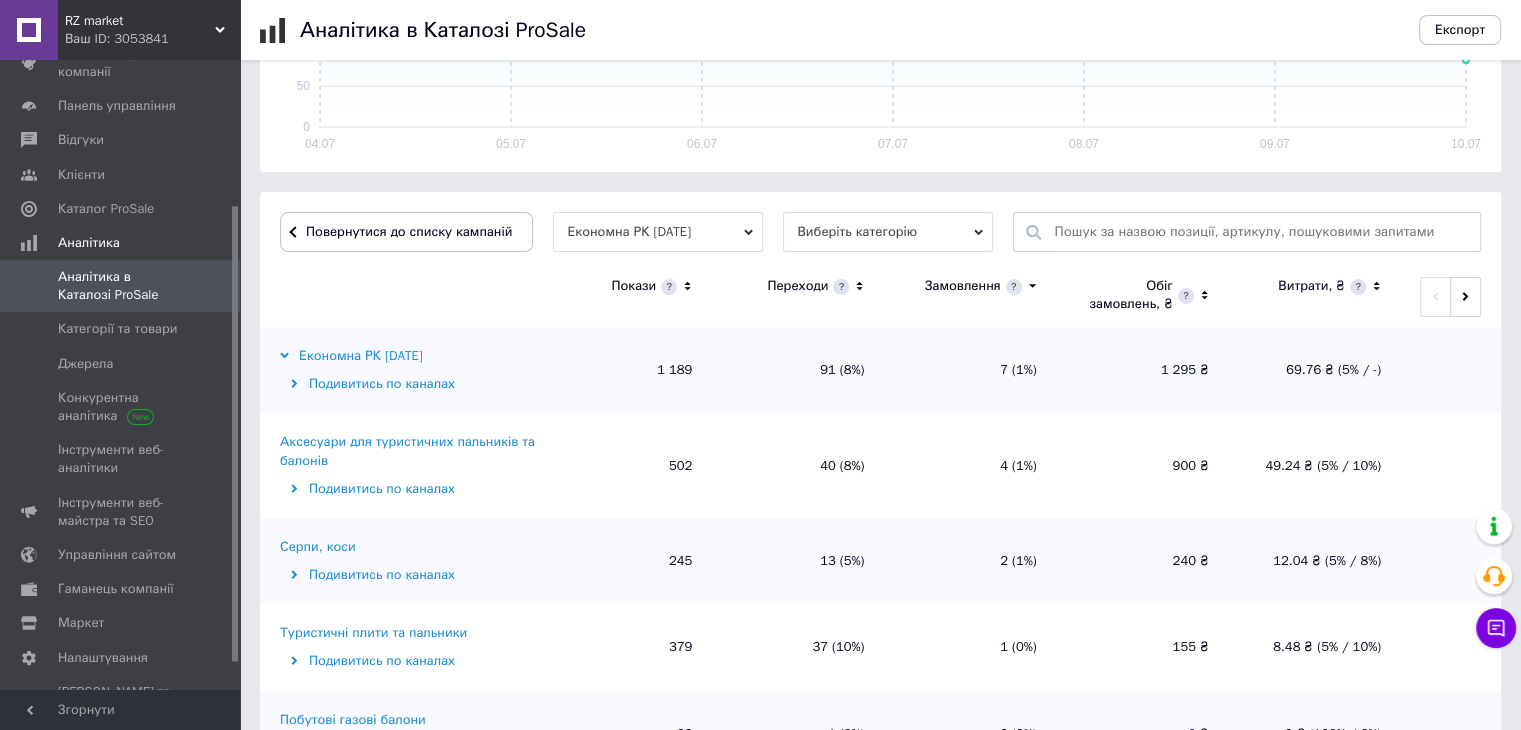 scroll, scrollTop: 570, scrollLeft: 0, axis: vertical 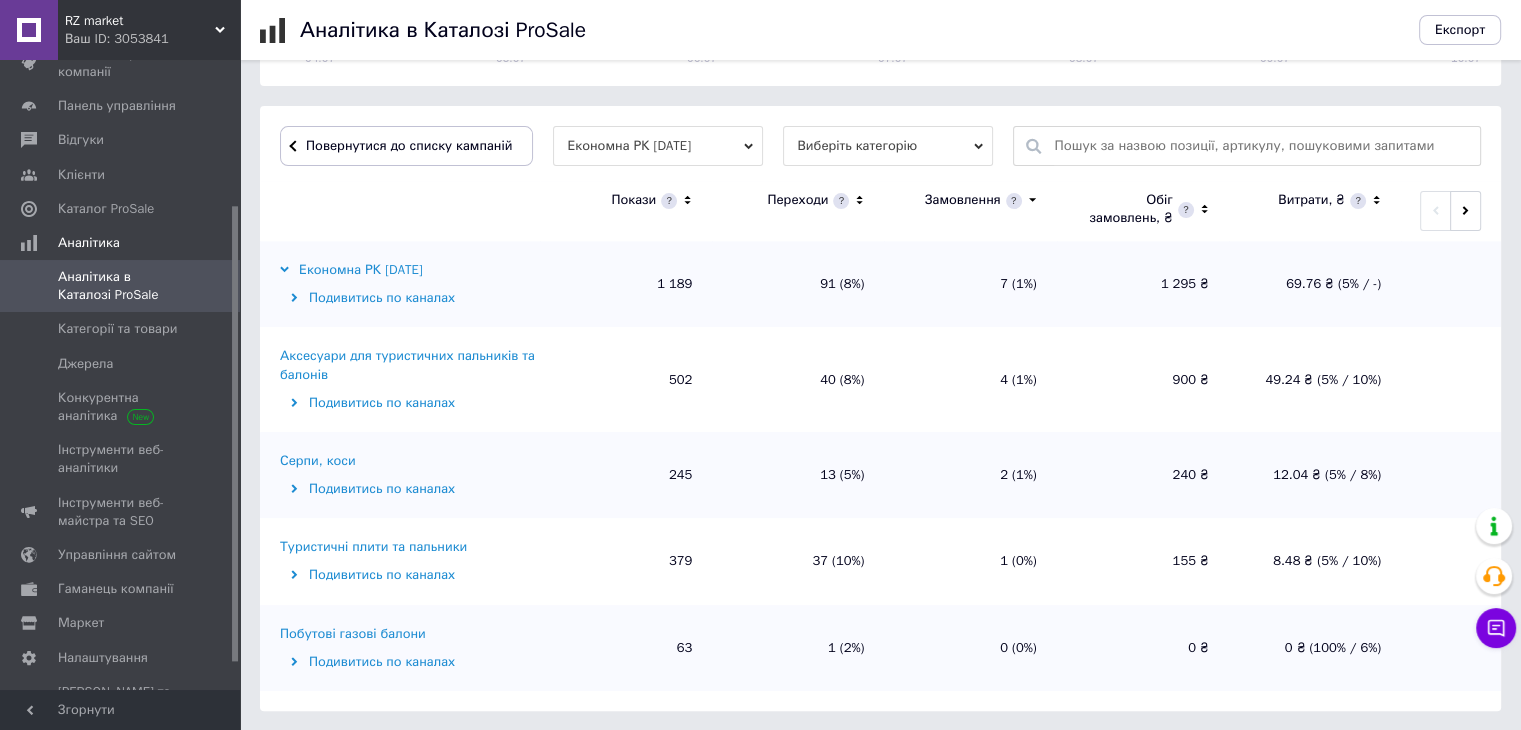 click on "Побутові газові балони" at bounding box center (353, 634) 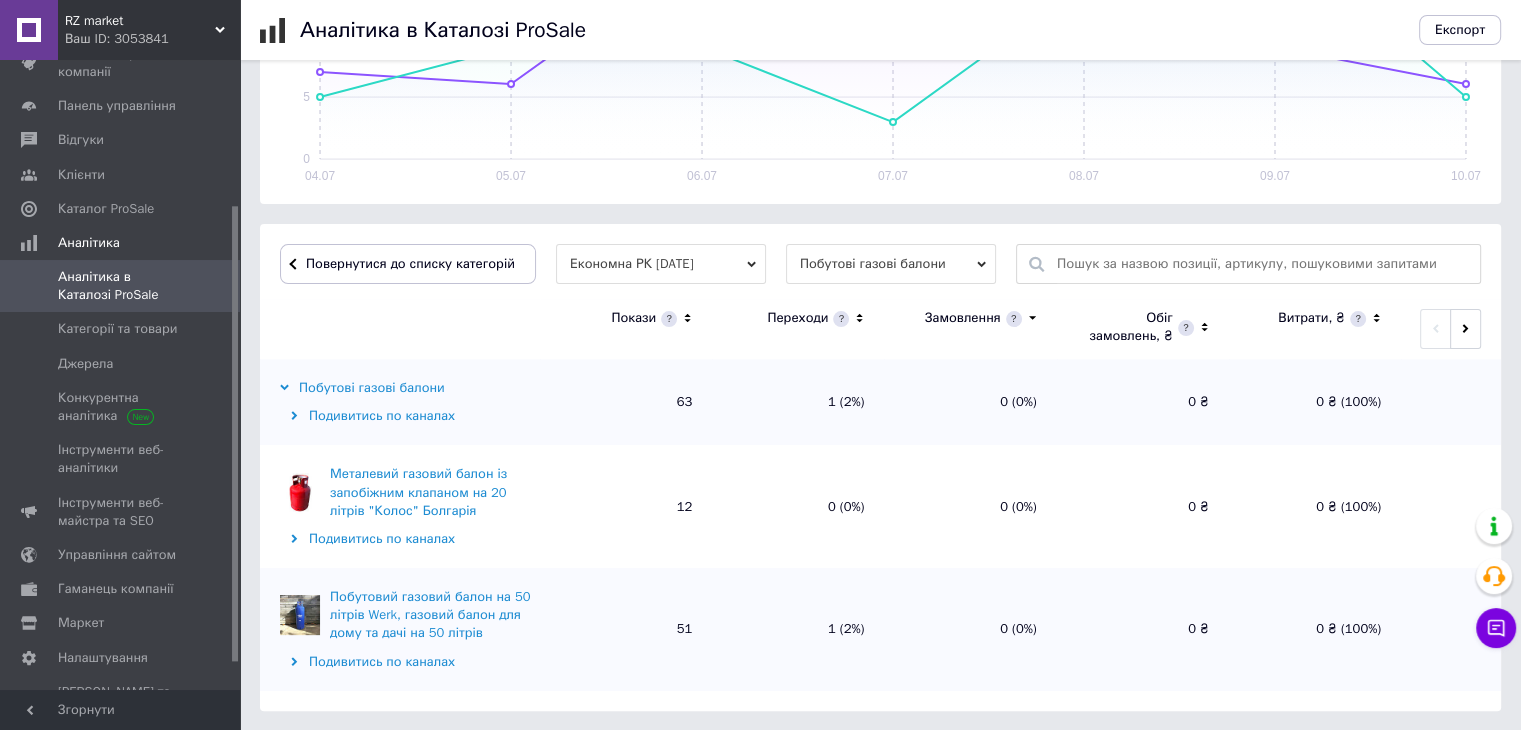 scroll, scrollTop: 152, scrollLeft: 0, axis: vertical 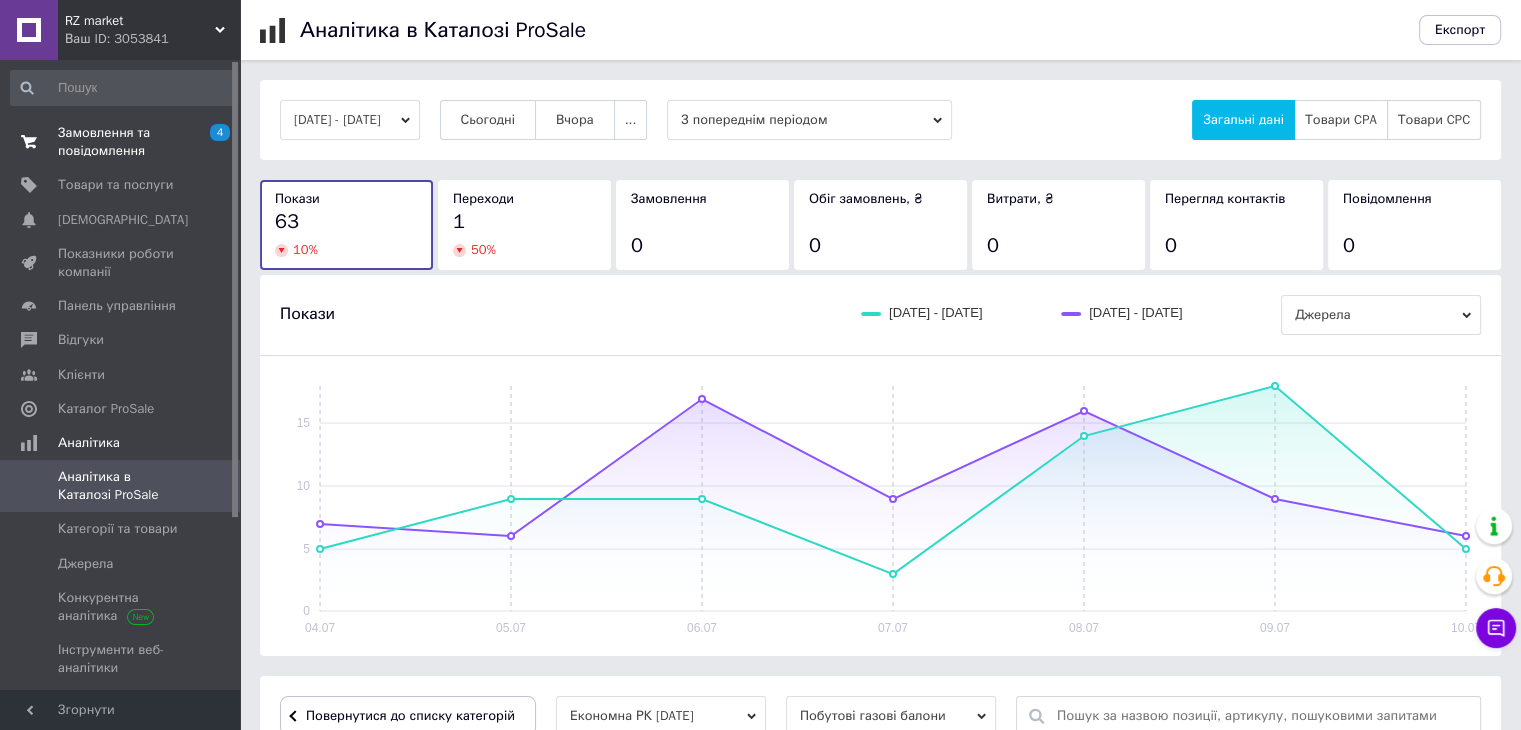 click on "Замовлення та повідомлення" at bounding box center (121, 142) 